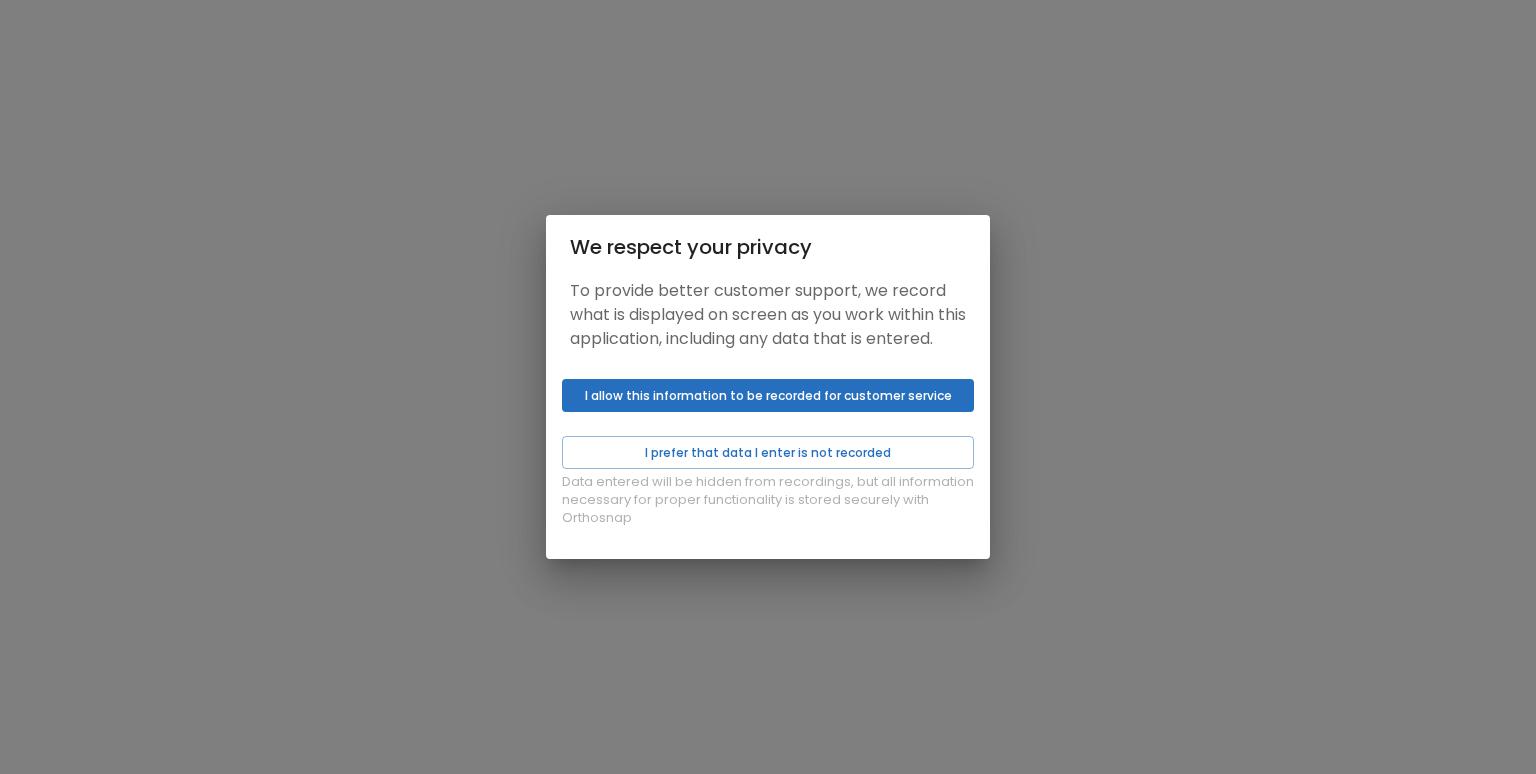 scroll, scrollTop: 0, scrollLeft: 0, axis: both 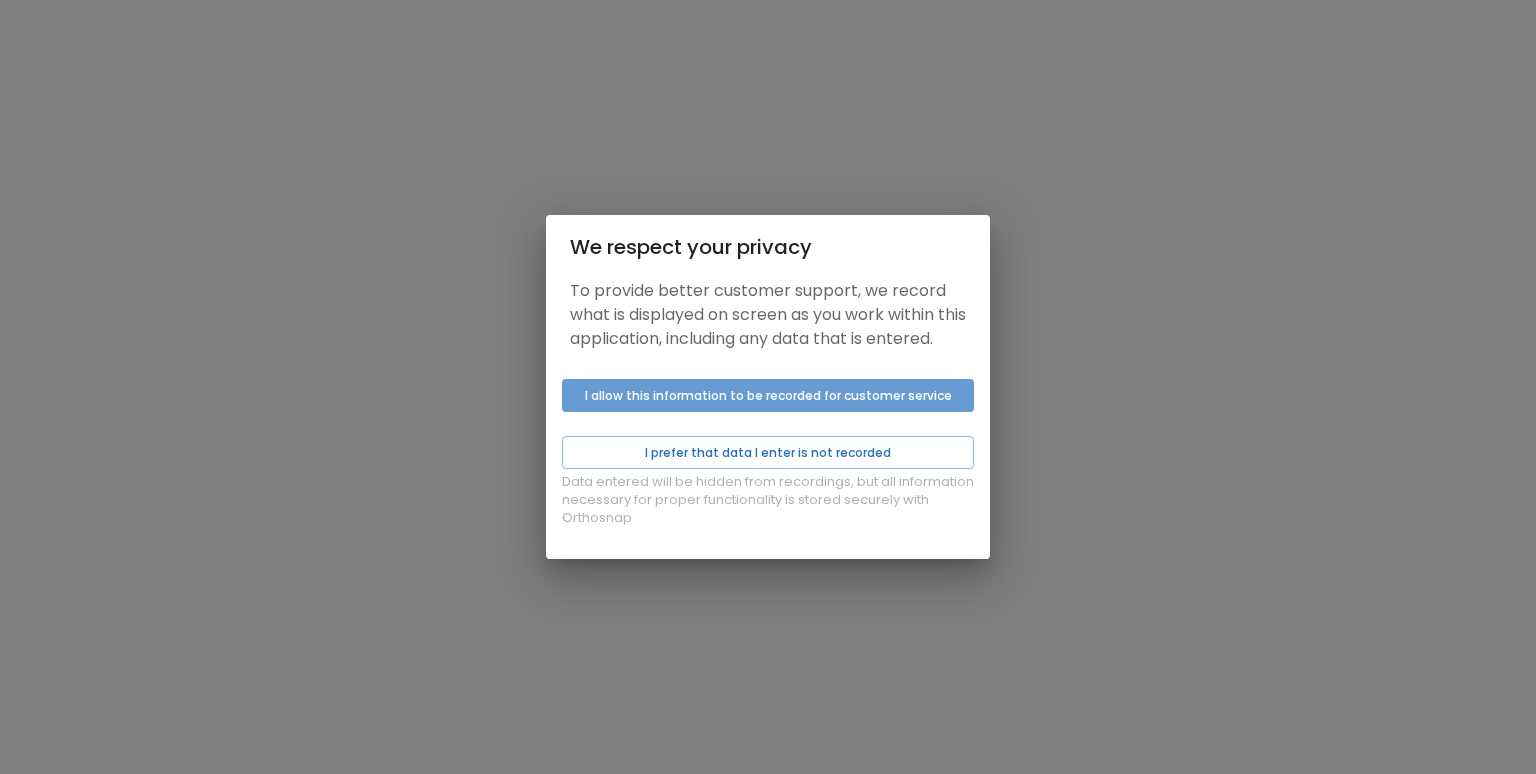 click on "I allow this information to be recorded for customer service" at bounding box center [768, 395] 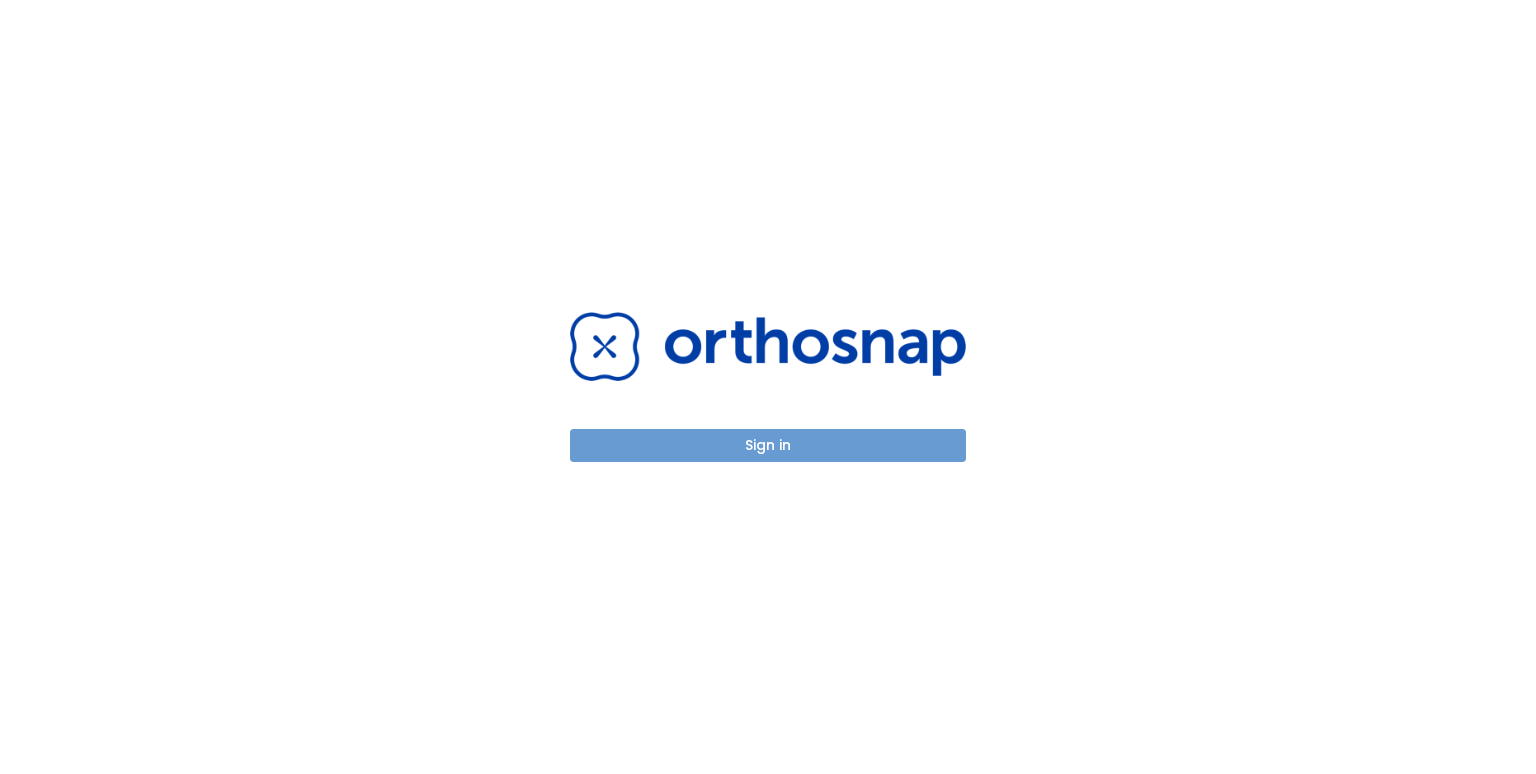 click on "Sign in" at bounding box center [768, 445] 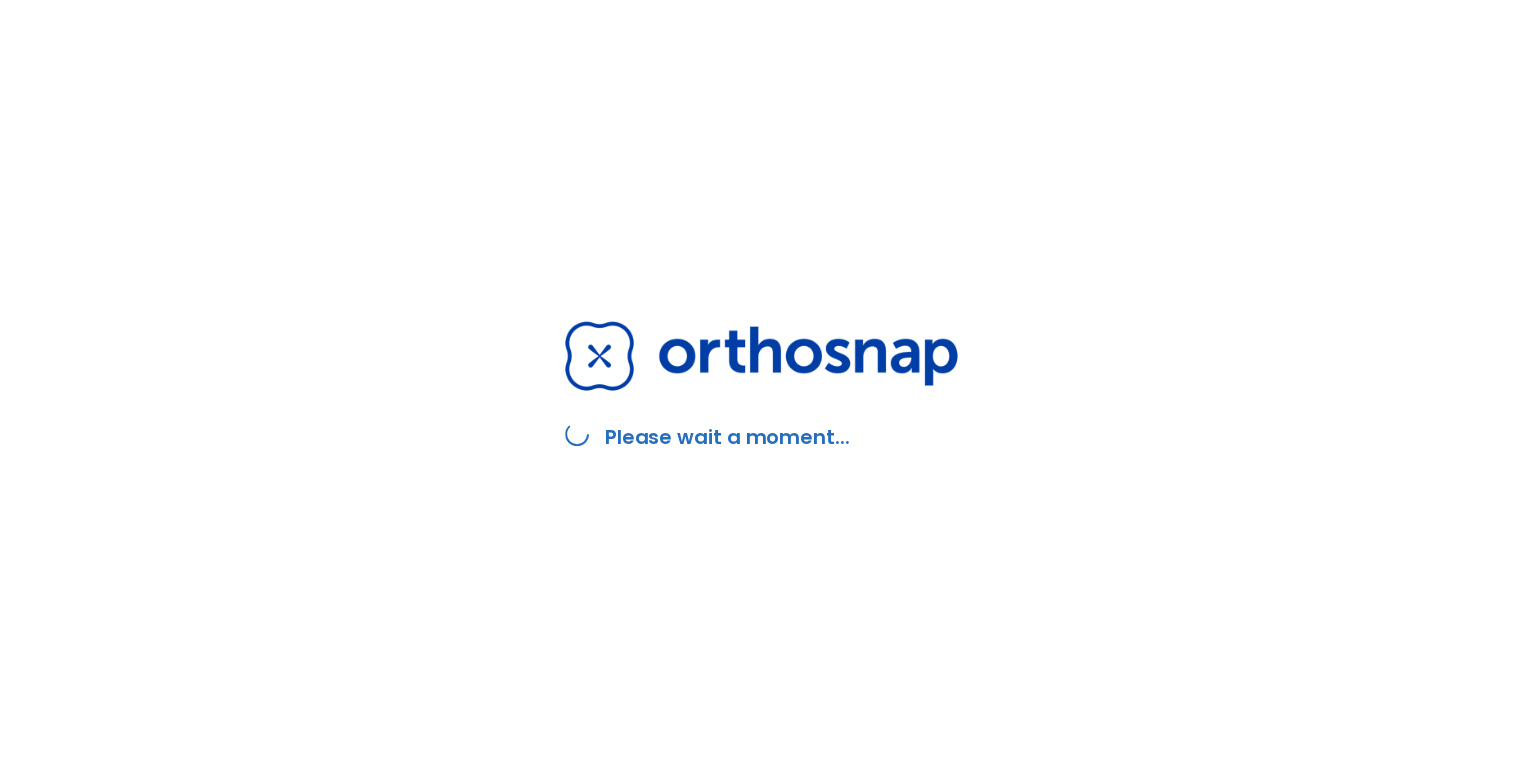 scroll, scrollTop: 0, scrollLeft: 0, axis: both 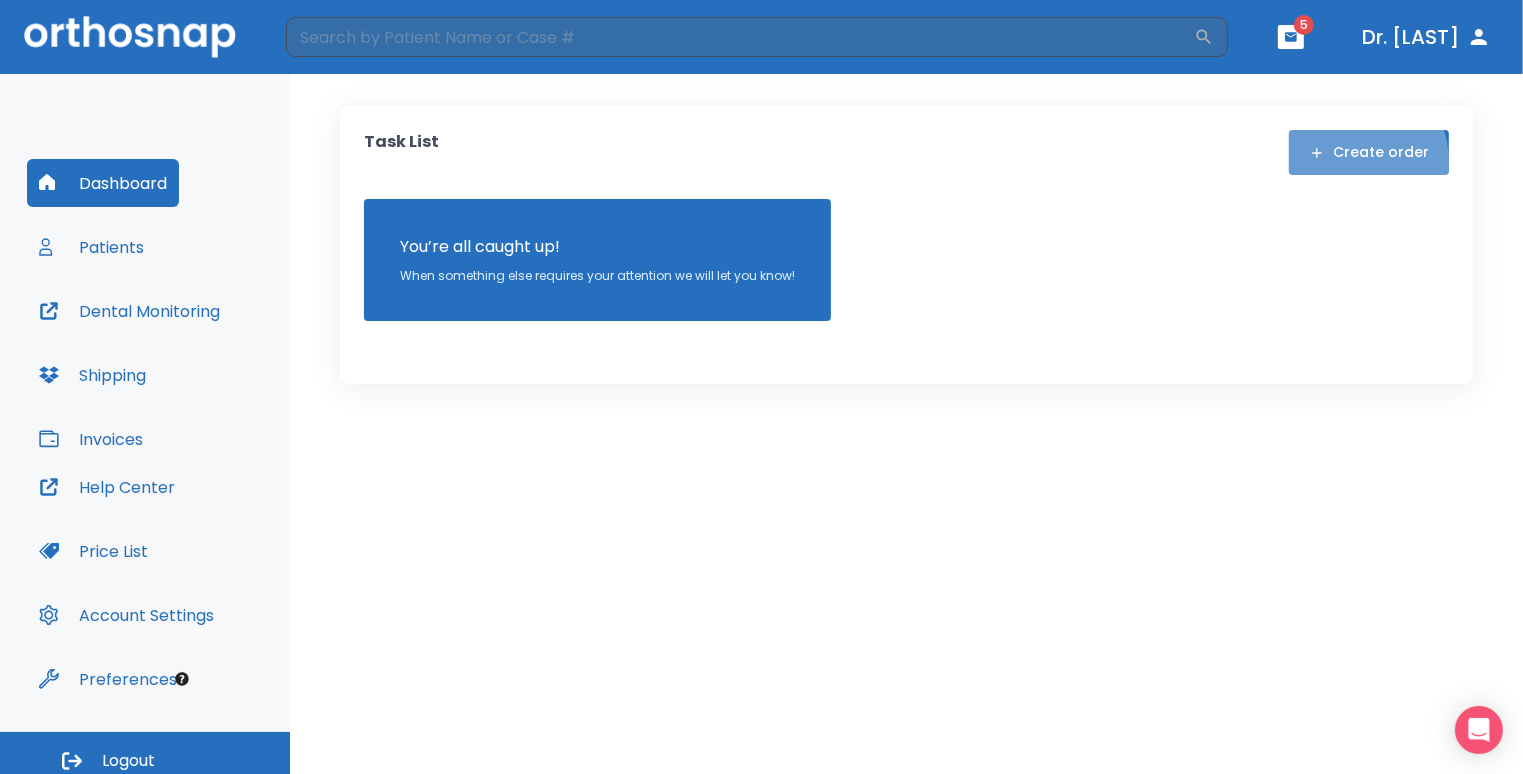 click on "Create order" at bounding box center (1369, 152) 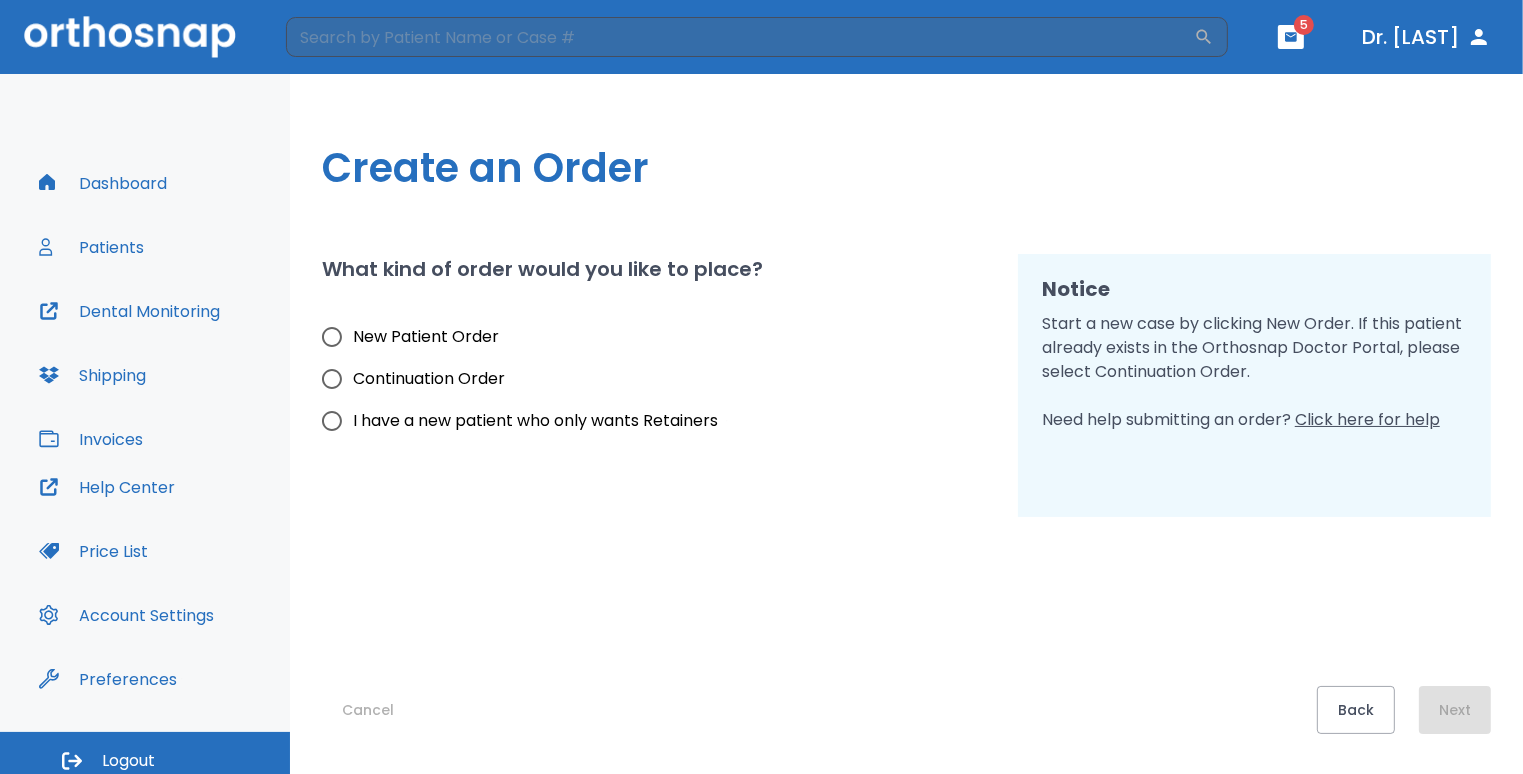 click on "New Patient Order" at bounding box center (426, 337) 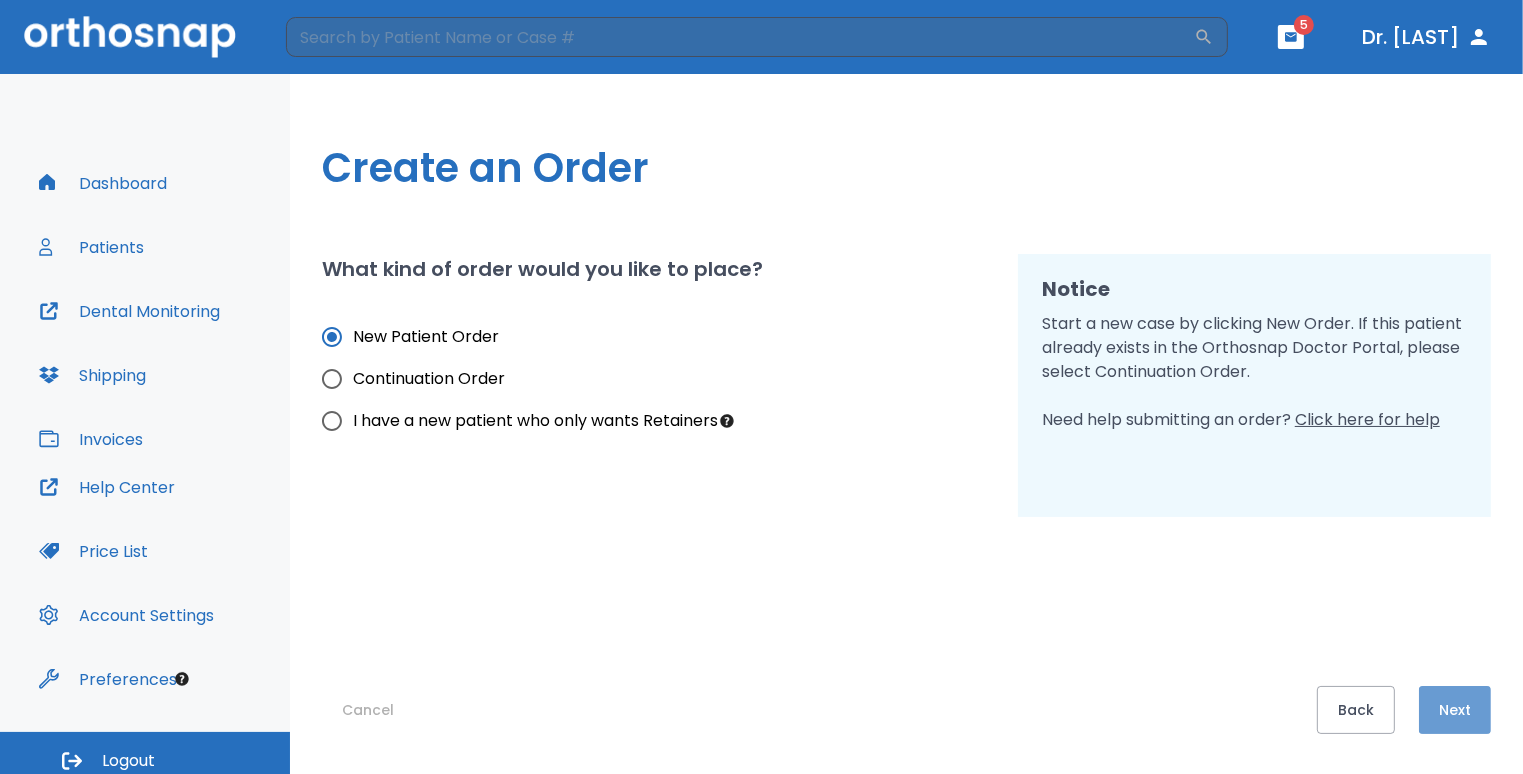 click on "Next" at bounding box center (1455, 710) 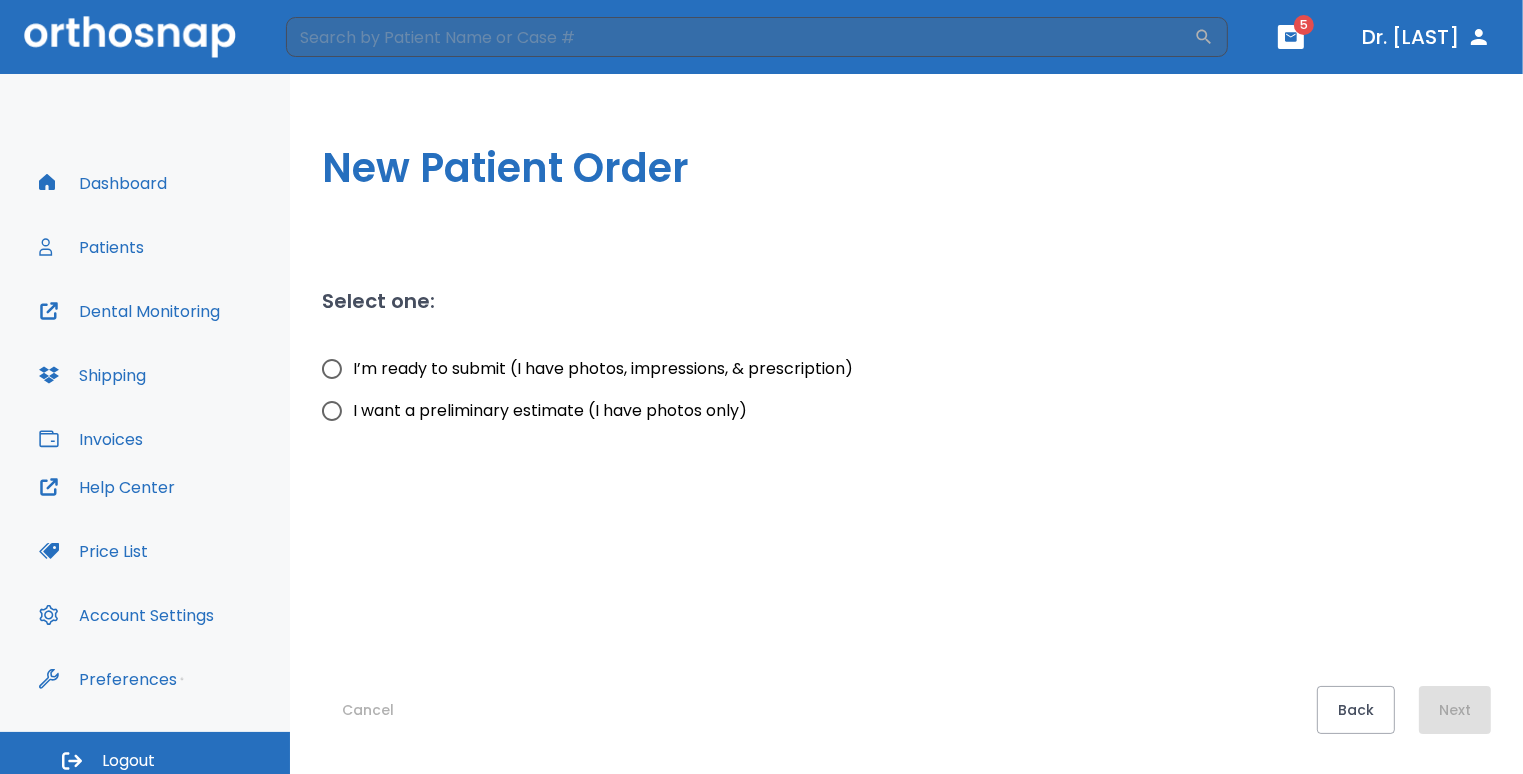 click on "I’m ready to submit (I have photos, impressions, & prescription)" at bounding box center (603, 369) 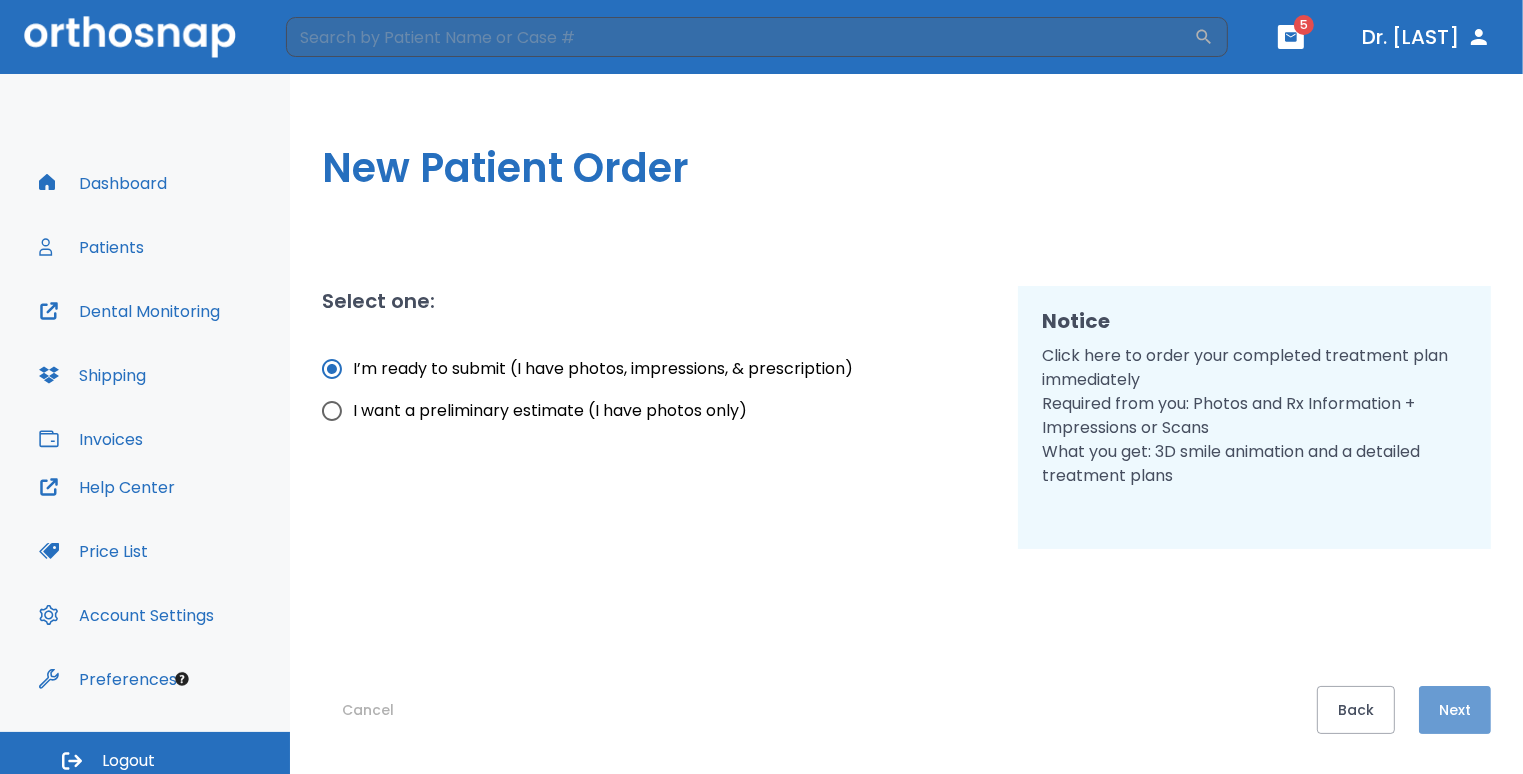 click on "Next" at bounding box center [1455, 710] 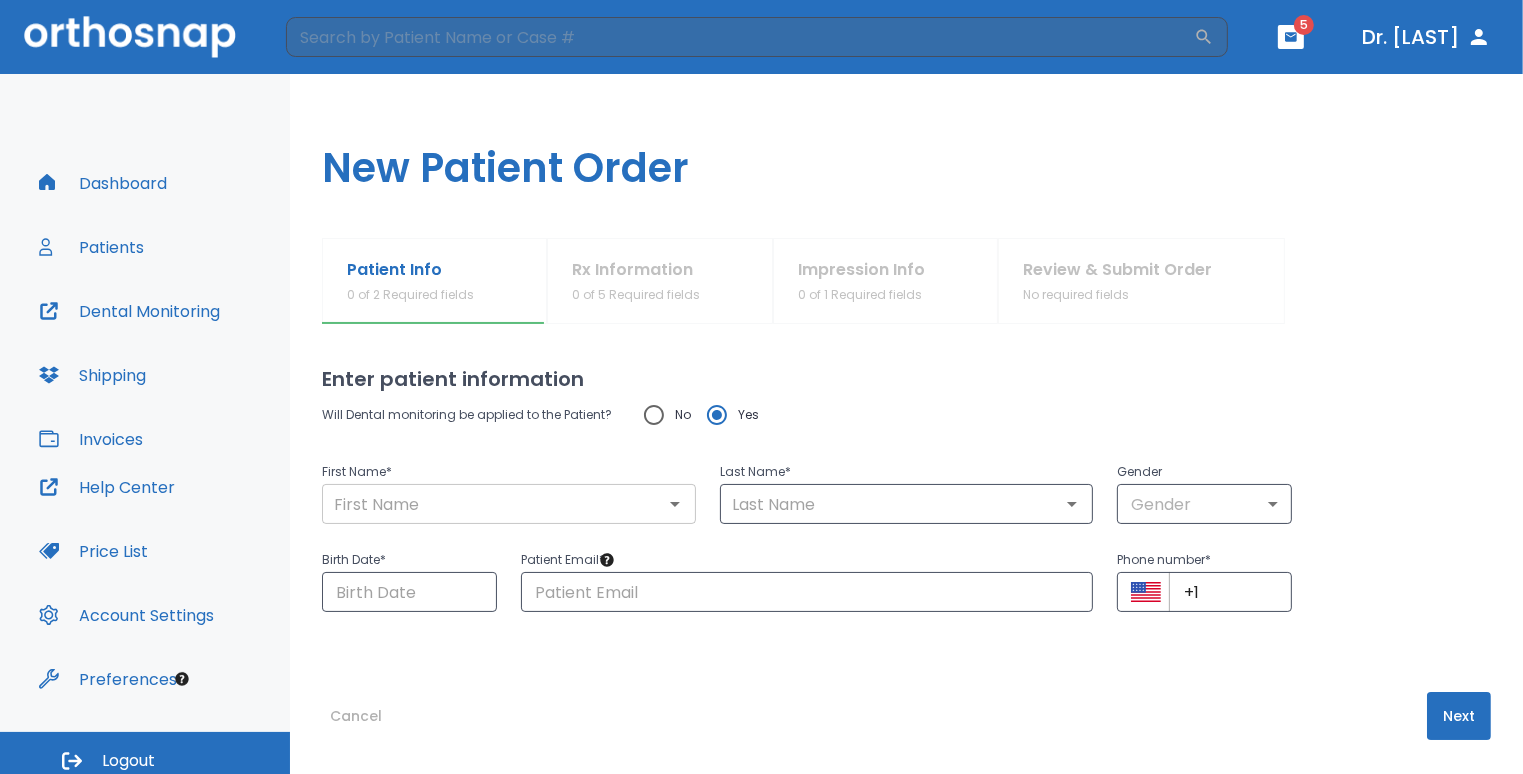 click on "​" at bounding box center (509, 504) 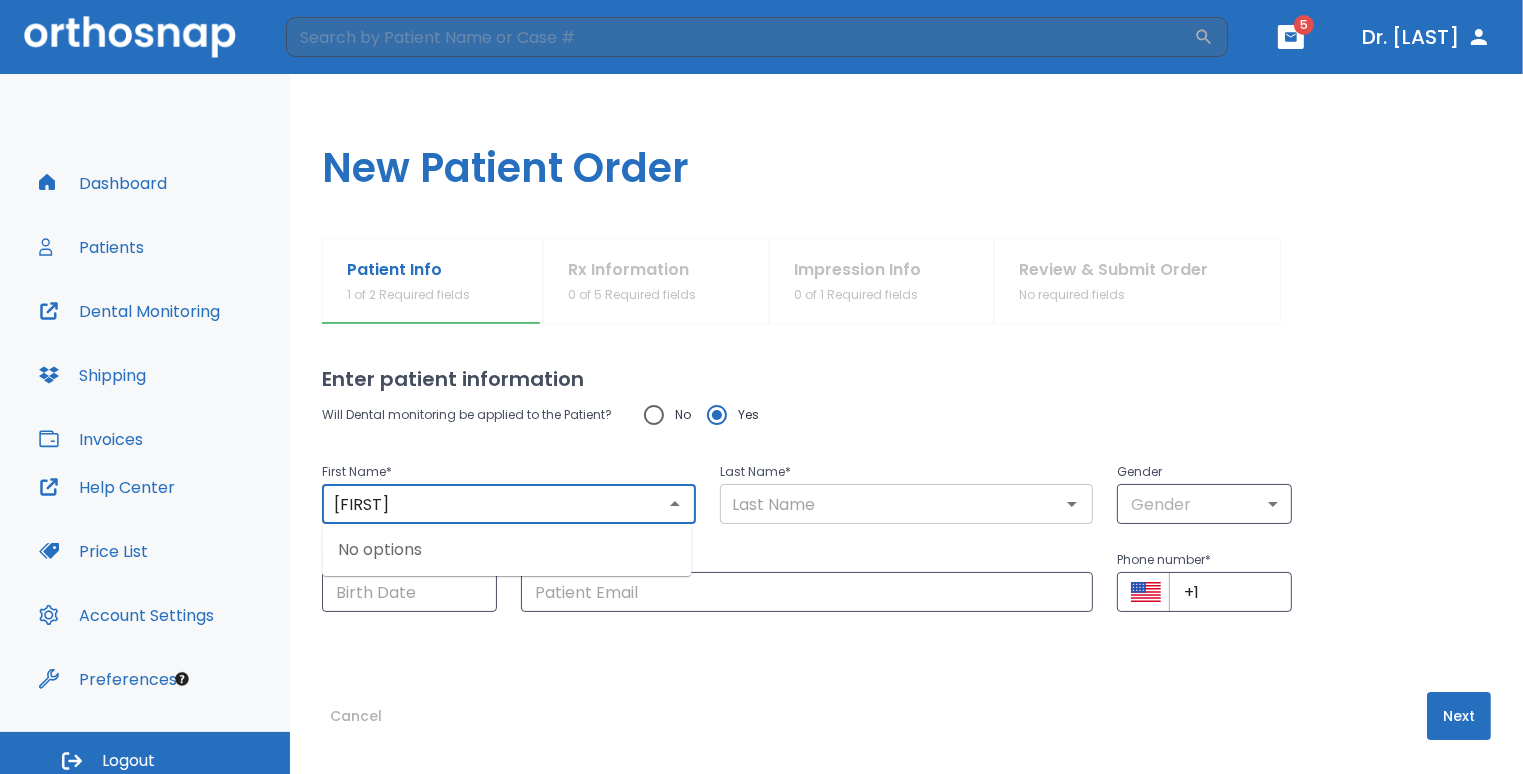 type on "Ana" 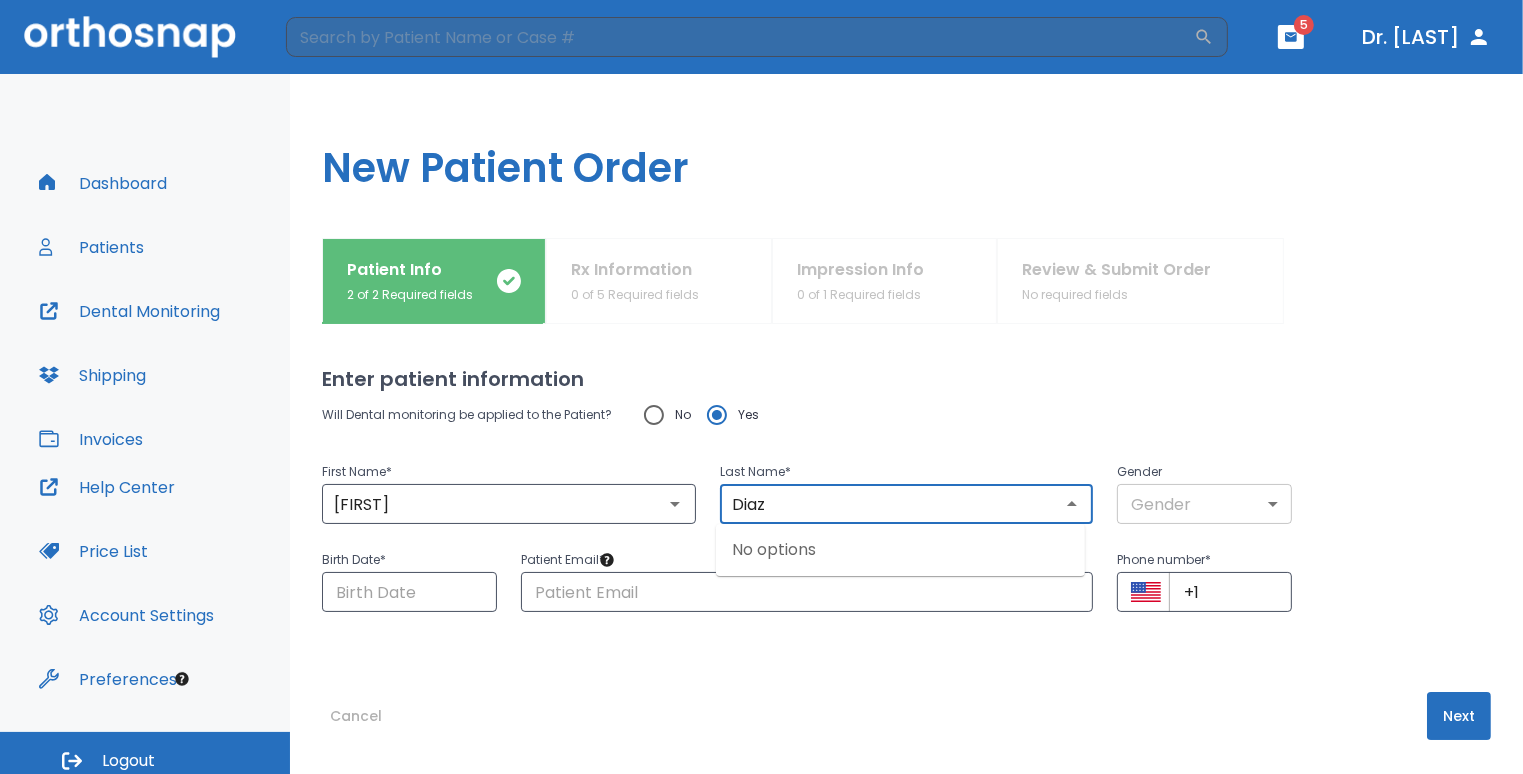type on "Diaz" 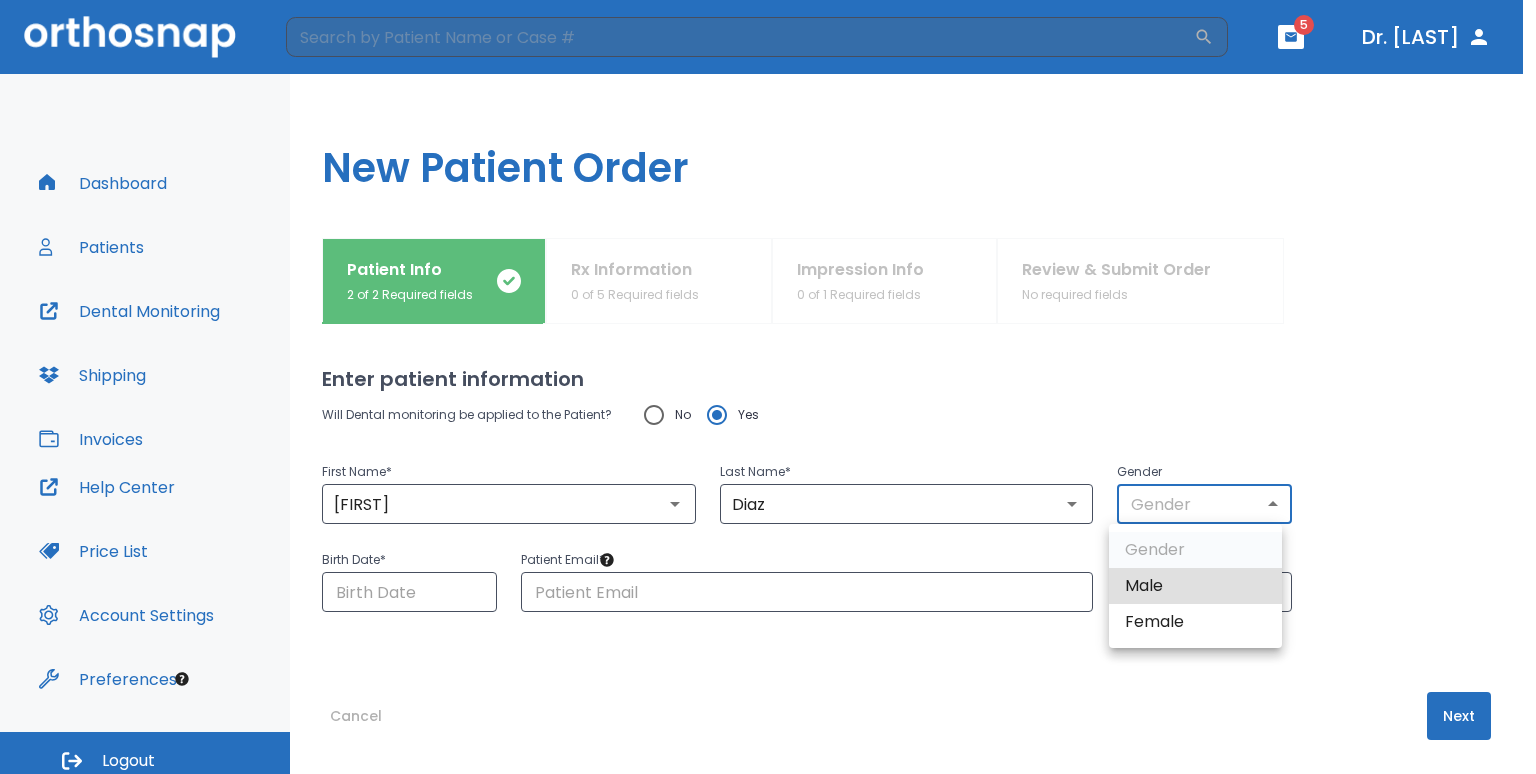 click on "​ 5 Dr. Fraser Dashboard Patients Dental Monitoring Shipping Invoices Help Center Price List Account Settings Preferences Logout Uploading files and placing your order. One moment, please. New Patient Order Patient Info 2 of 2 Required fields Rx Information 0 of 5 Required fields Impression Info 0 of 1 Required fields Review & Submit Order No required fields Enter patient information Will Dental monitoring be applied to the Patient? No Yes First Name * Ana ​ Last Name * Diaz ​ Gender Gender ​ Birth Date * ​ Patient Email * ​ Phone number * ​ +1 ​ Cancel Next Gender Male Female" at bounding box center [768, 387] 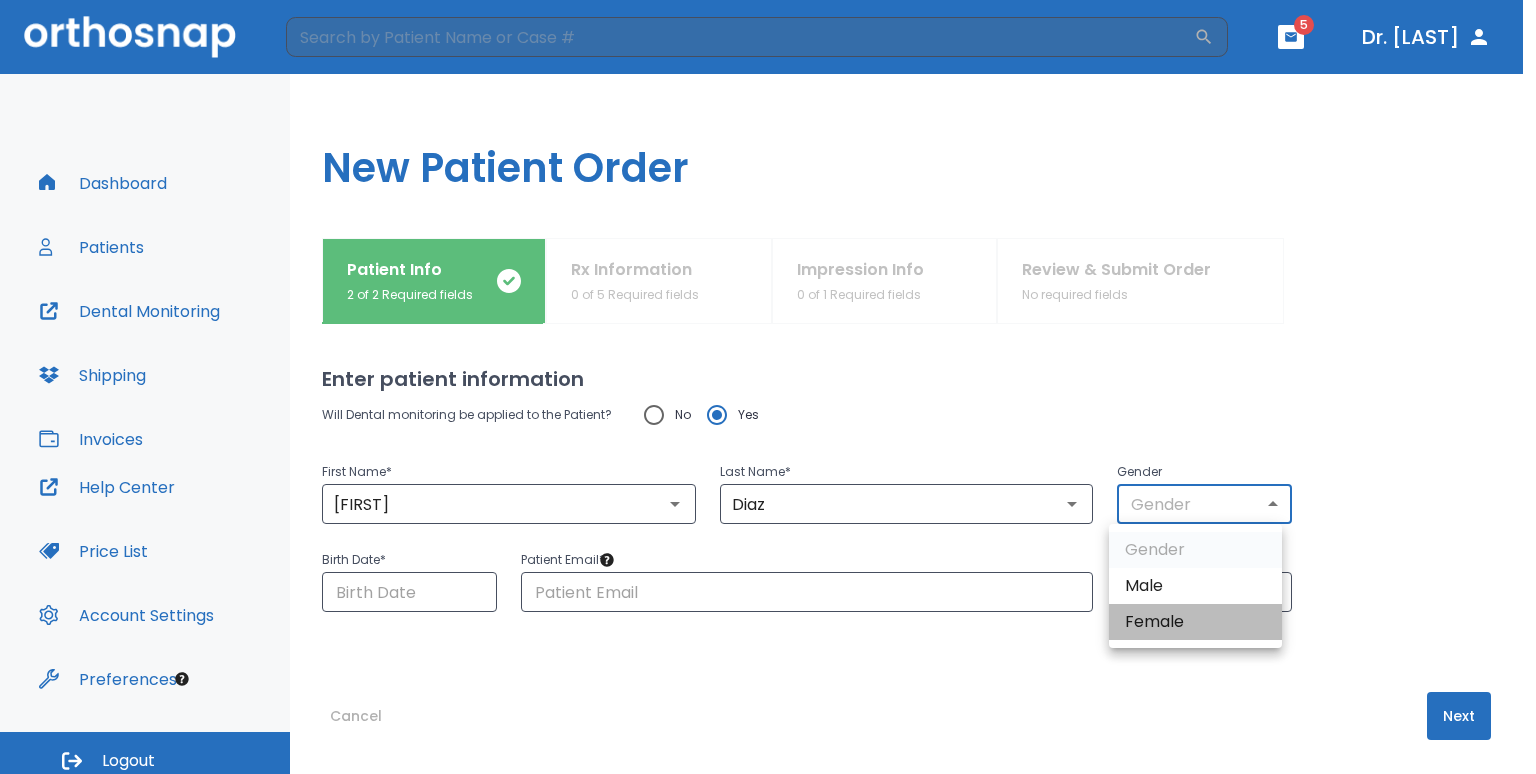 click on "Female" at bounding box center (1195, 622) 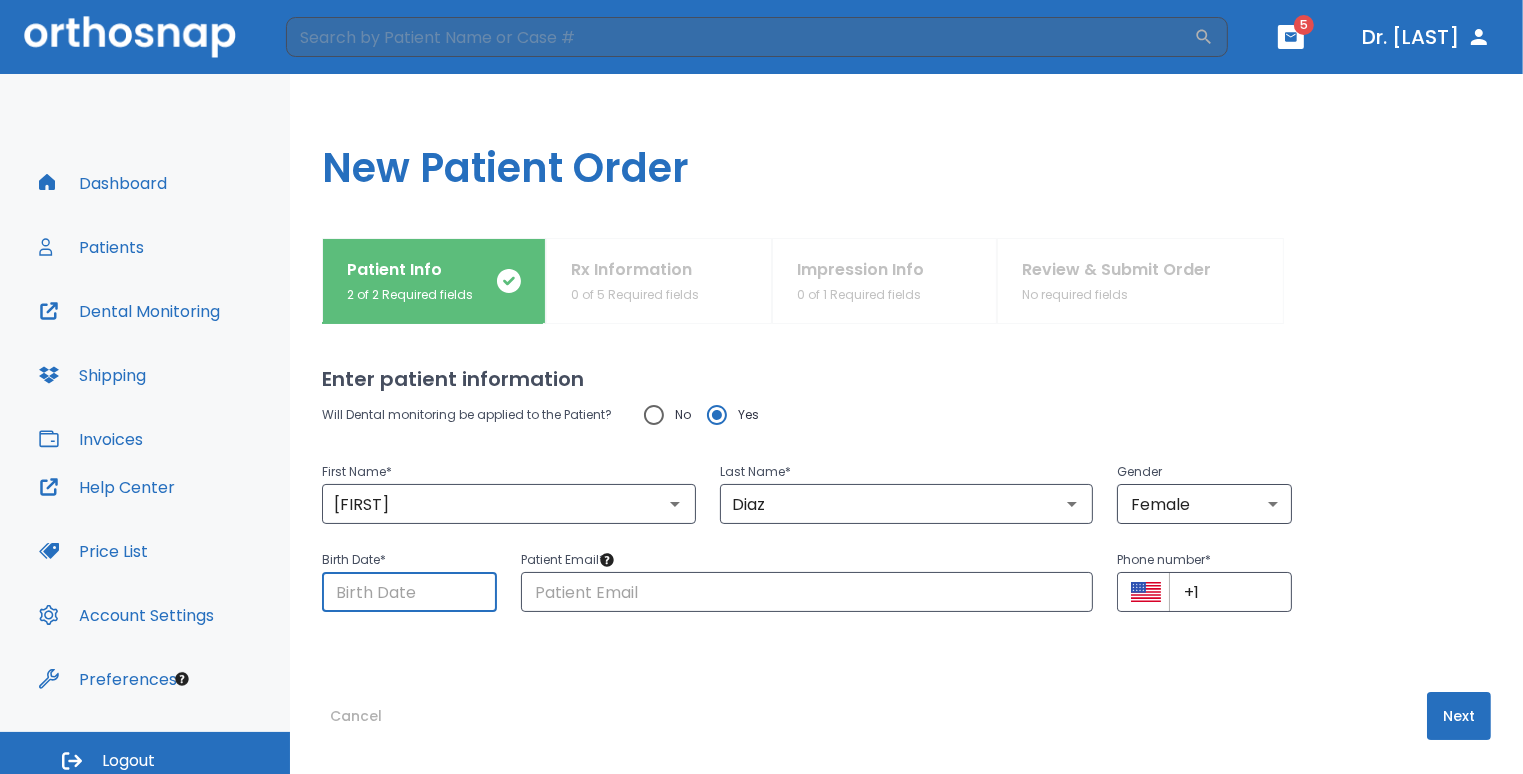 click at bounding box center (409, 592) 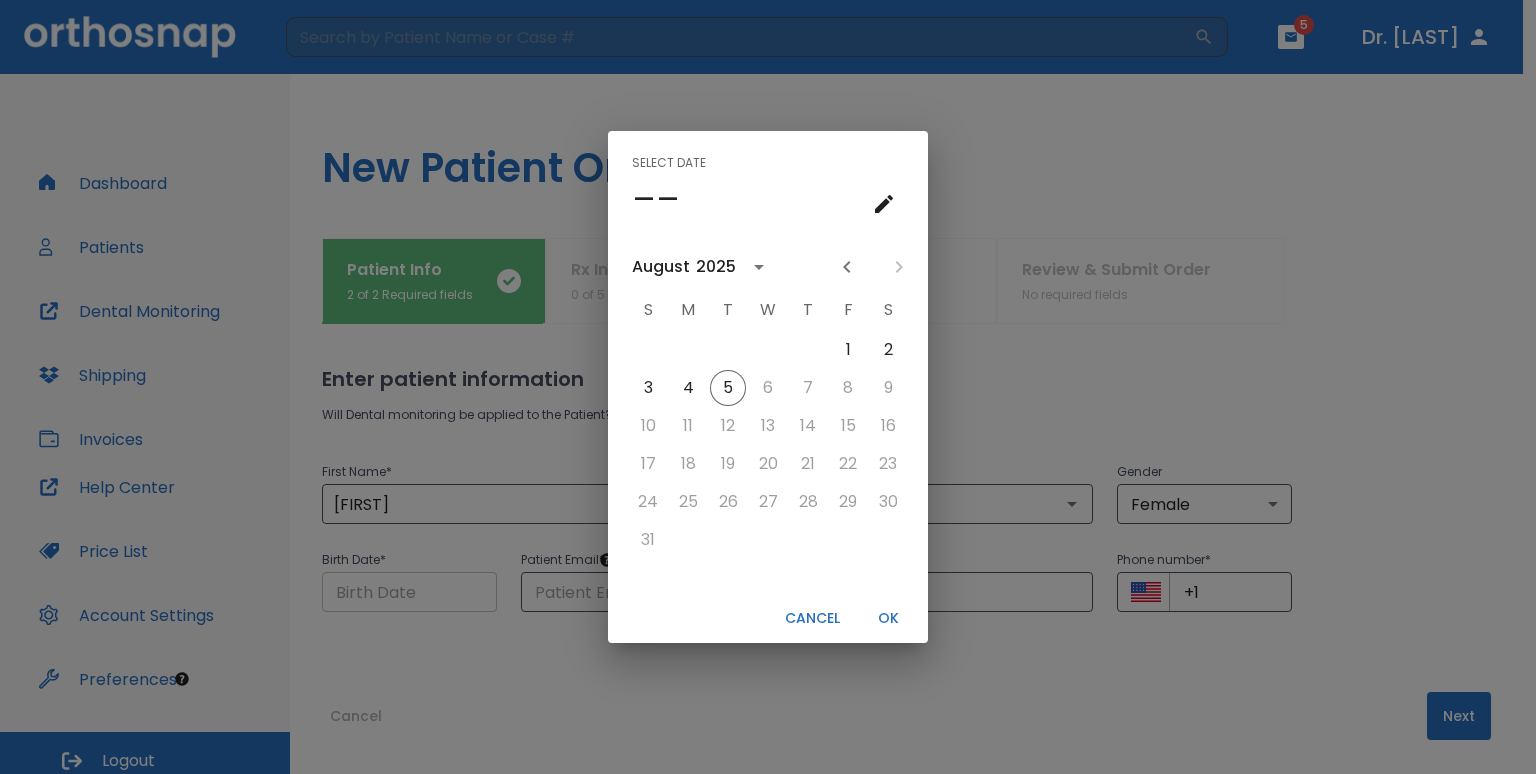 type 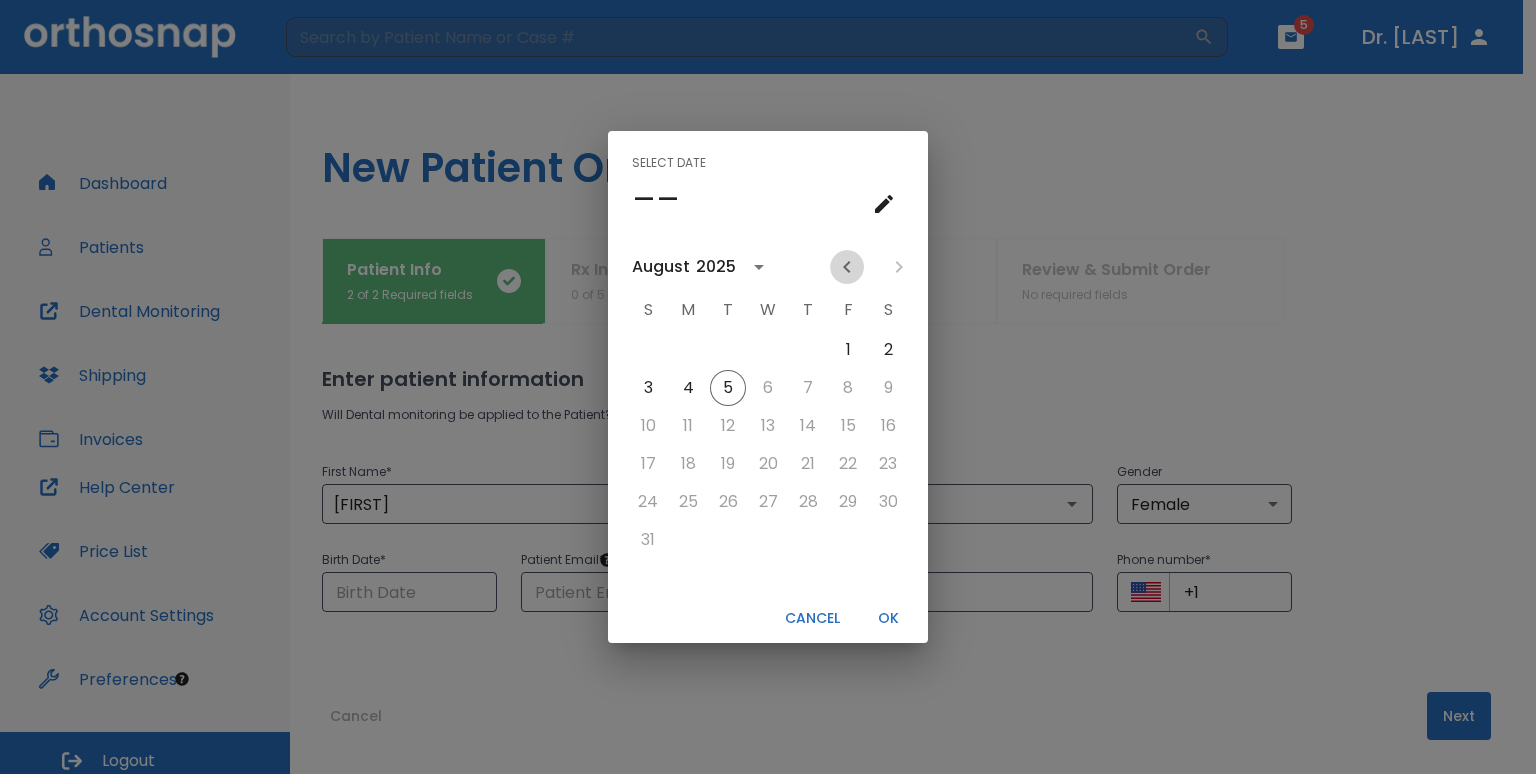 click 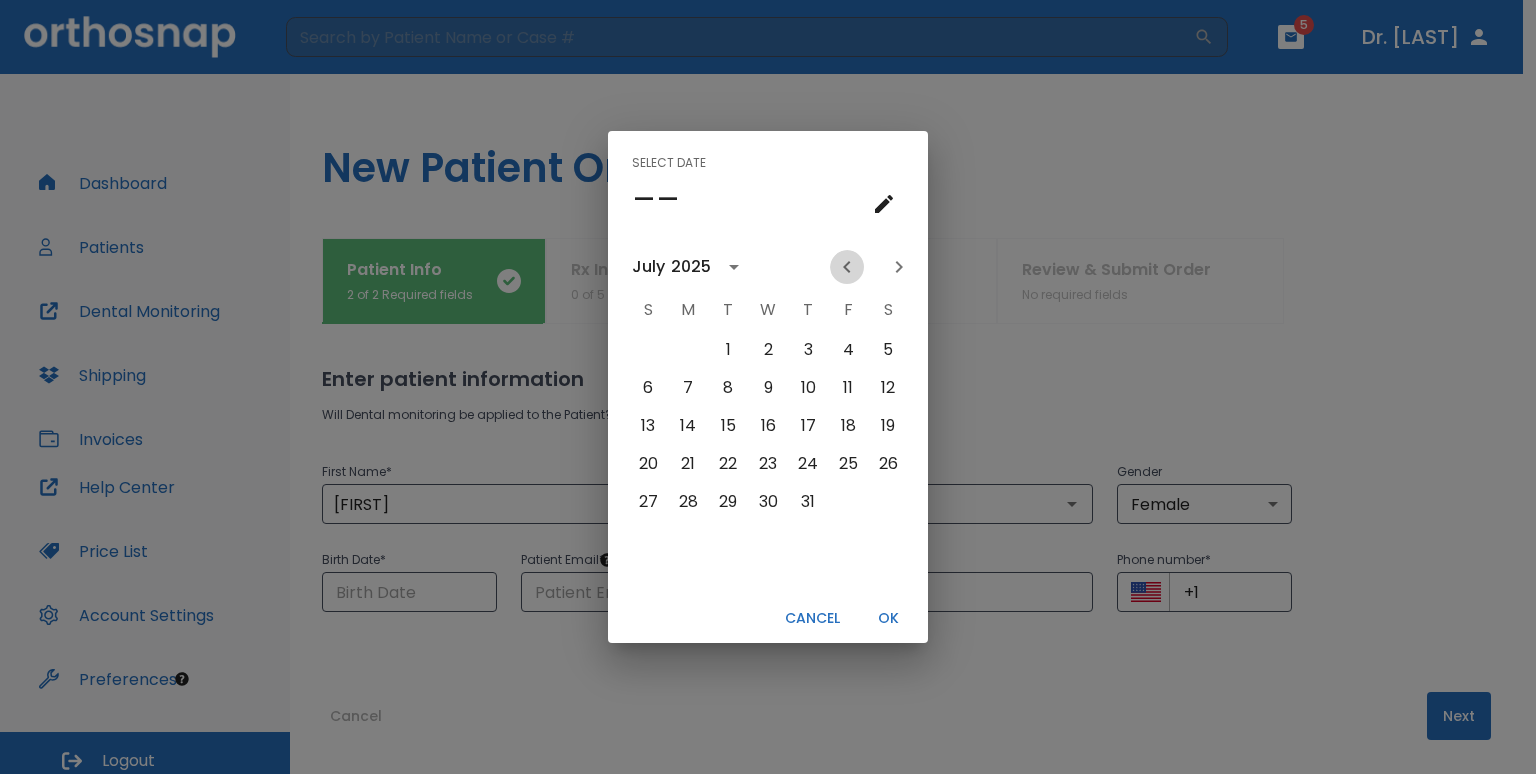 click 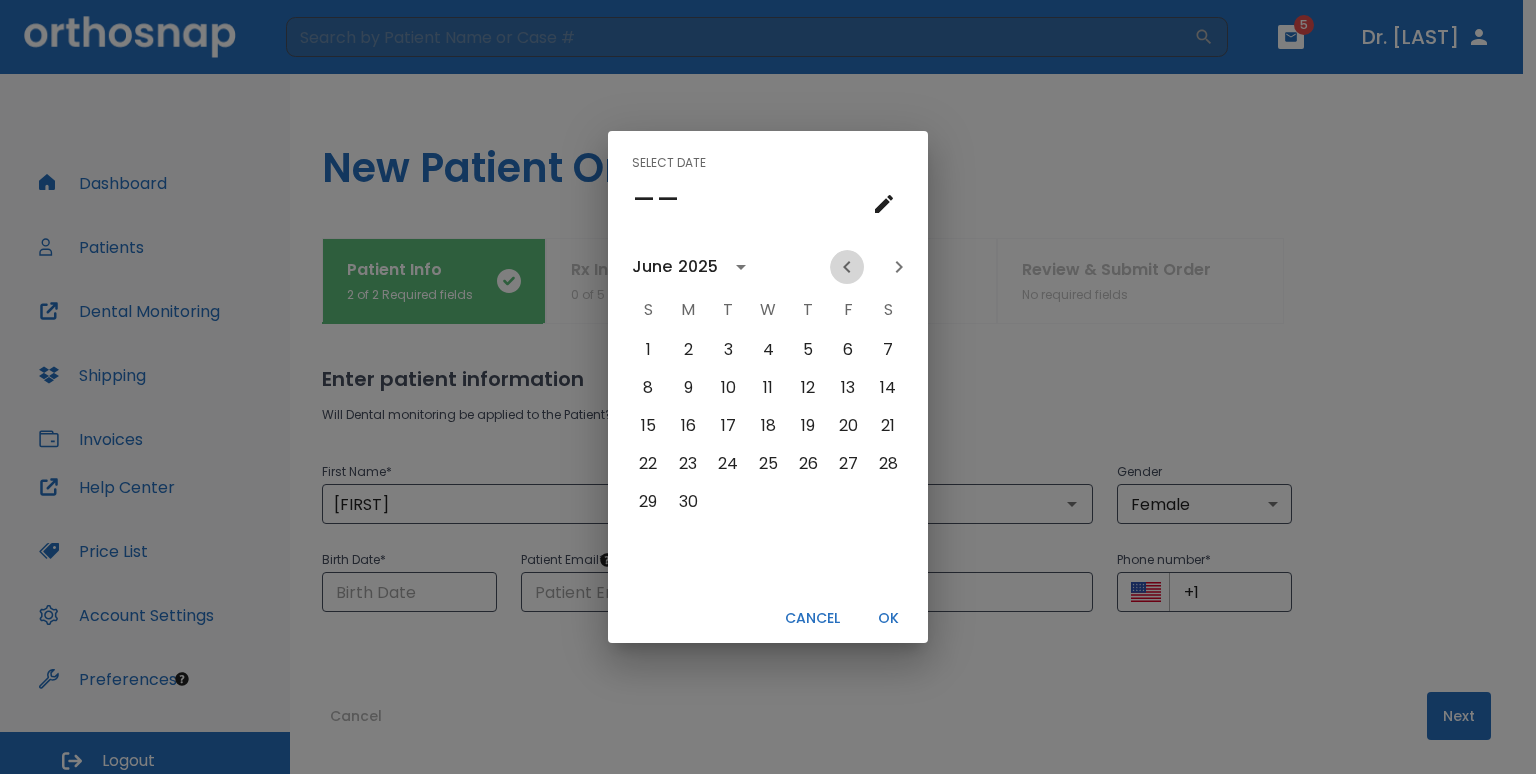 click 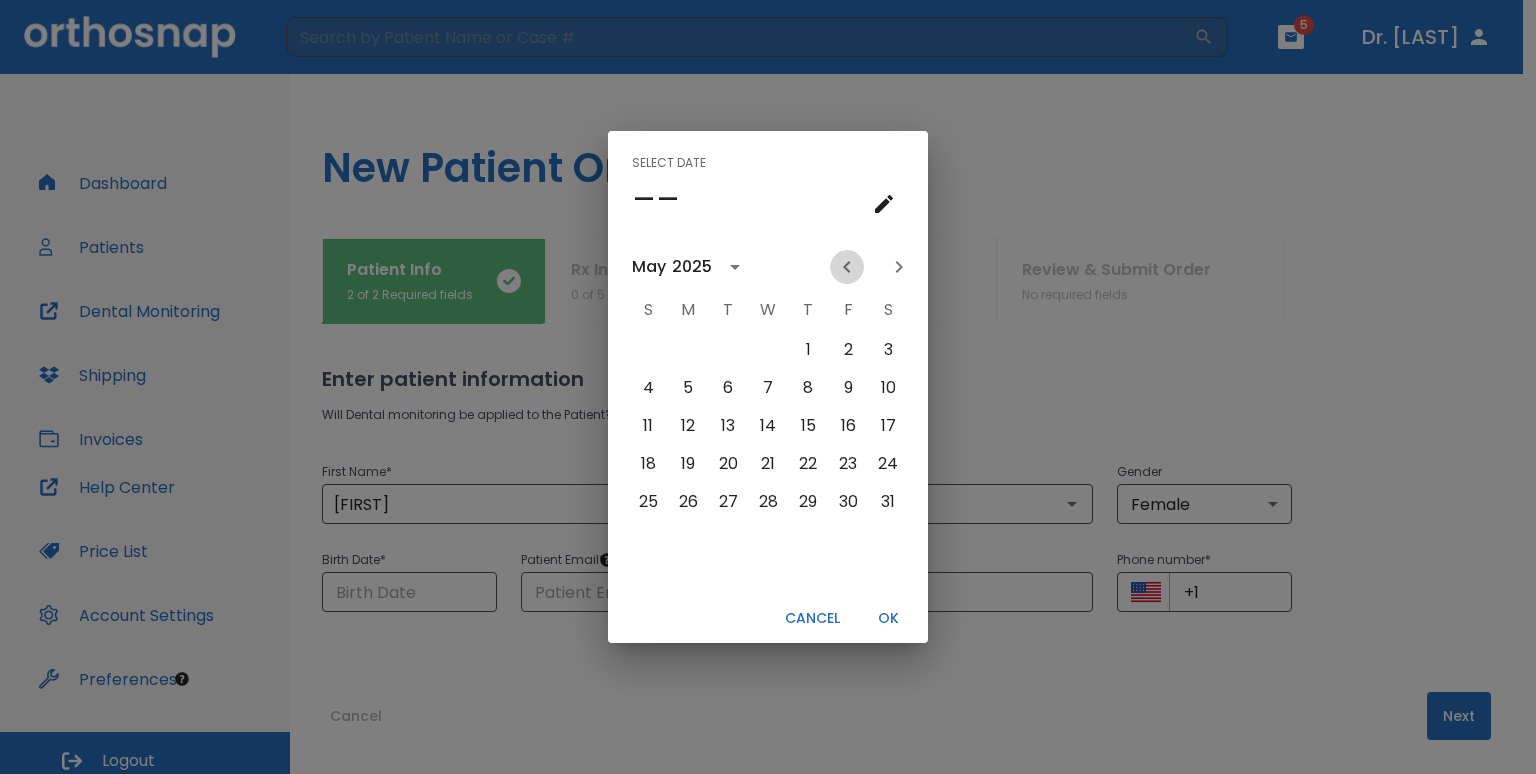 click 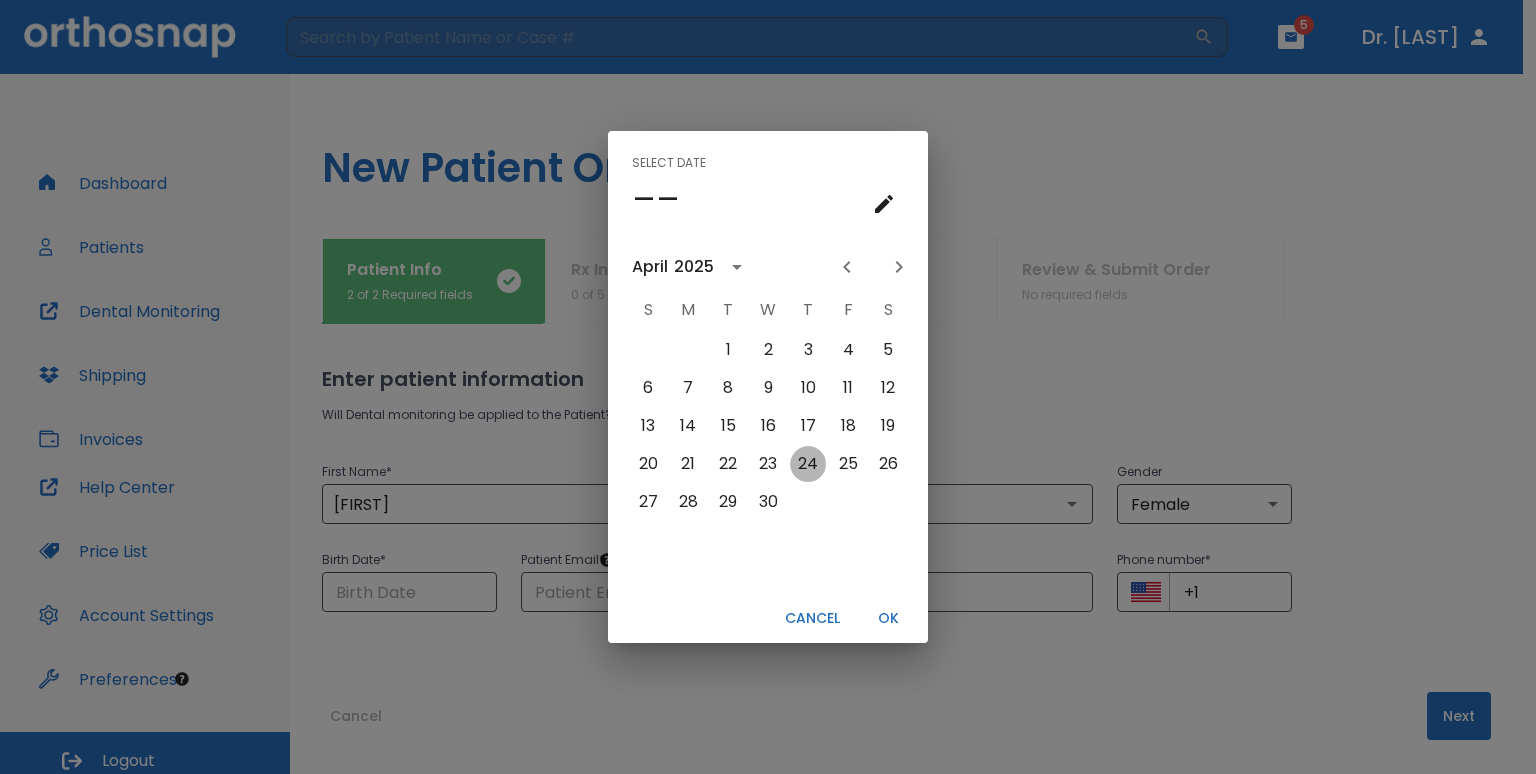click on "24" at bounding box center (808, 464) 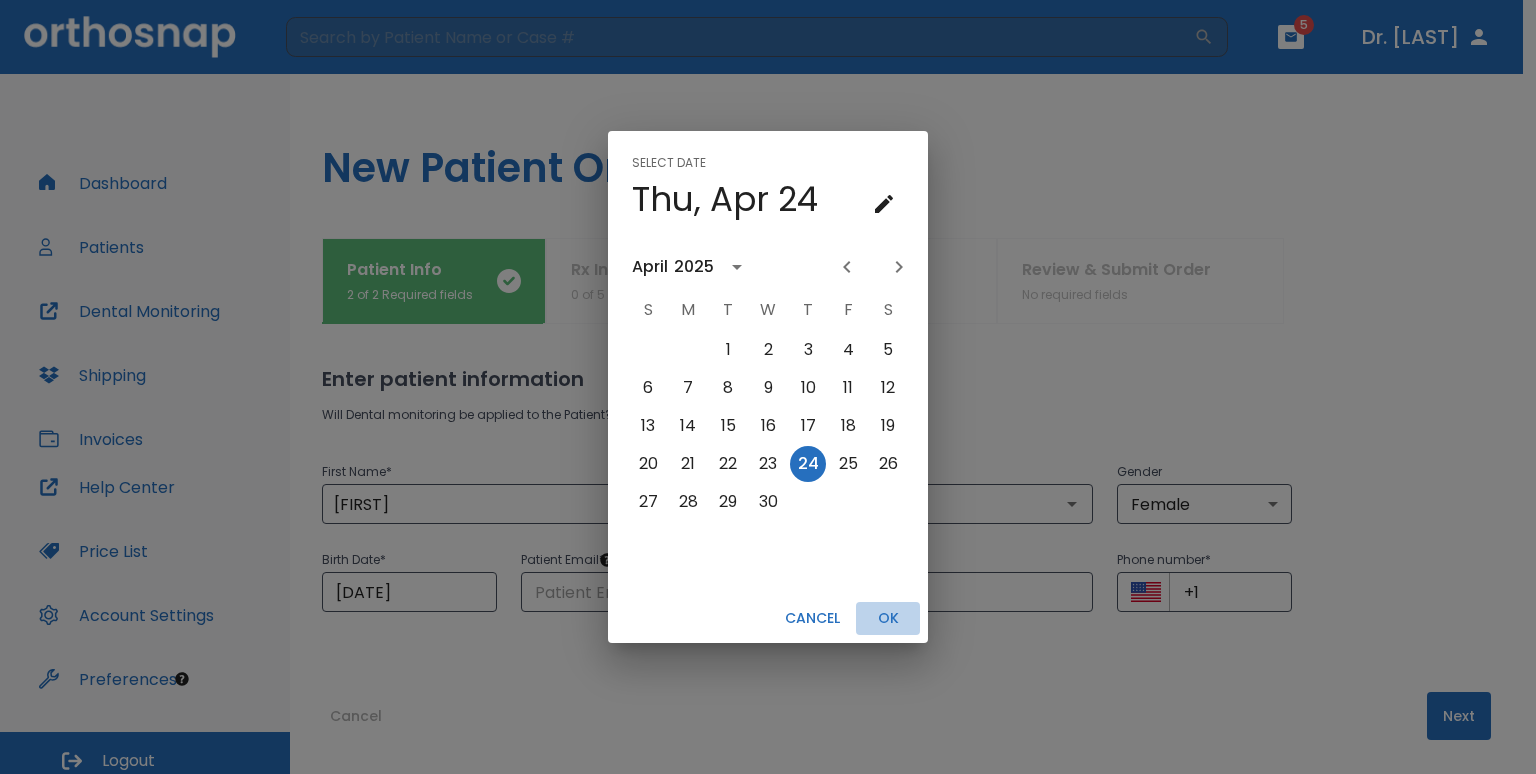 click on "OK" at bounding box center [888, 618] 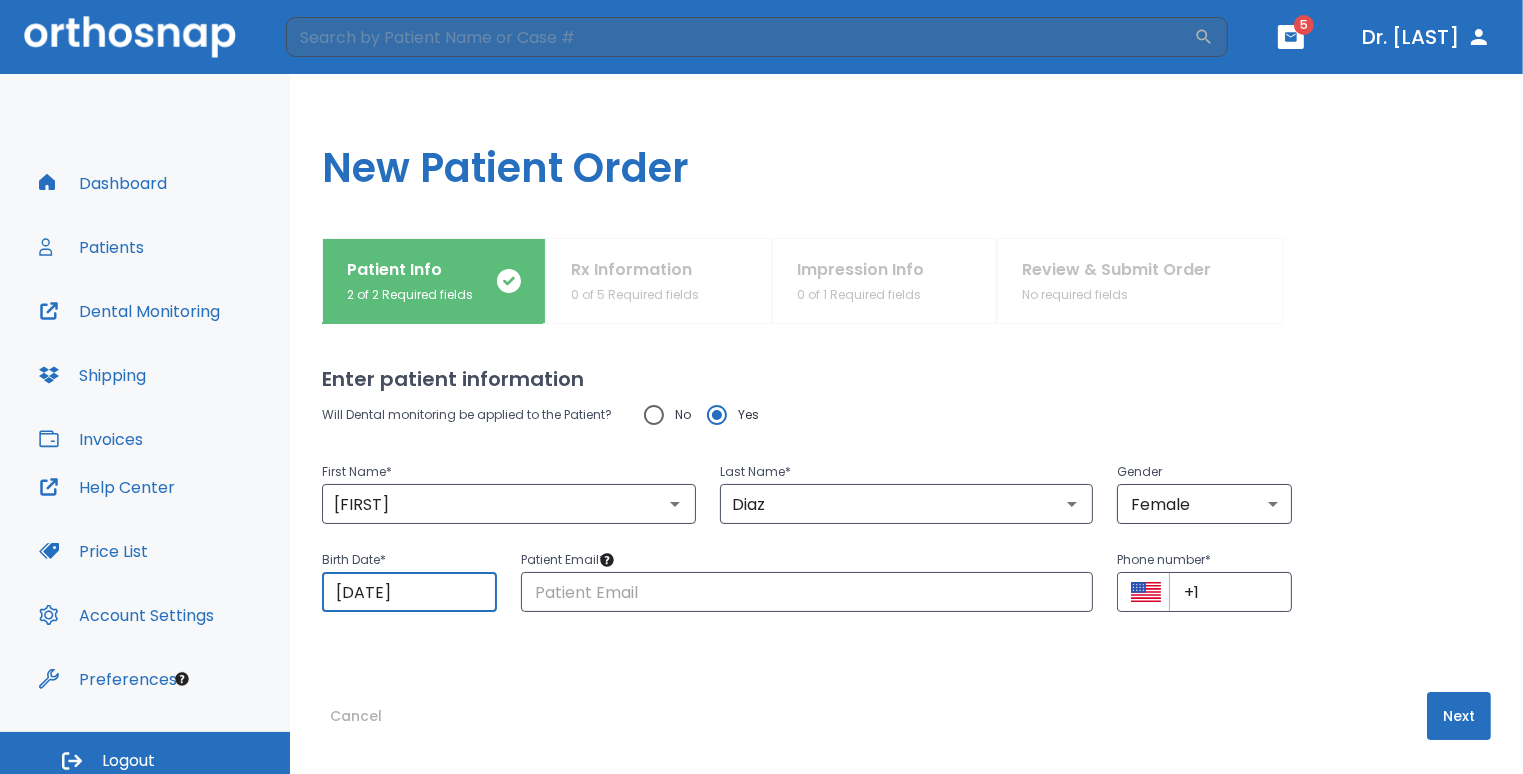 click on "04/24/2025" at bounding box center [409, 592] 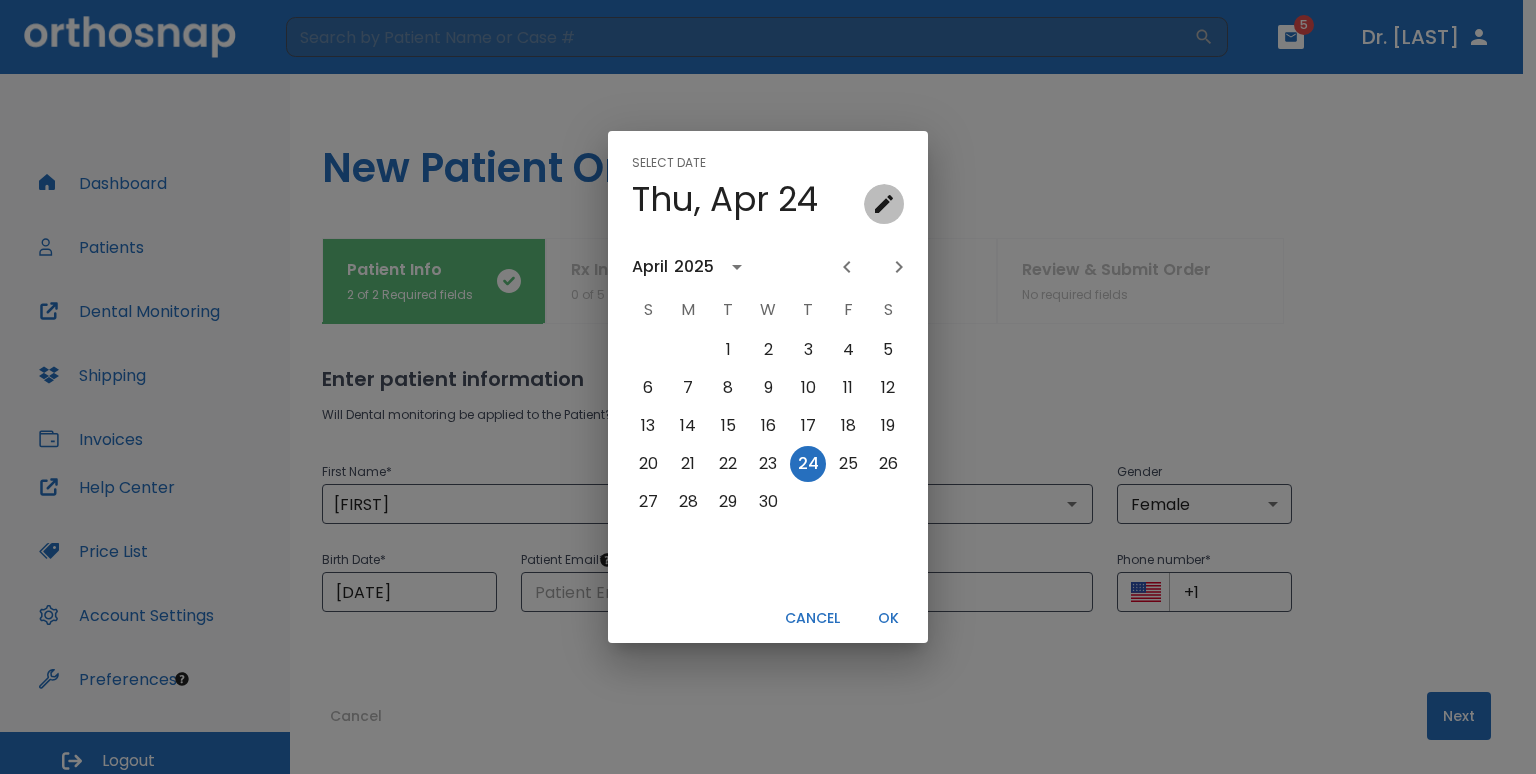 click 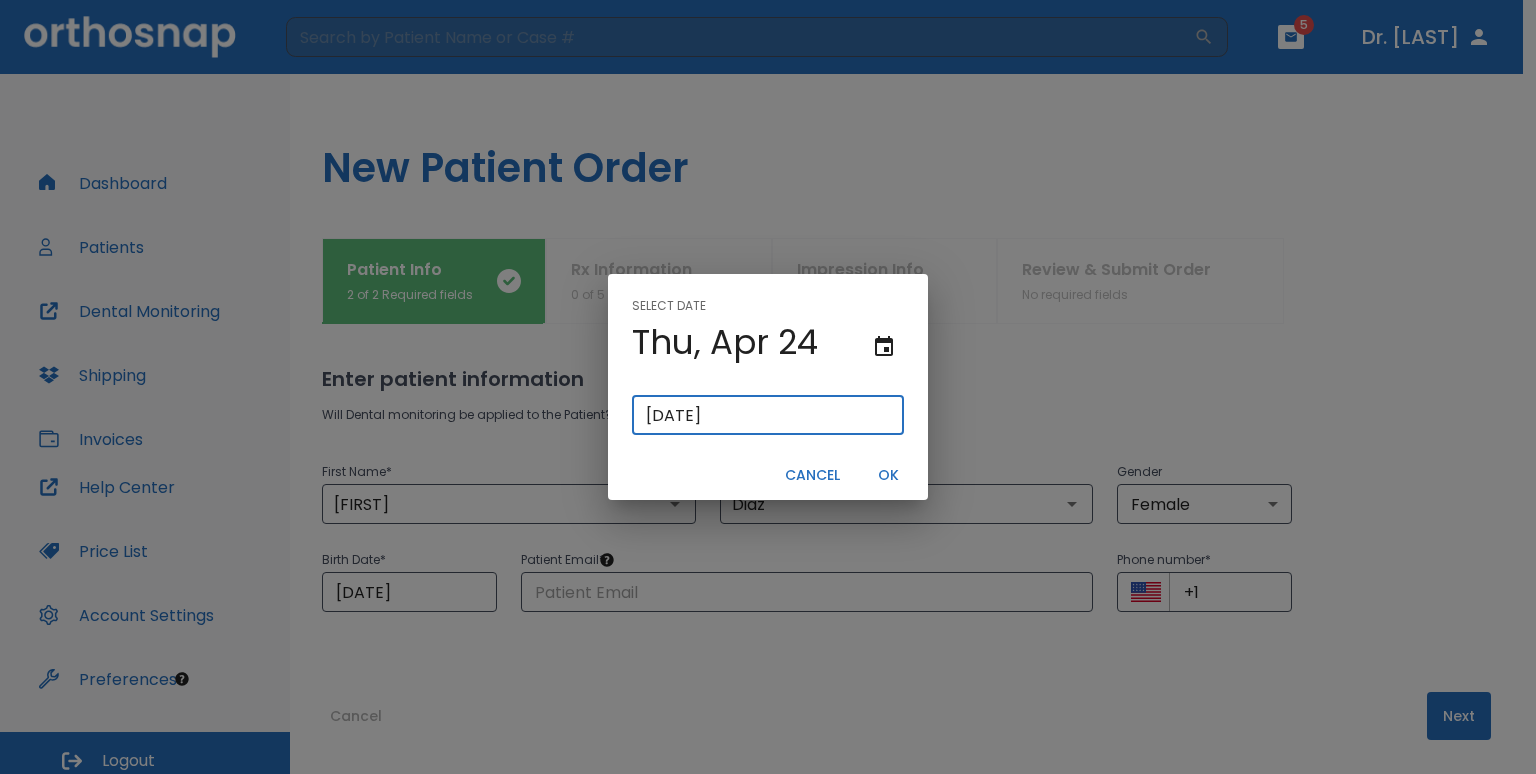 click on "04/24/2025" at bounding box center [768, 415] 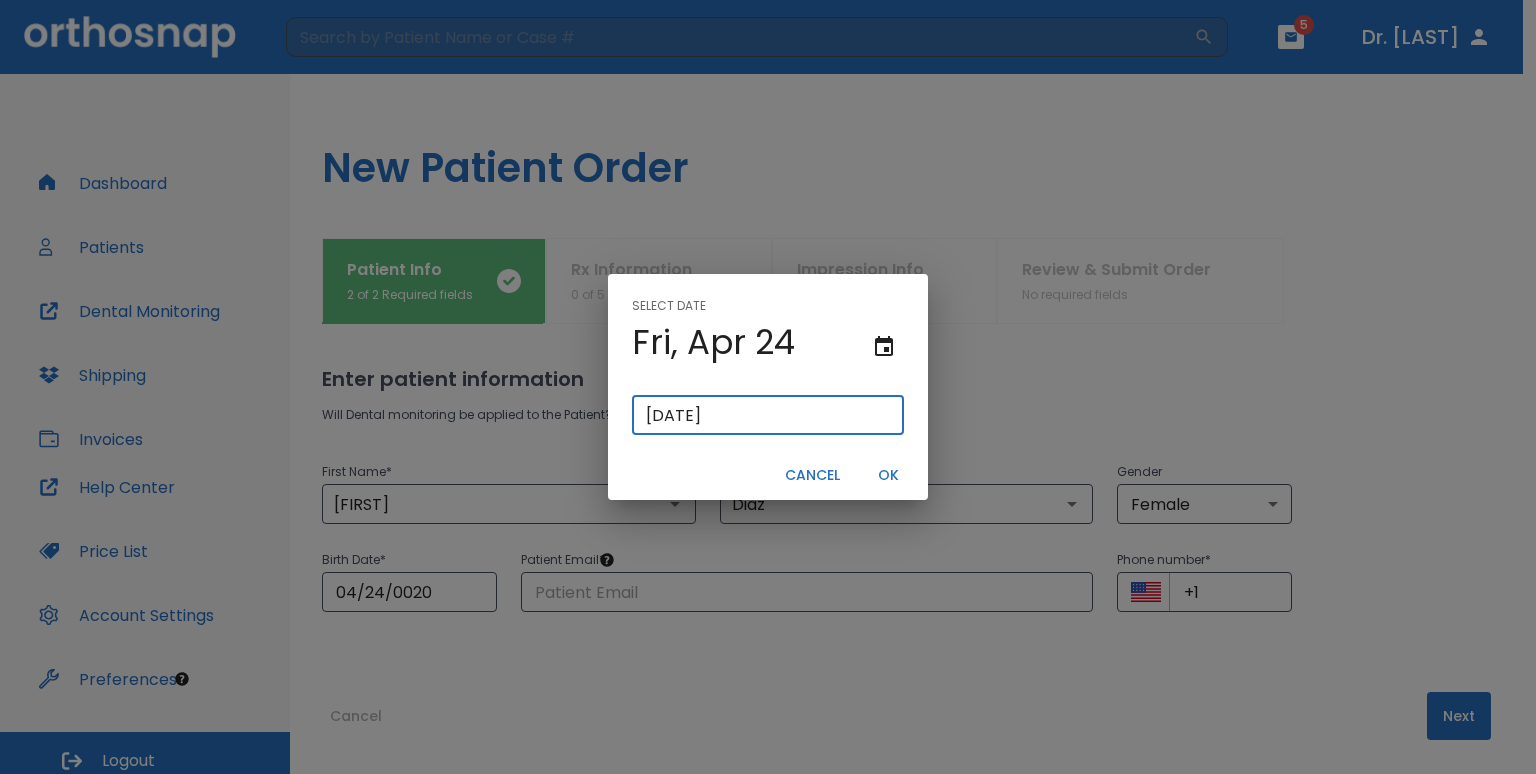 type on "04/24/0002" 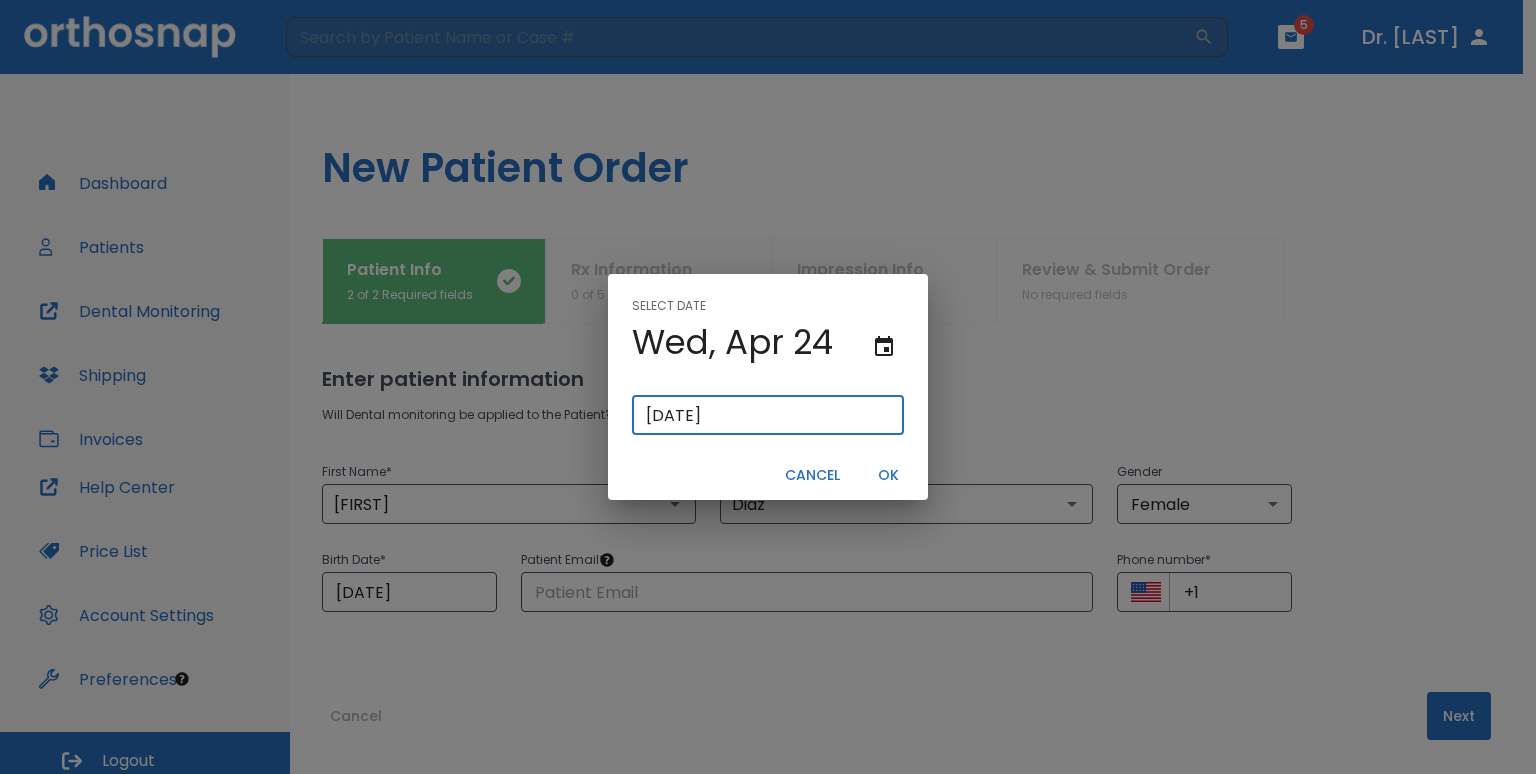 type on "04/24/" 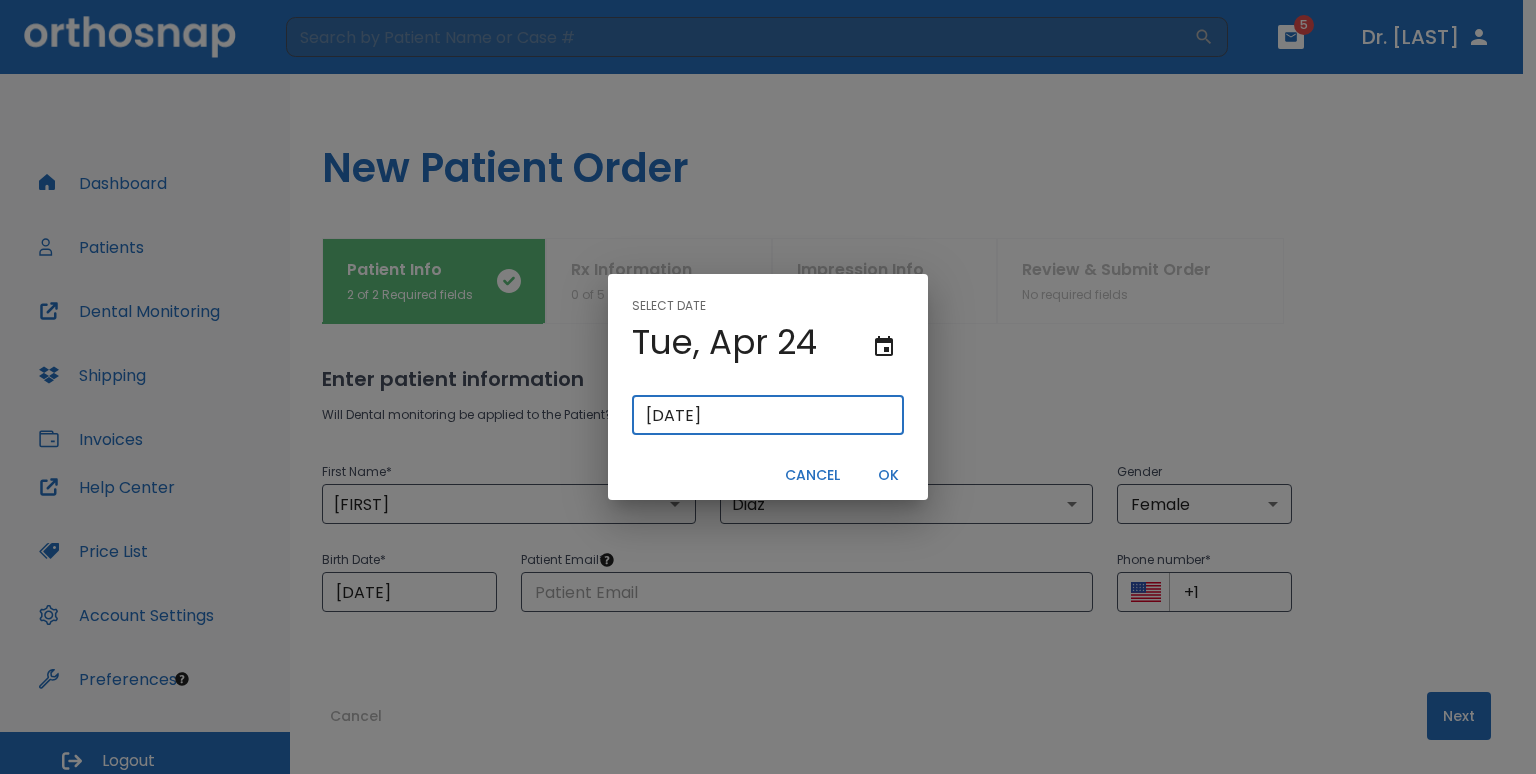 type on "04/24/0019" 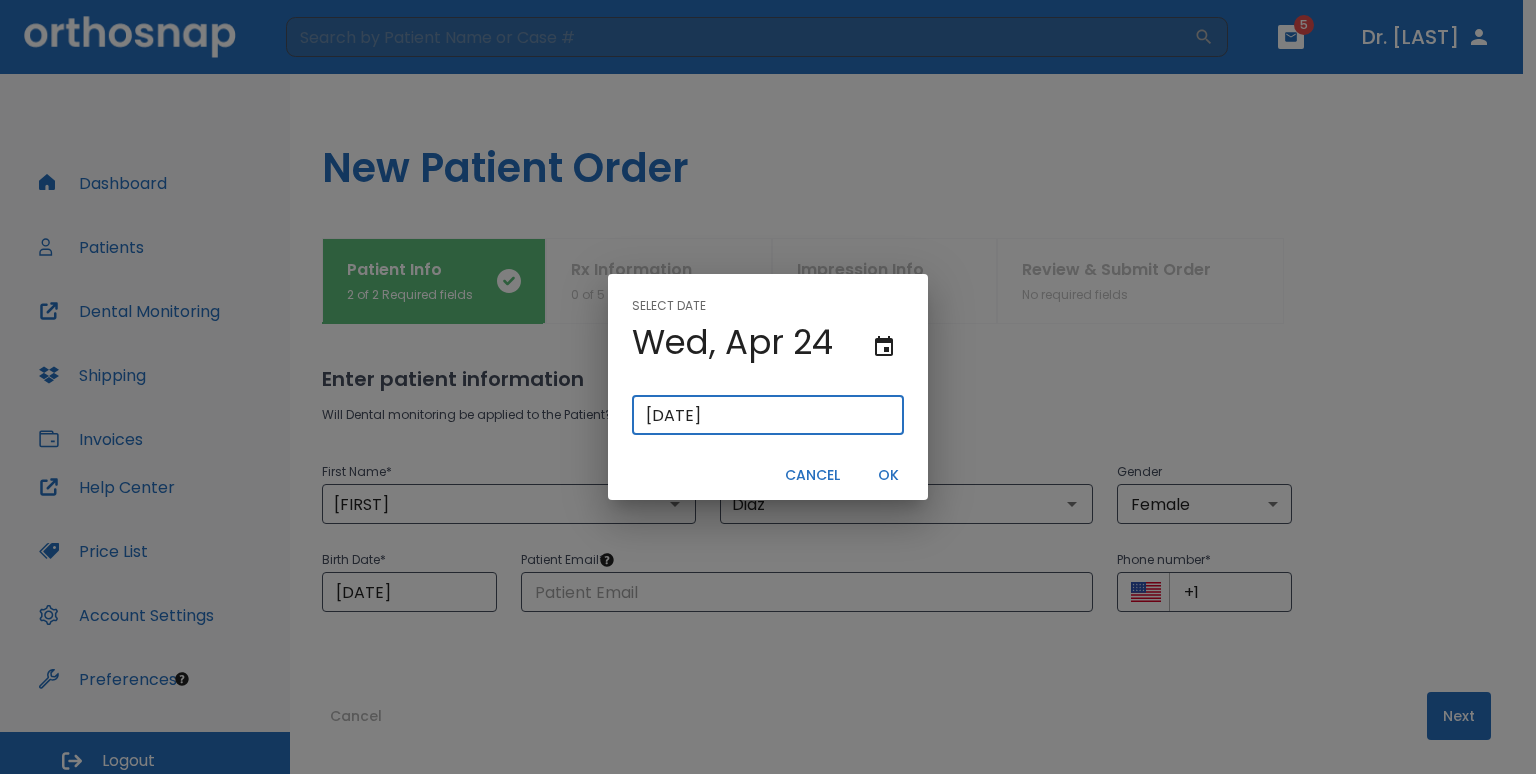 type on "04/24/0199" 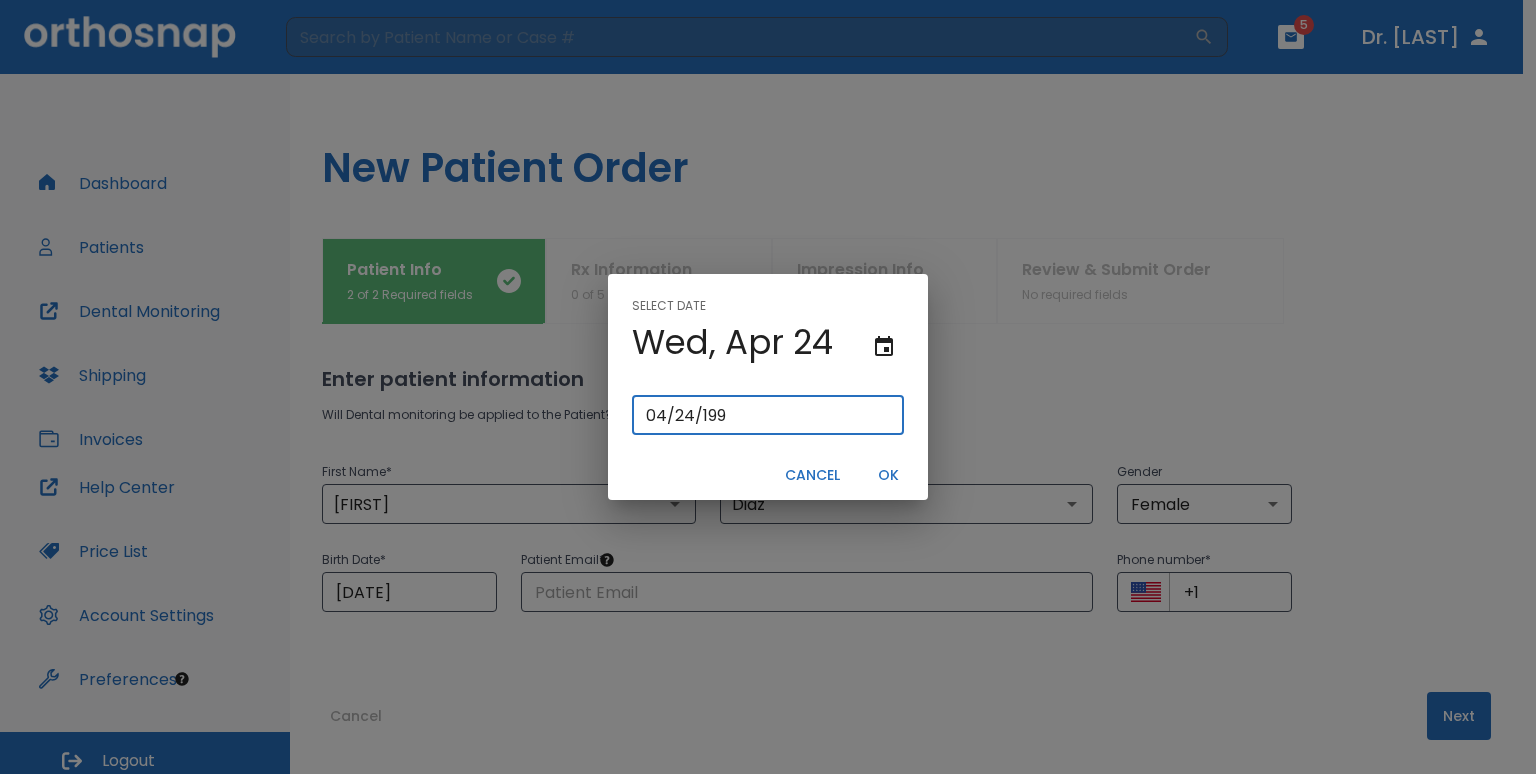 type on "04/24/1993" 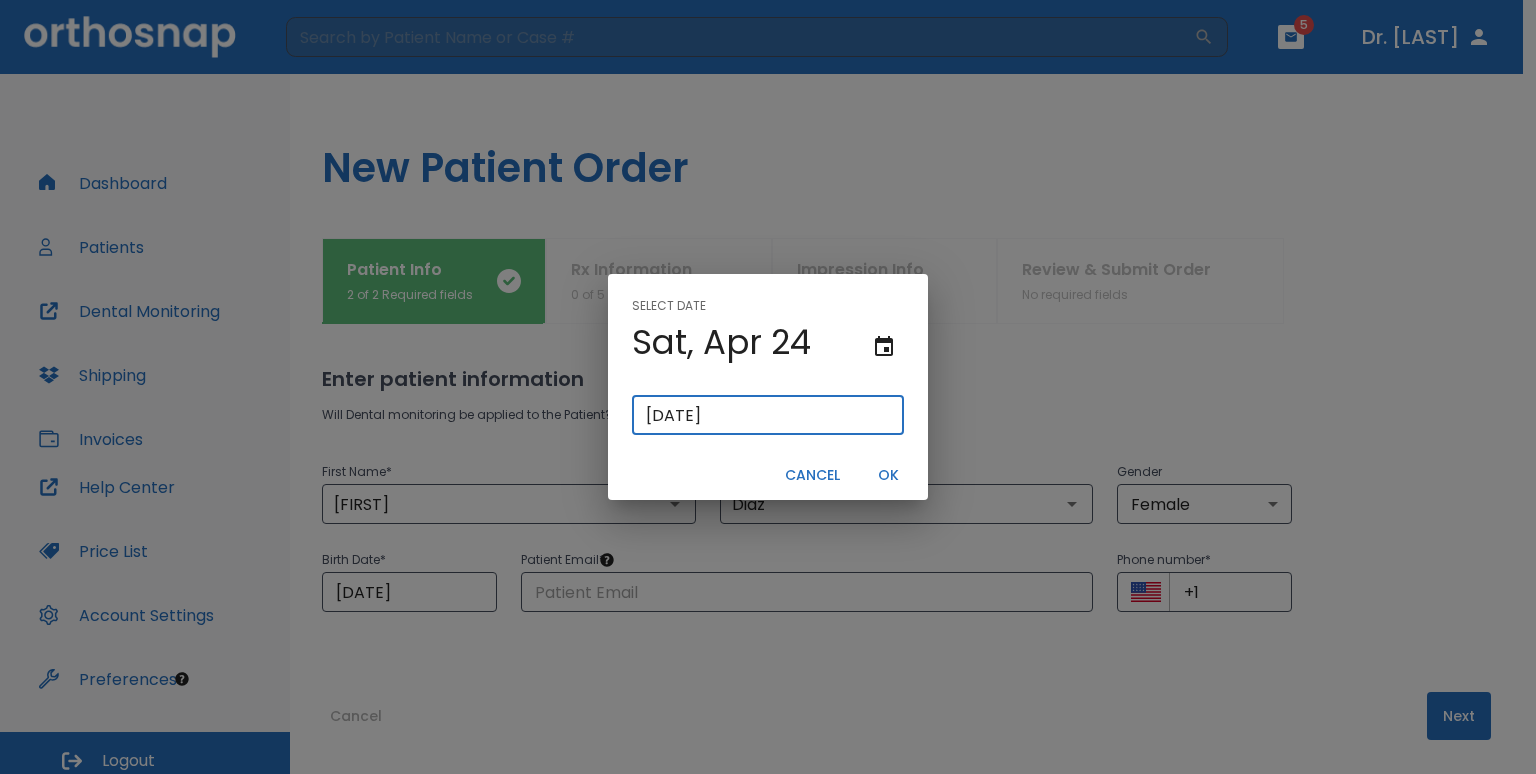 type on "04/24/1993" 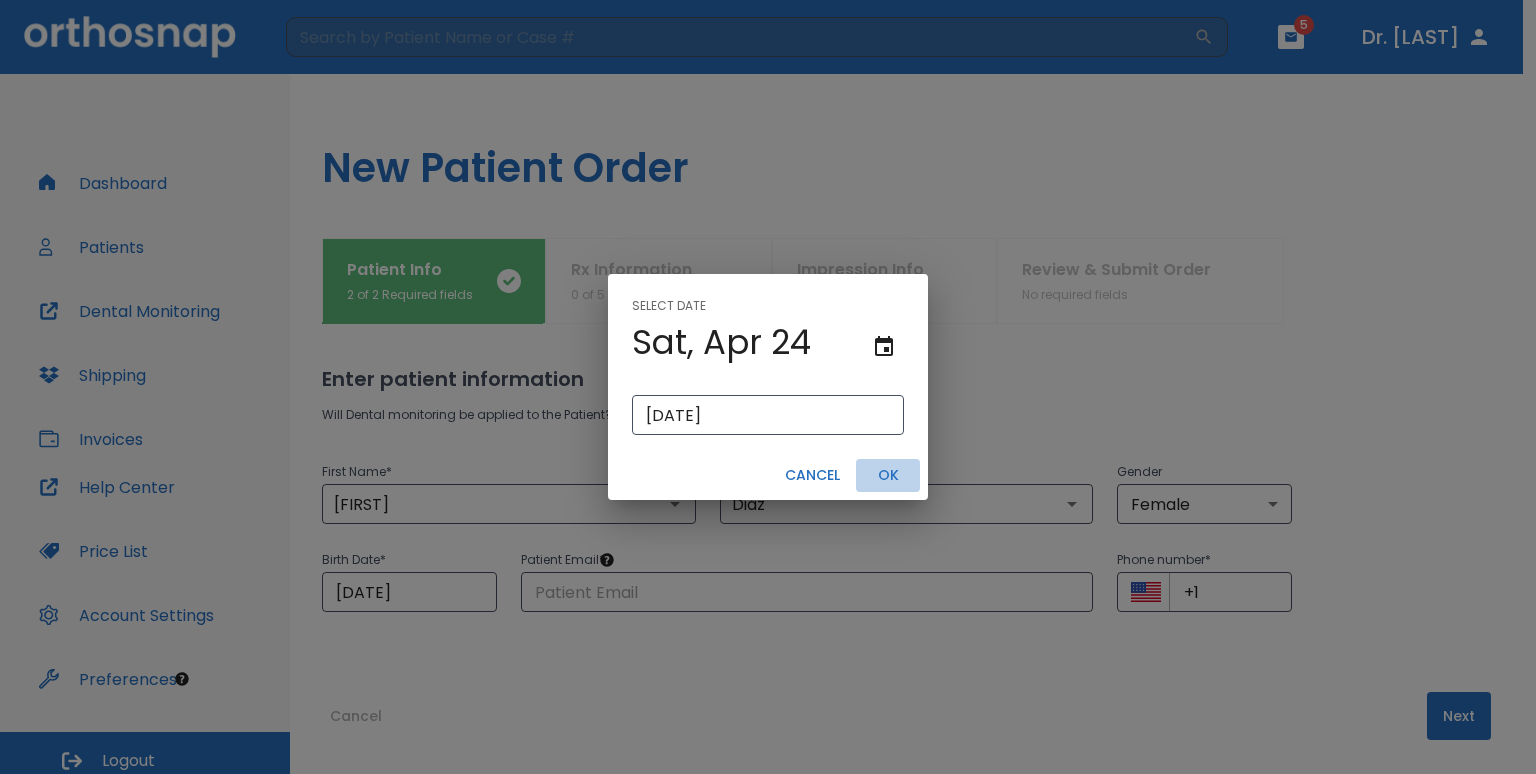 click on "OK" at bounding box center [888, 475] 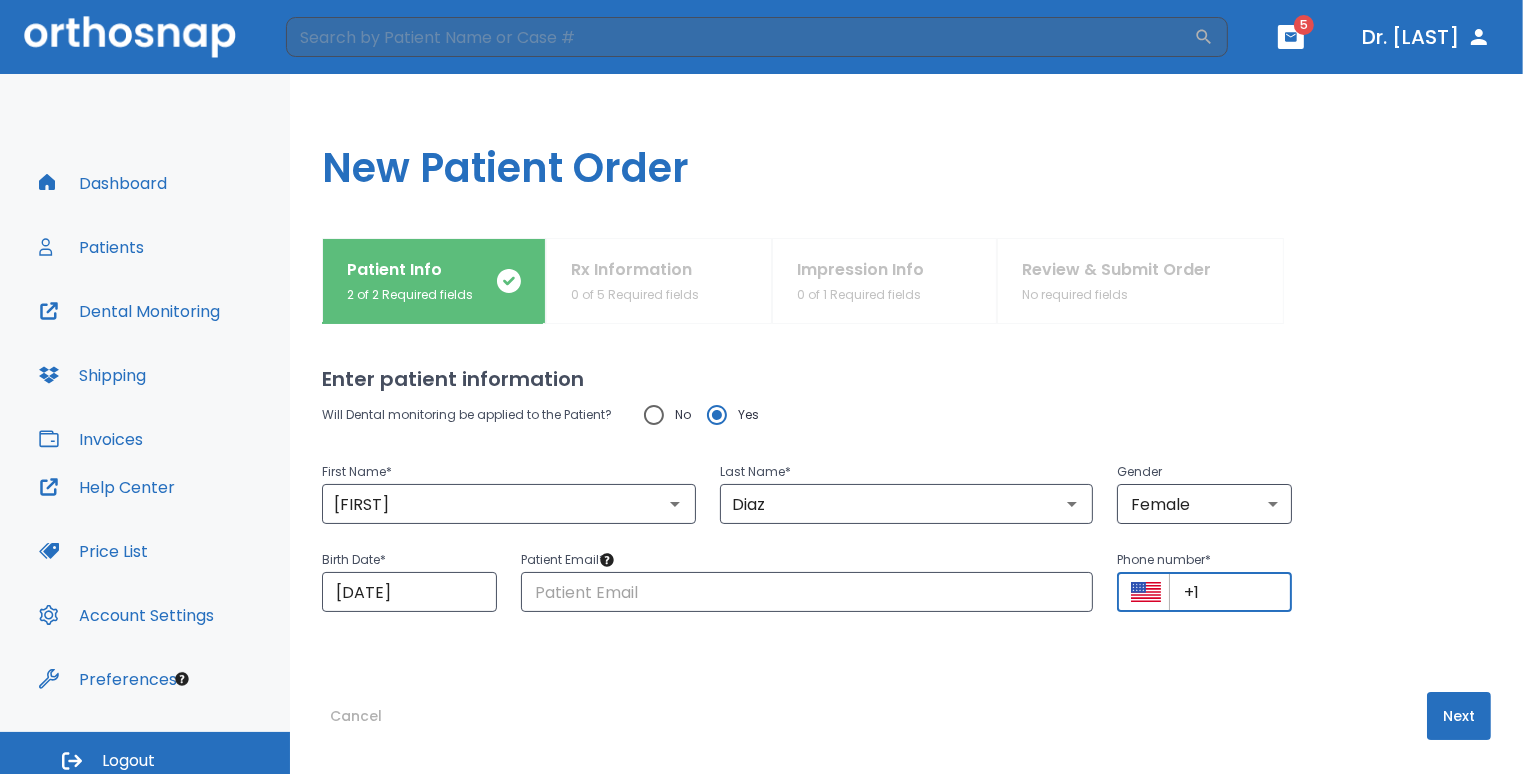 click on "+1" at bounding box center (1230, 592) 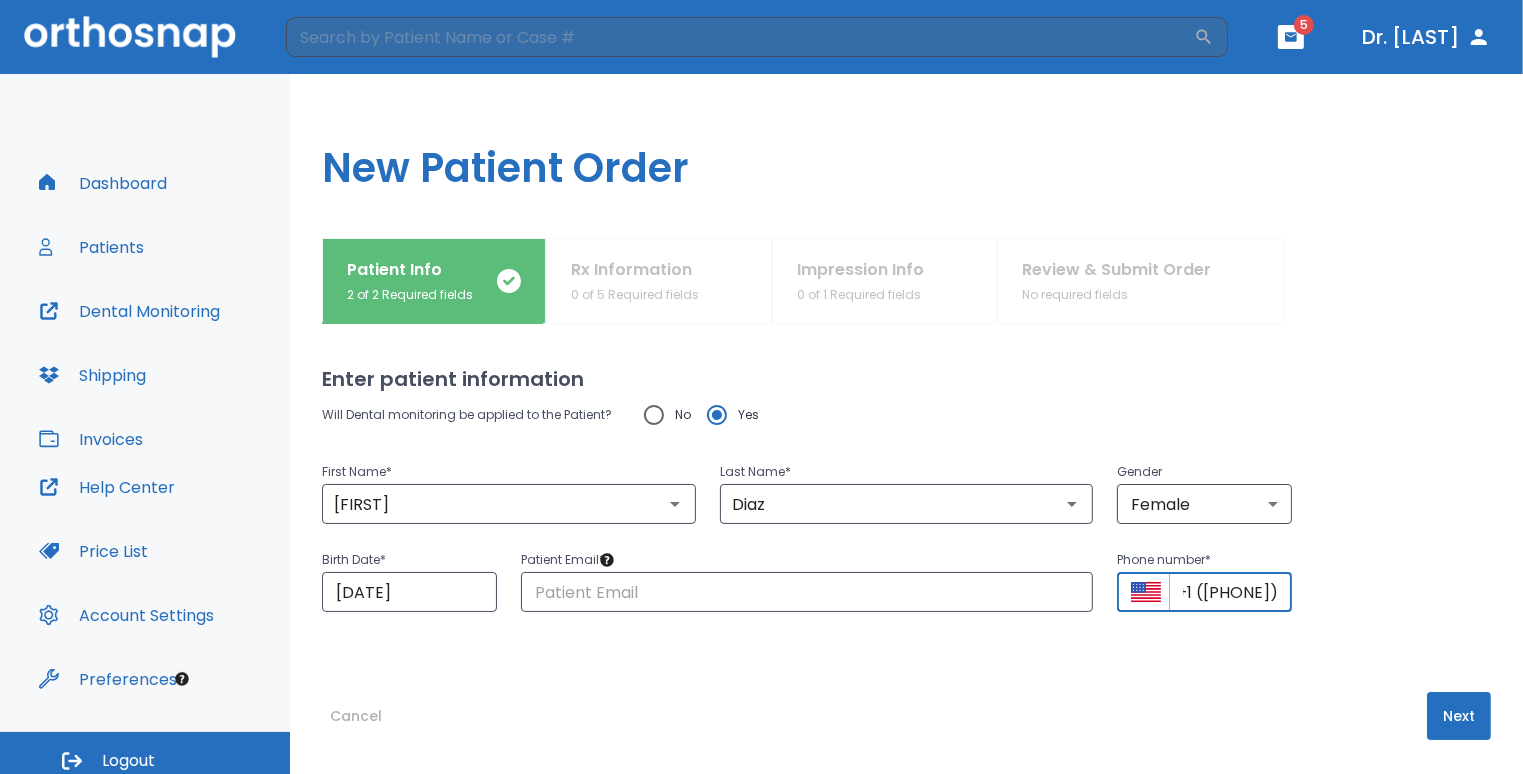 scroll, scrollTop: 0, scrollLeft: 52, axis: horizontal 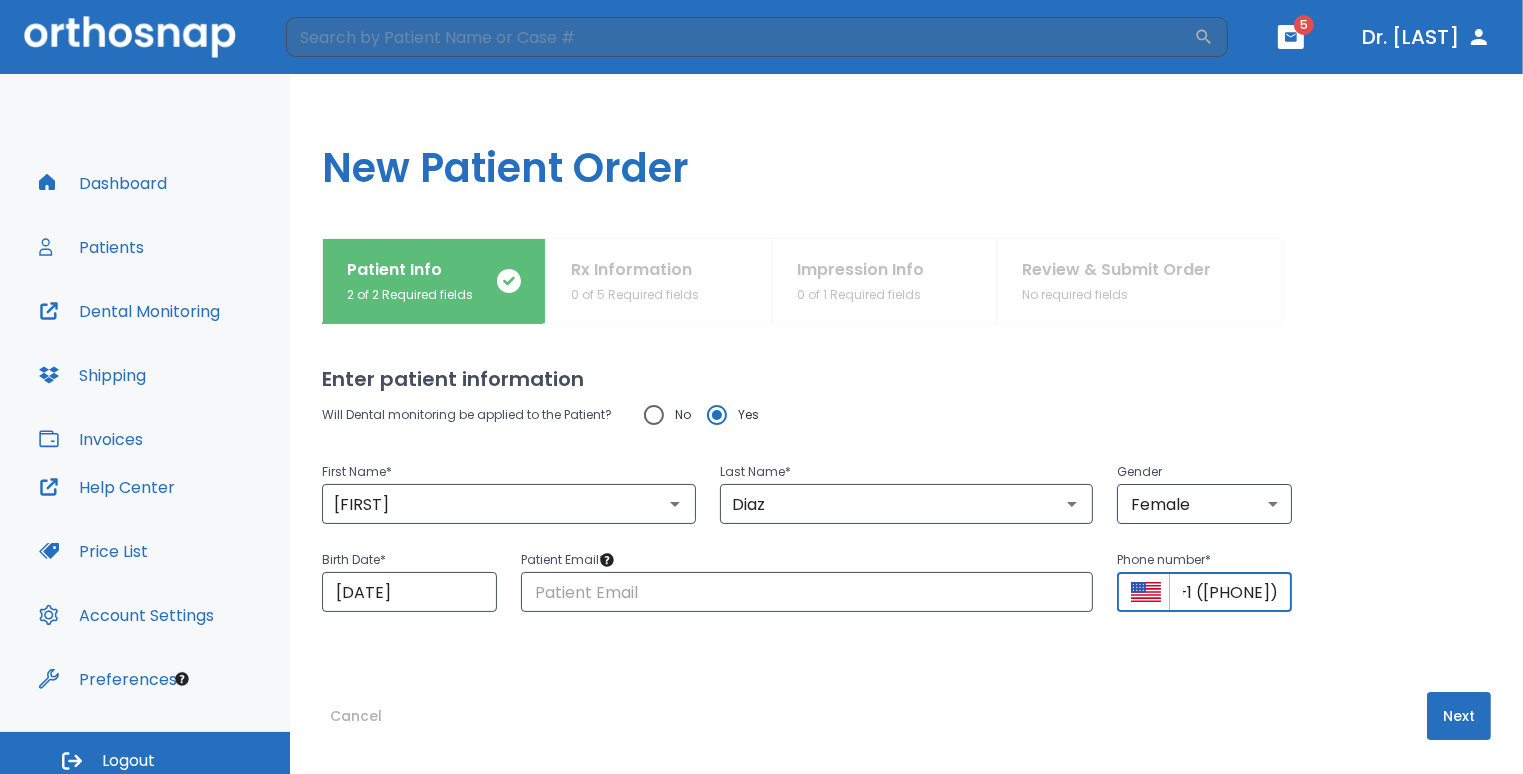type on "+1 (770) 483-4469" 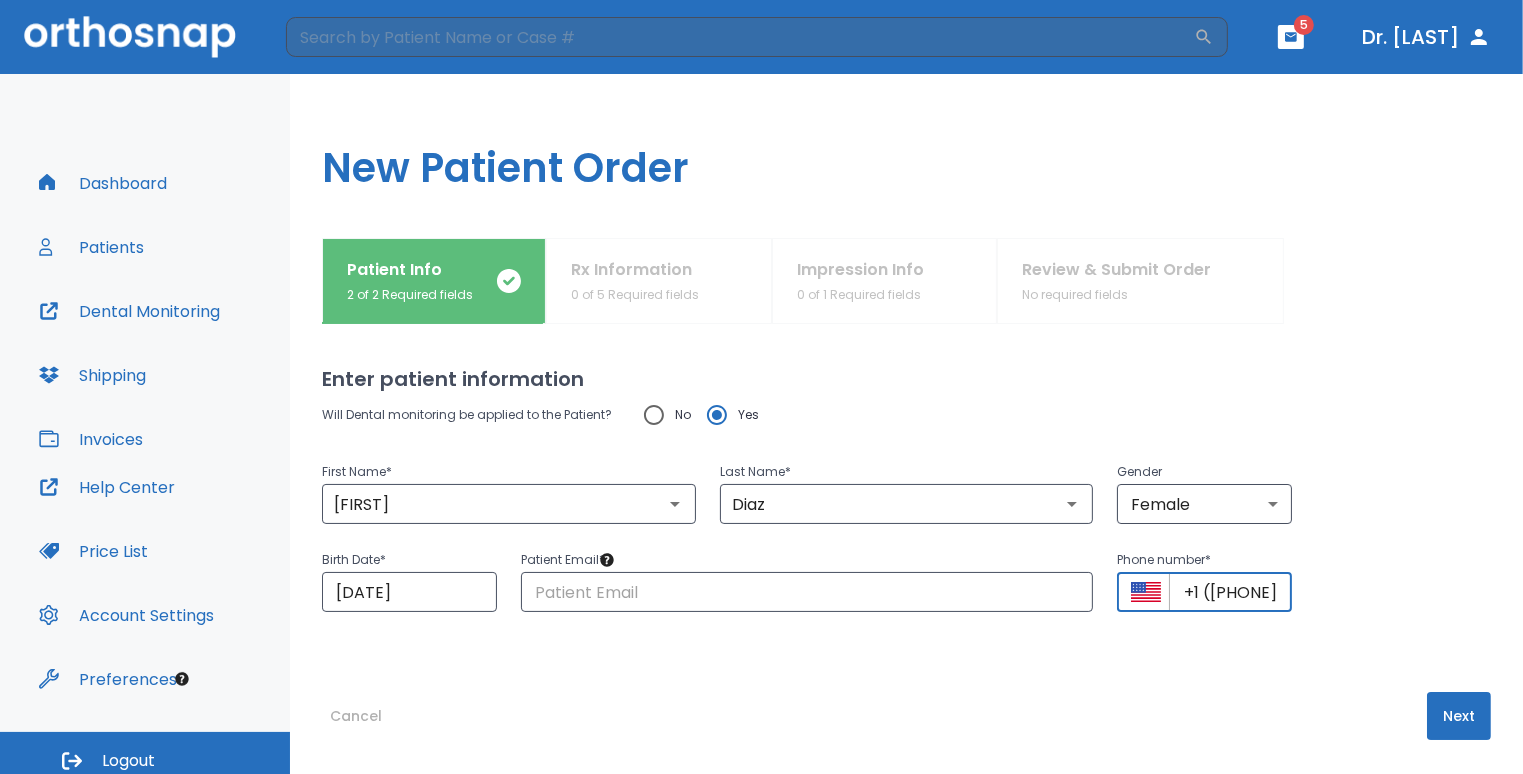 click on "Next" at bounding box center [1459, 716] 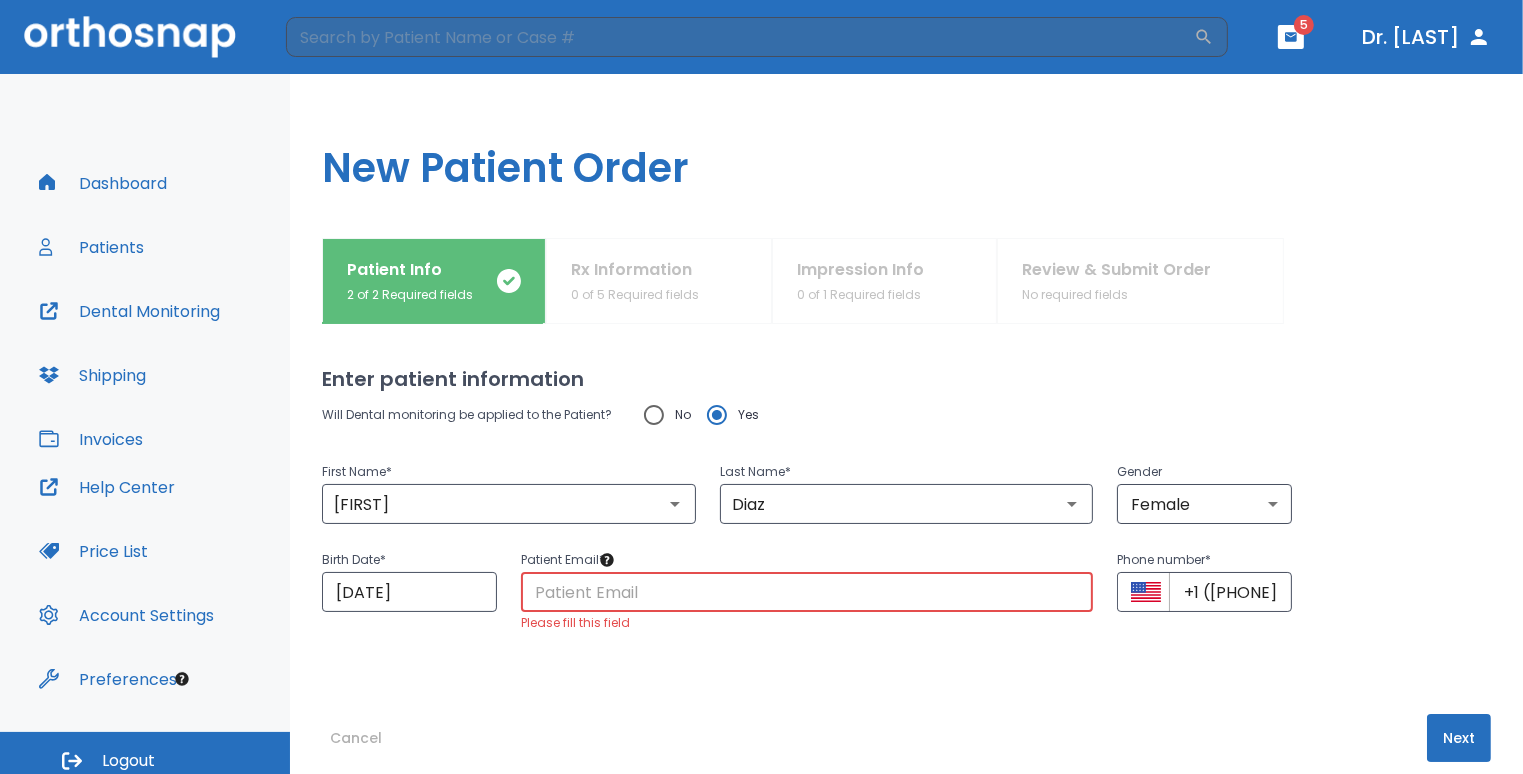 click at bounding box center [807, 592] 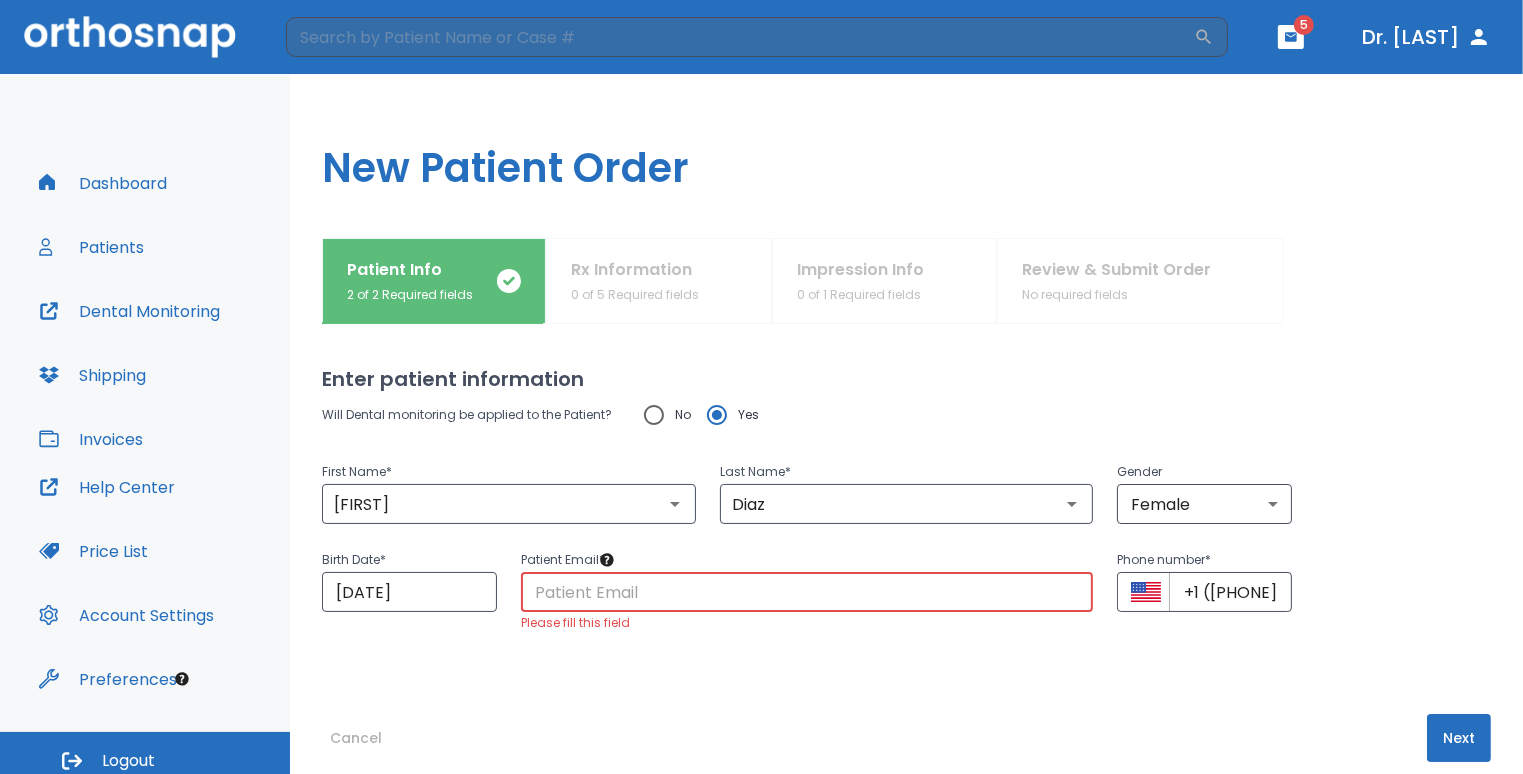 click at bounding box center (807, 592) 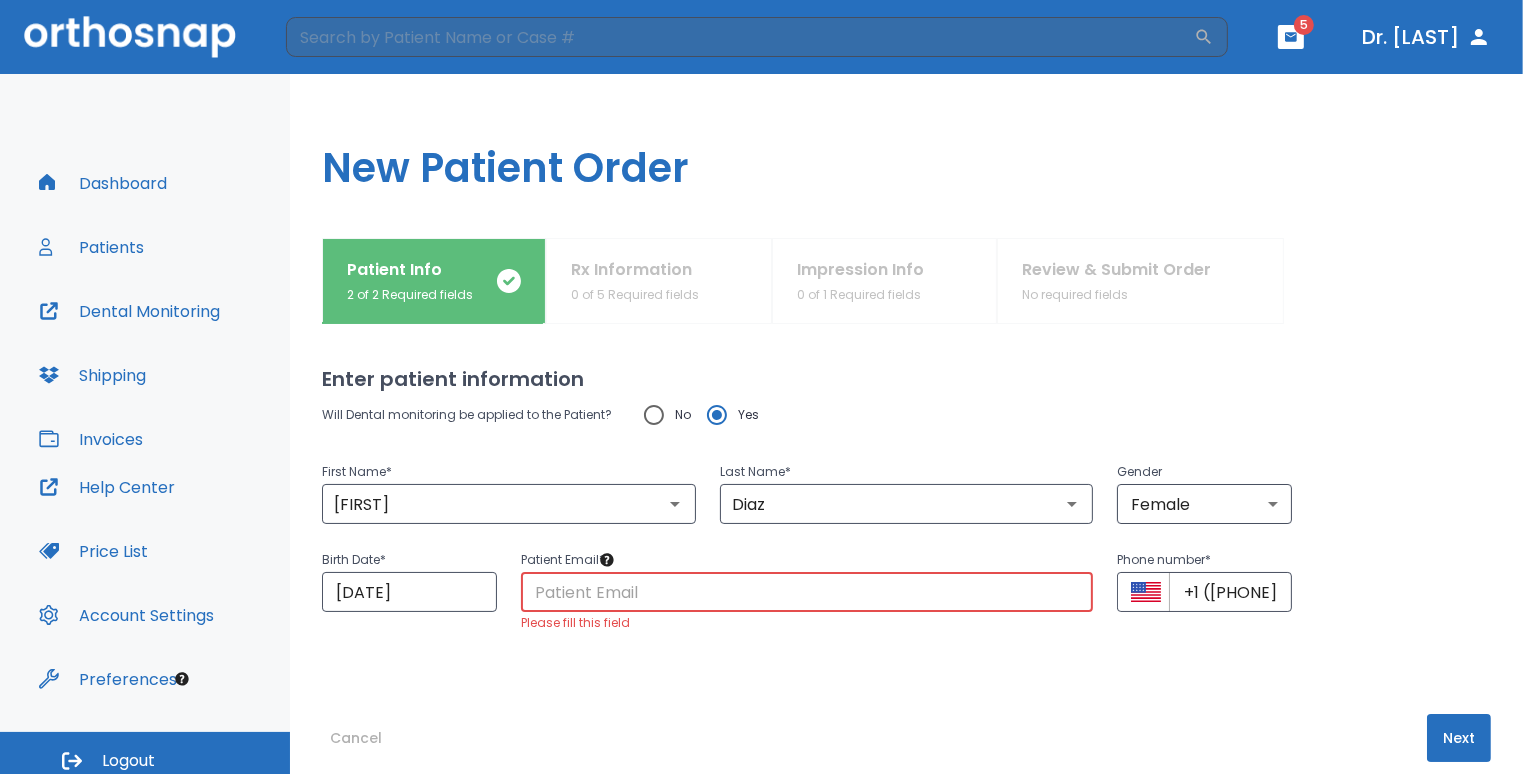 drag, startPoint x: 668, startPoint y: 645, endPoint x: 609, endPoint y: 589, distance: 81.34495 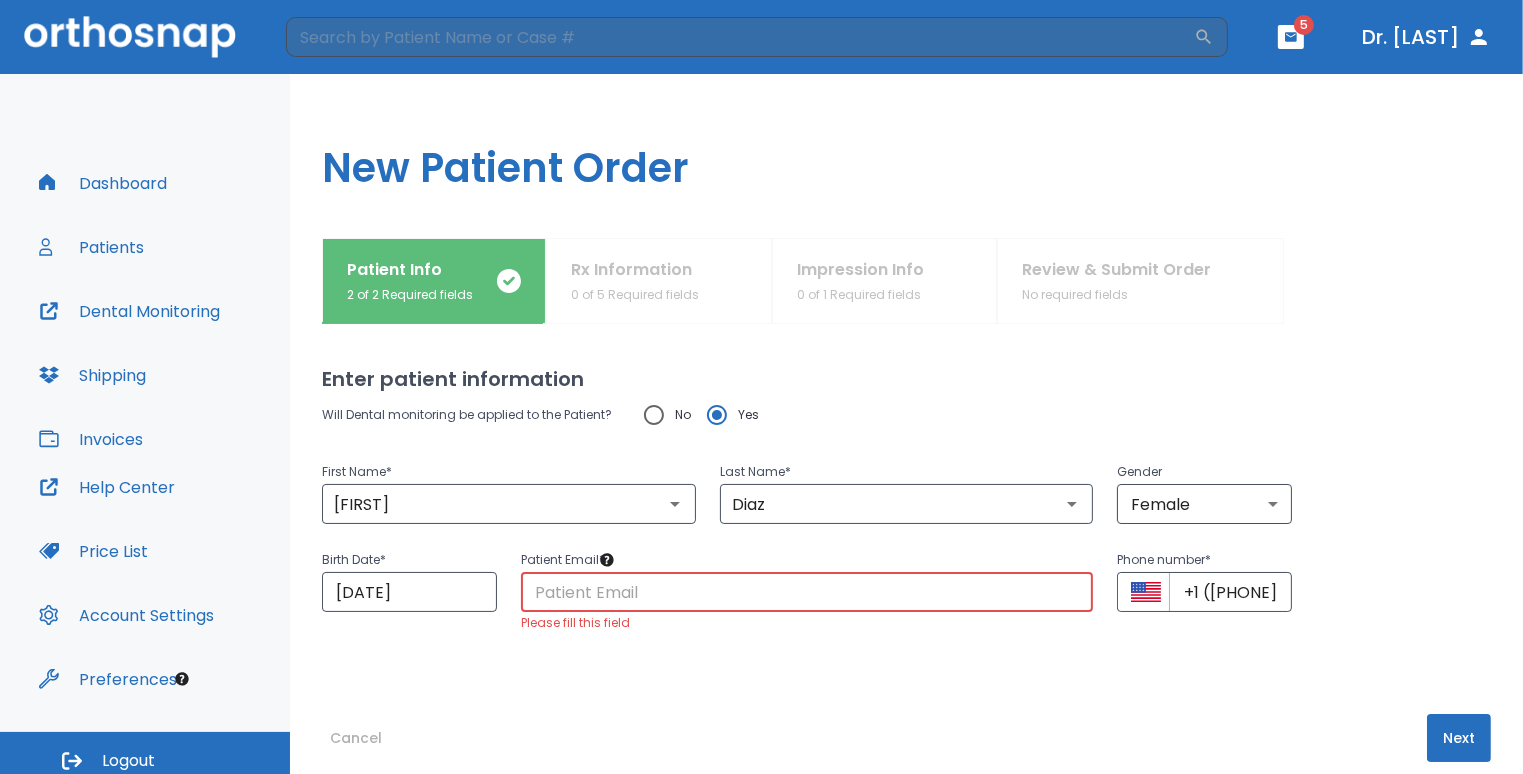 click at bounding box center [807, 592] 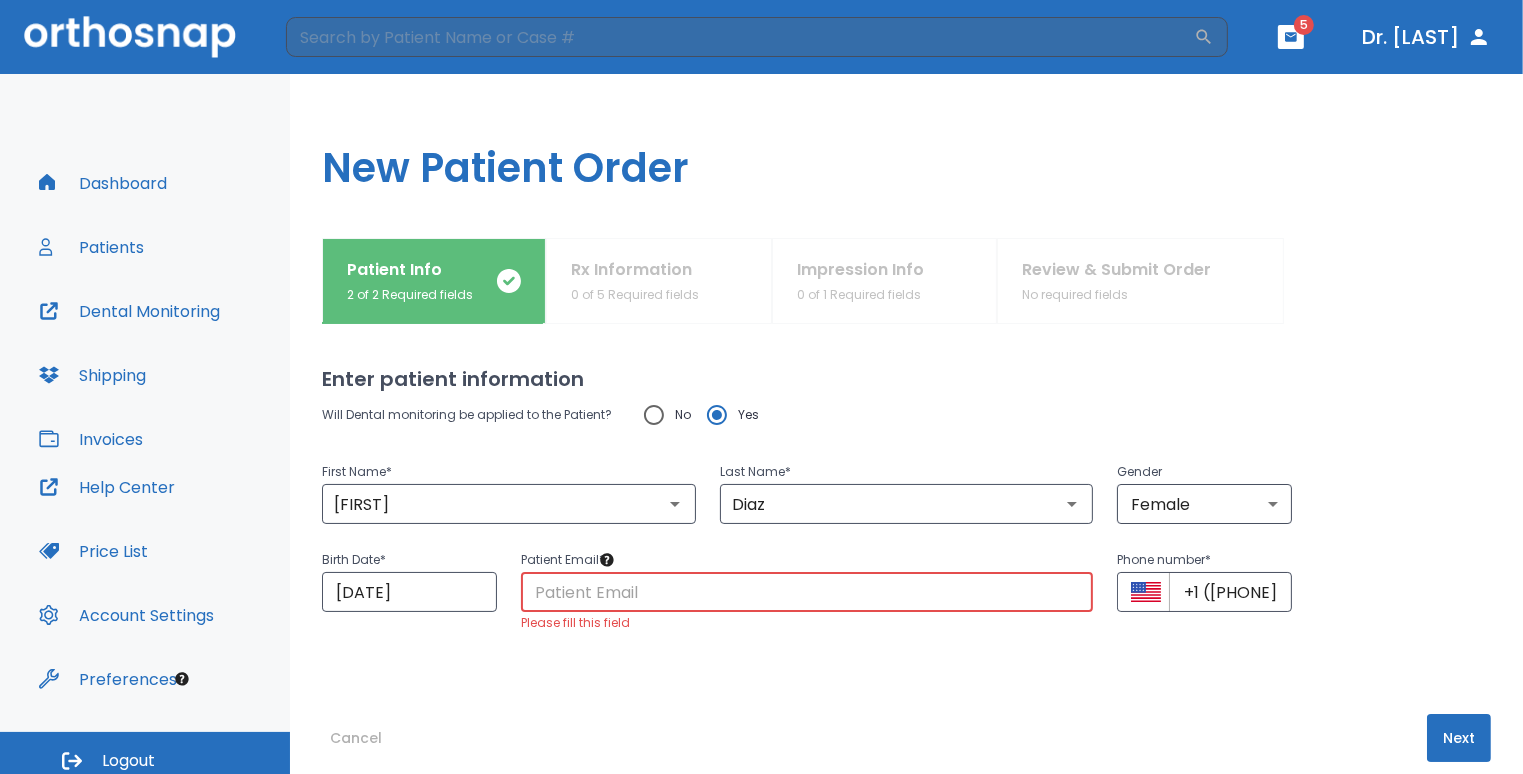 paste on "diazana2493@gmail.com" 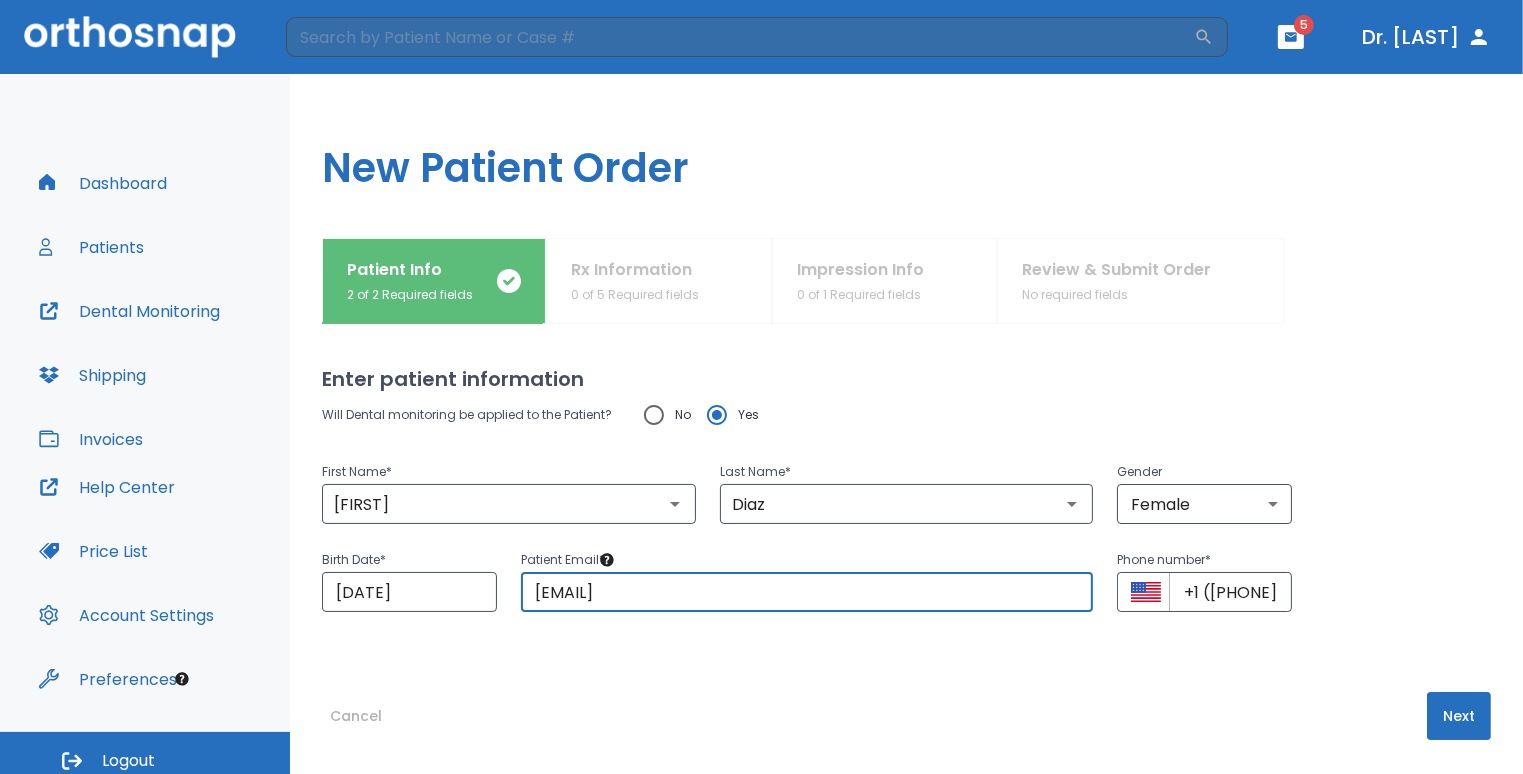 scroll, scrollTop: 12, scrollLeft: 0, axis: vertical 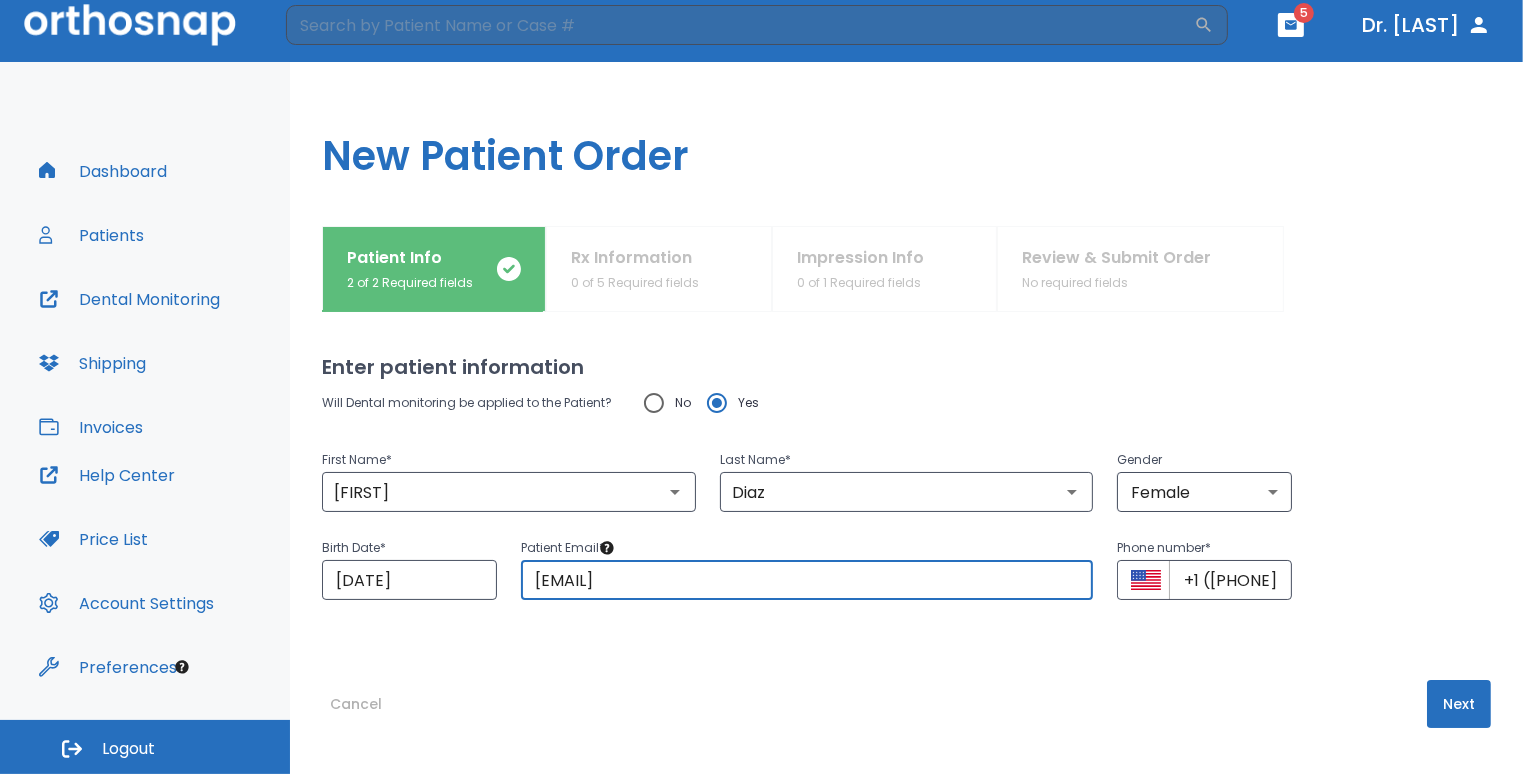 type on "diazana2493@gmail.com" 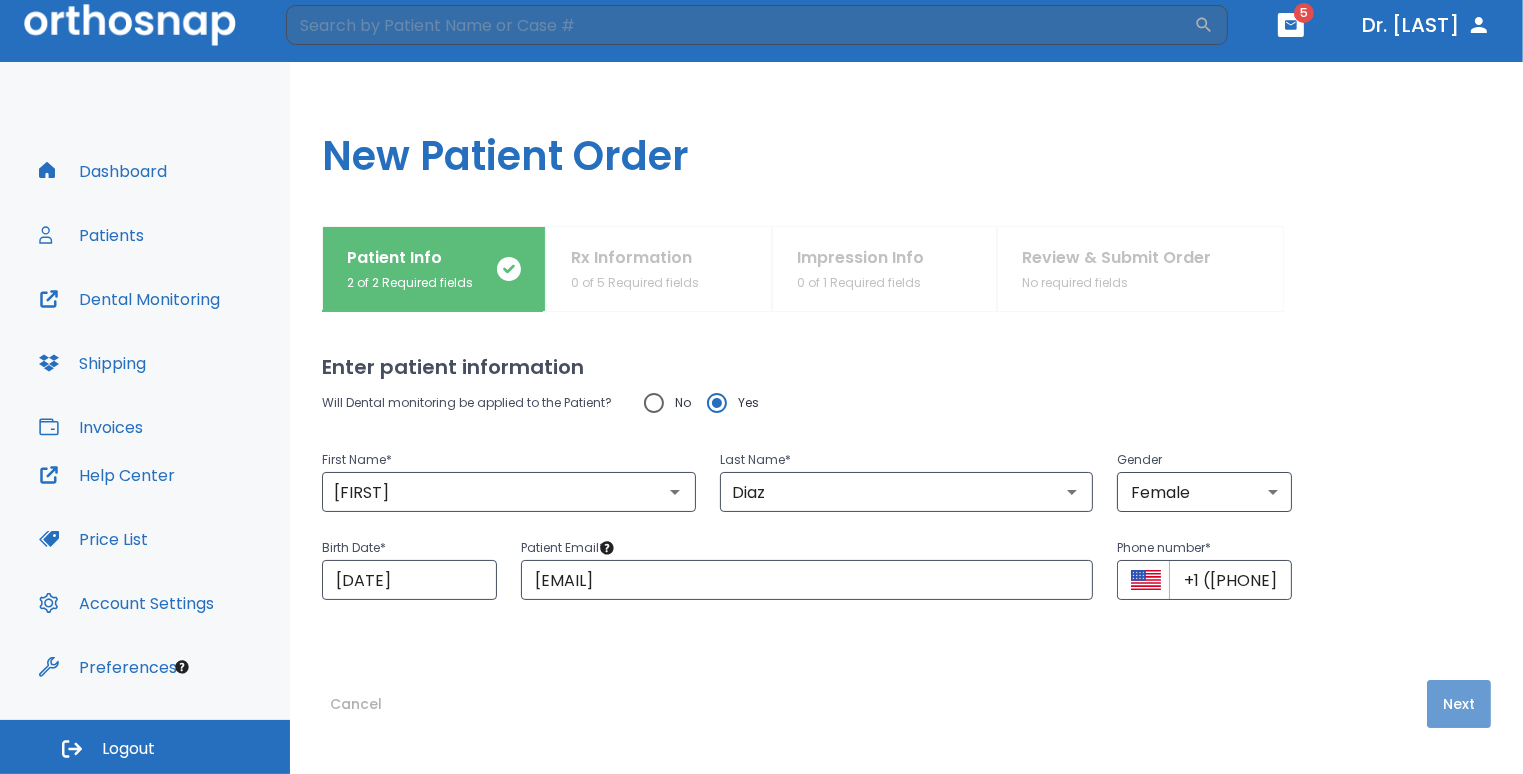 click on "Next" at bounding box center (1459, 704) 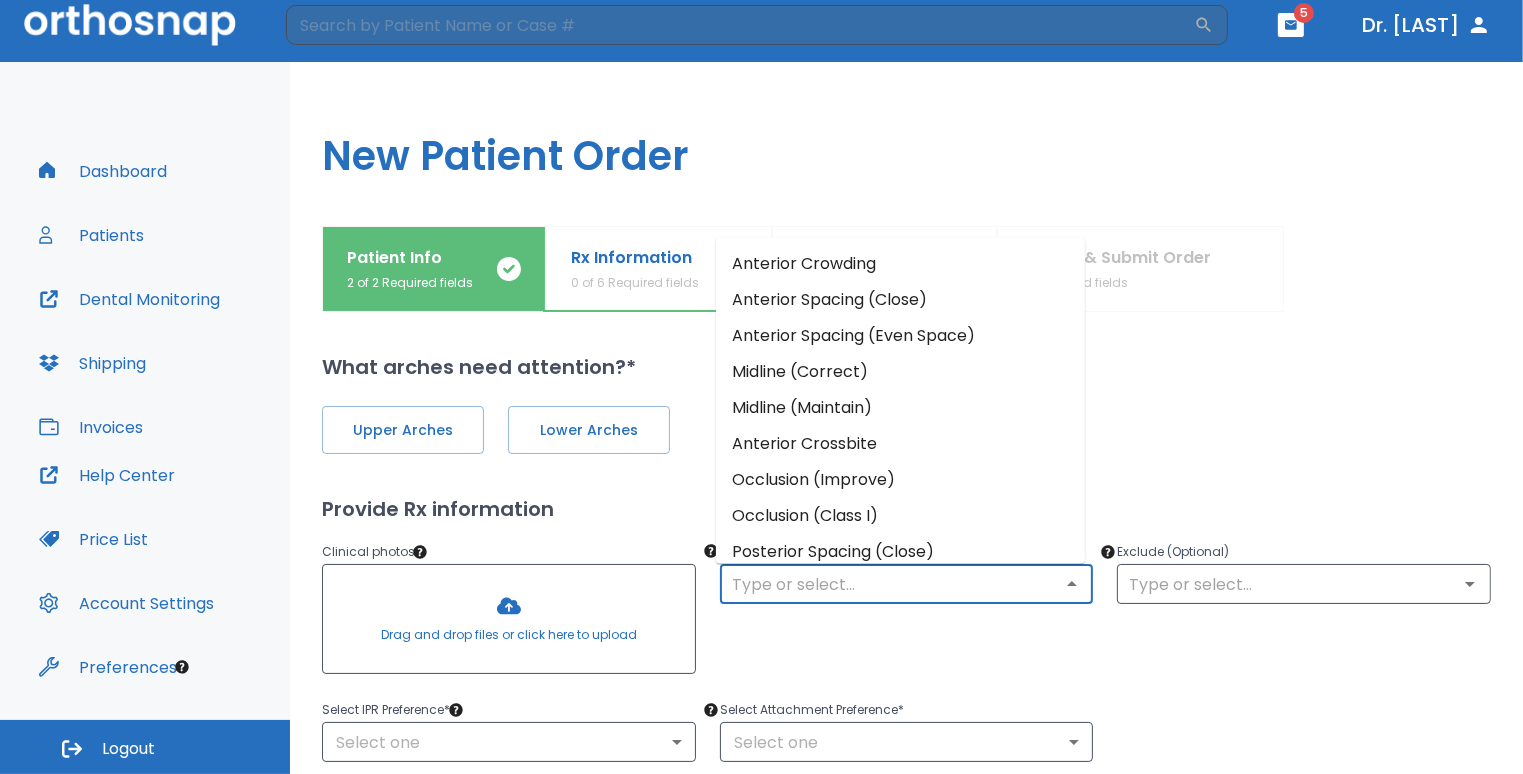 click at bounding box center [907, 584] 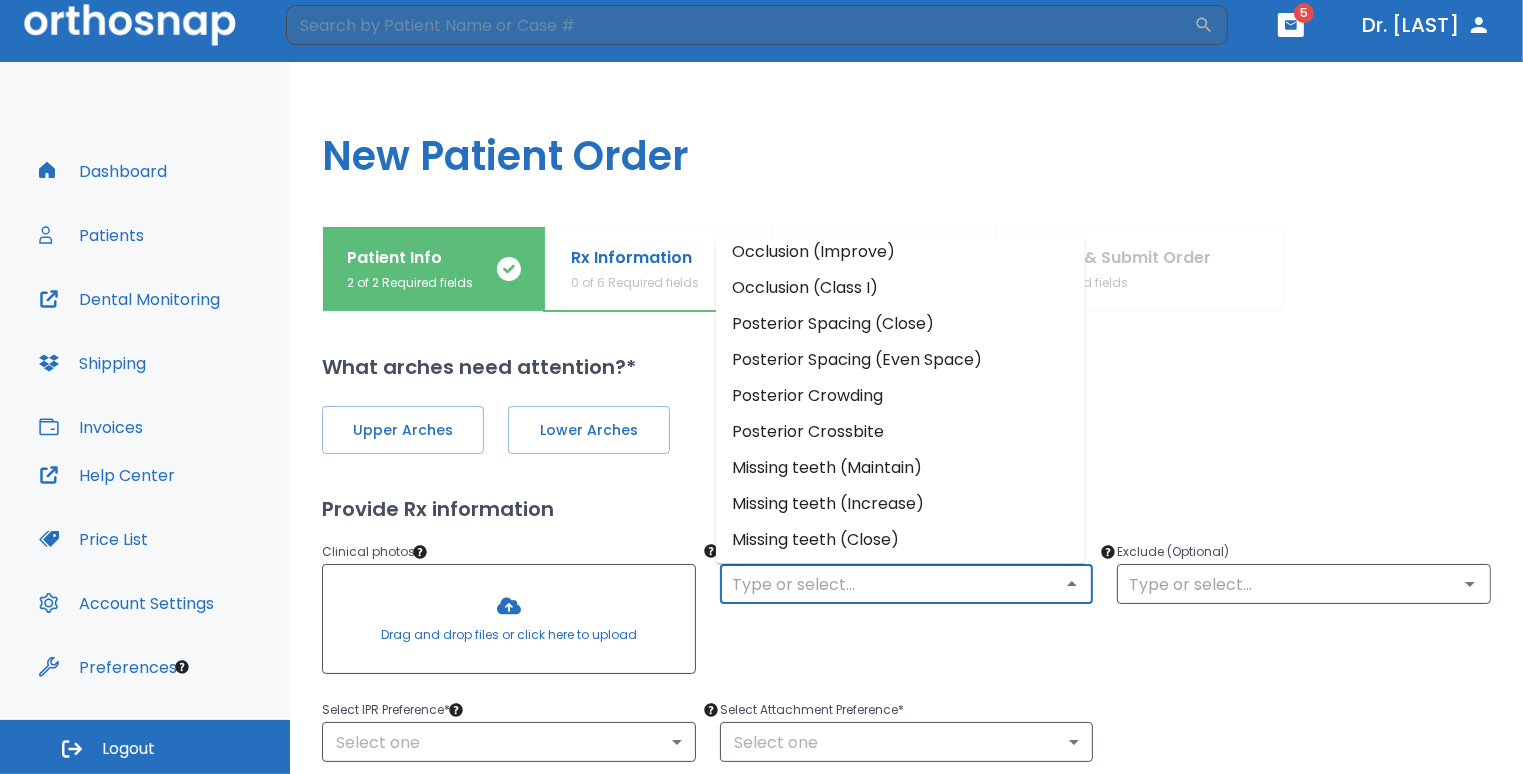 scroll, scrollTop: 230, scrollLeft: 0, axis: vertical 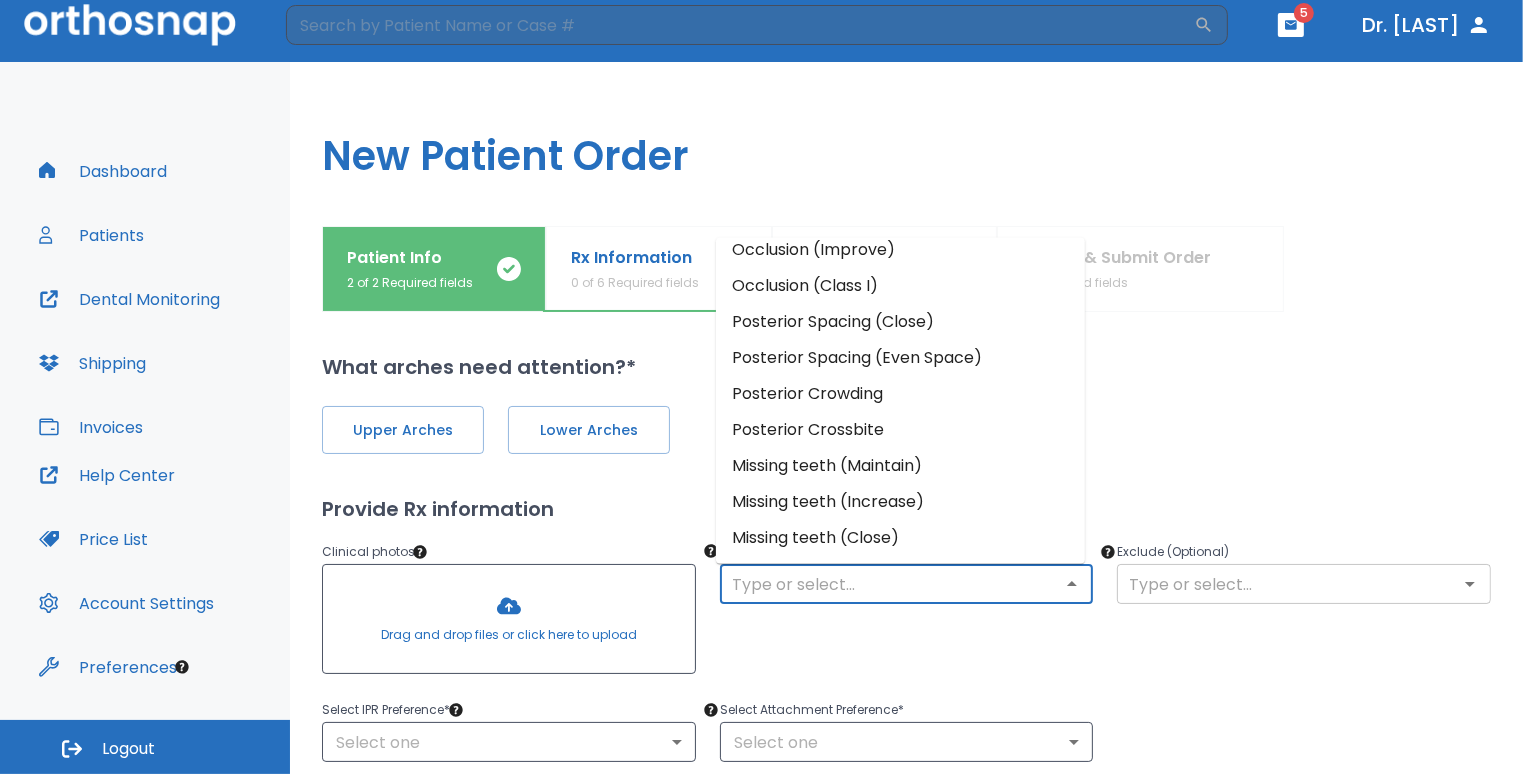 click at bounding box center (1304, 584) 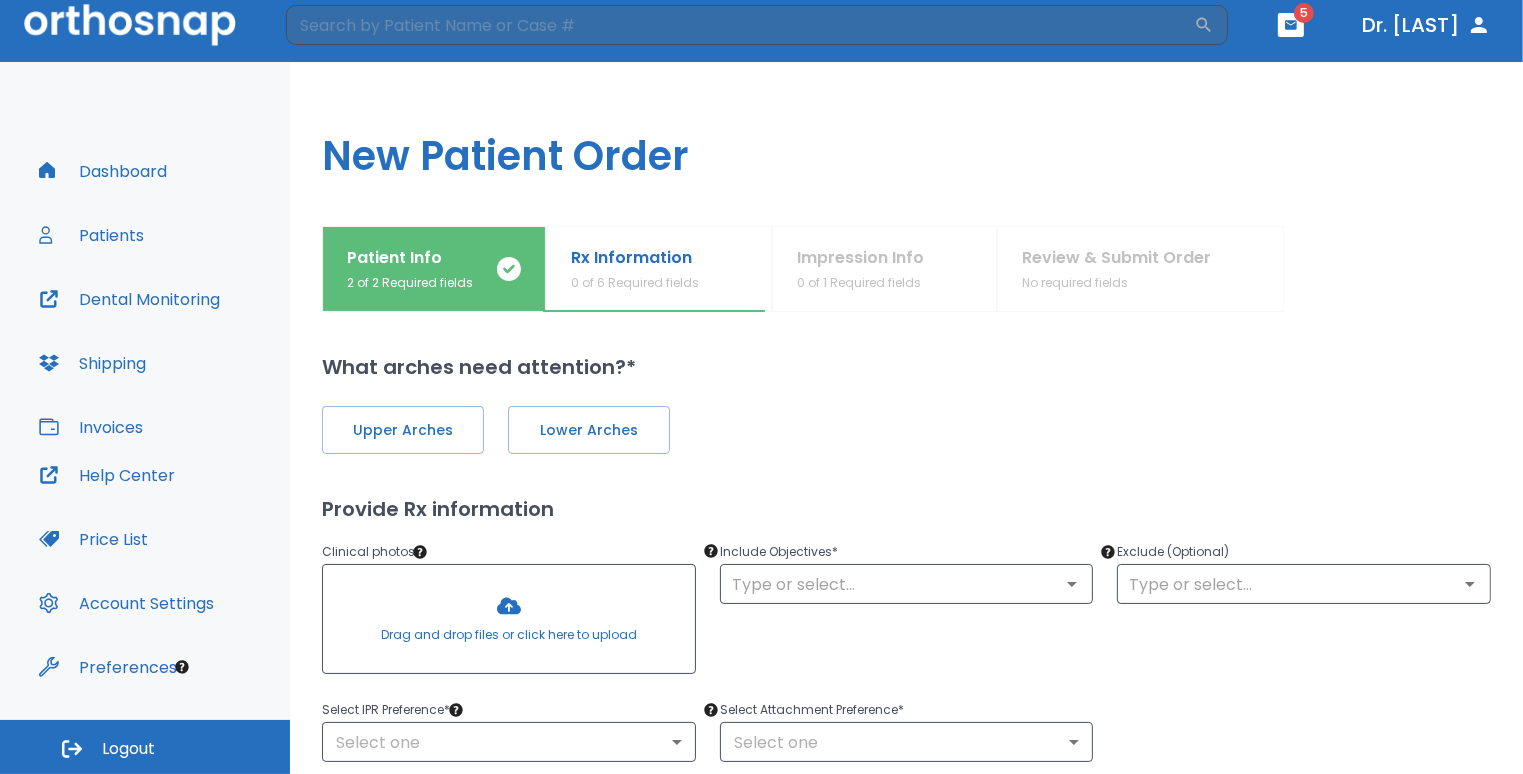 click on "Include Objectives * ​" at bounding box center (895, 599) 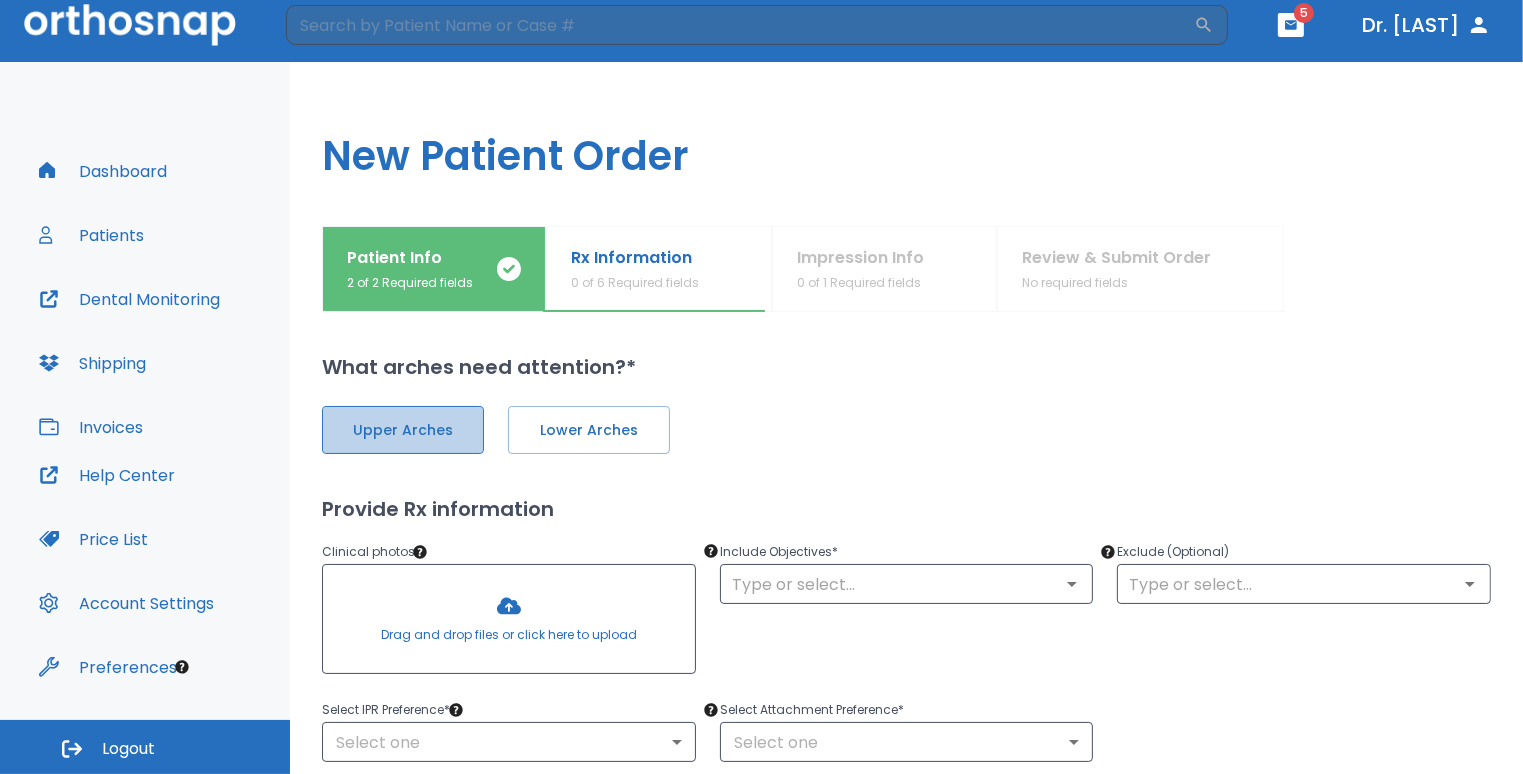 click on "Upper Arches" at bounding box center [403, 430] 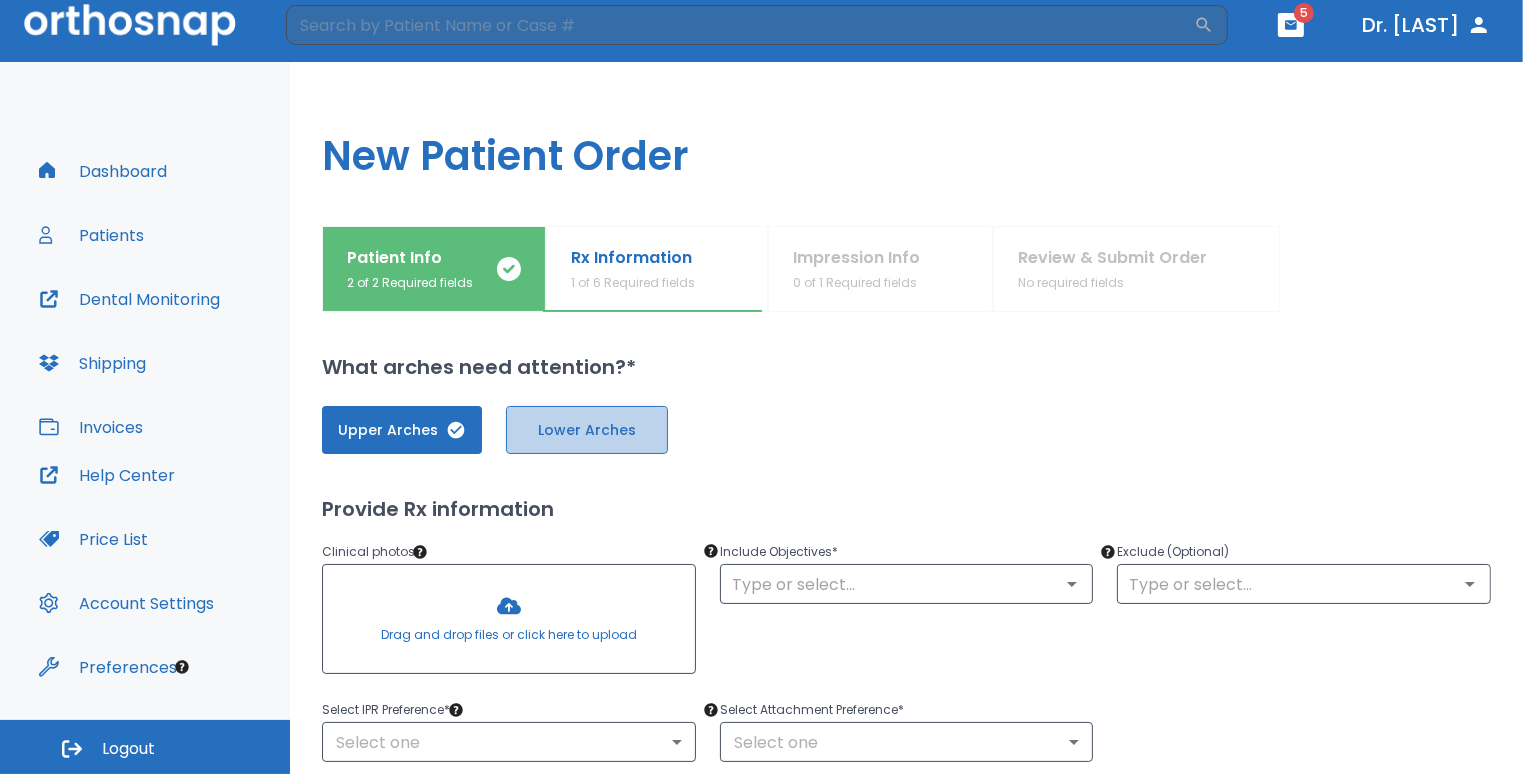 click on "Lower Arches" at bounding box center (587, 430) 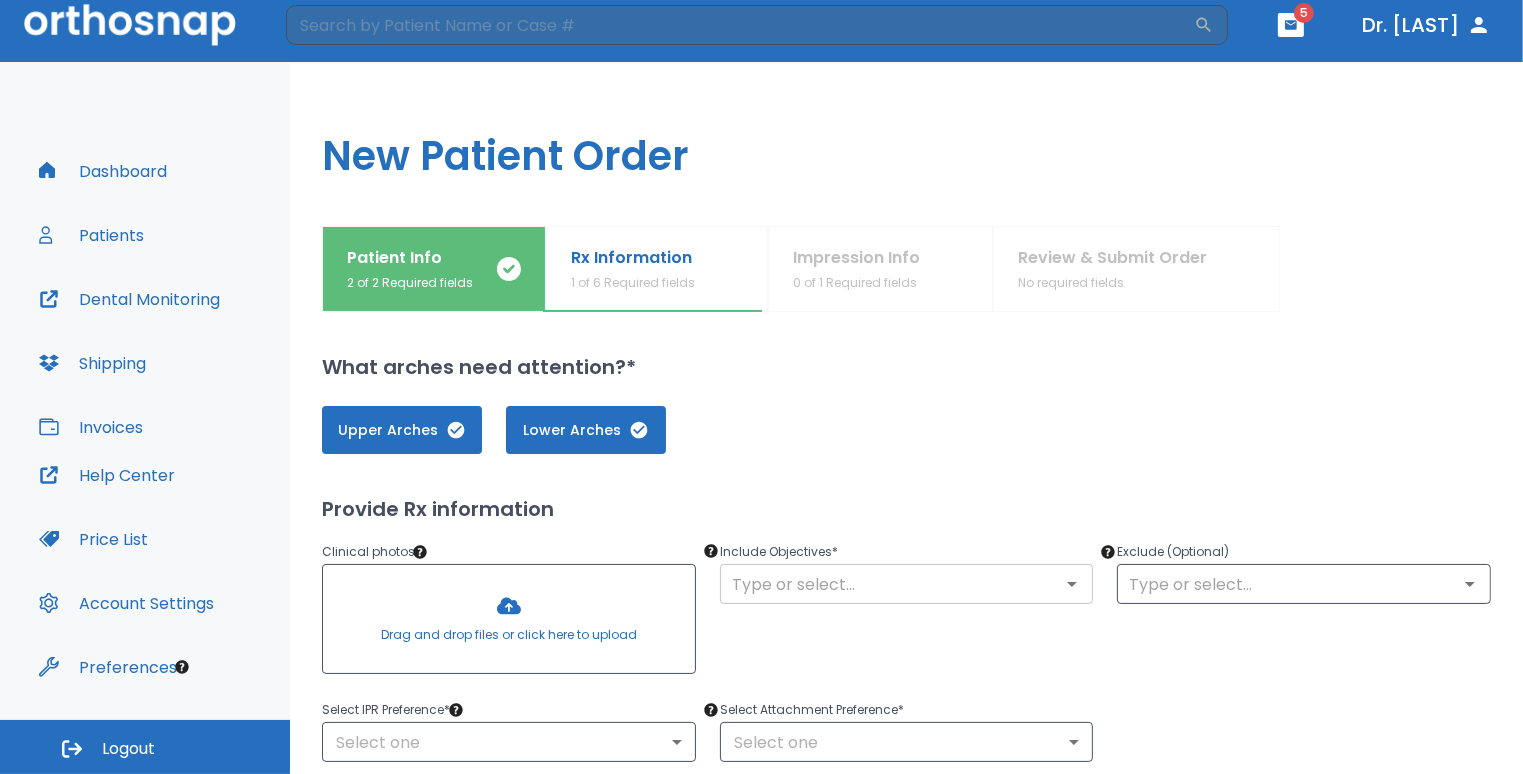 click on "​" at bounding box center [907, 584] 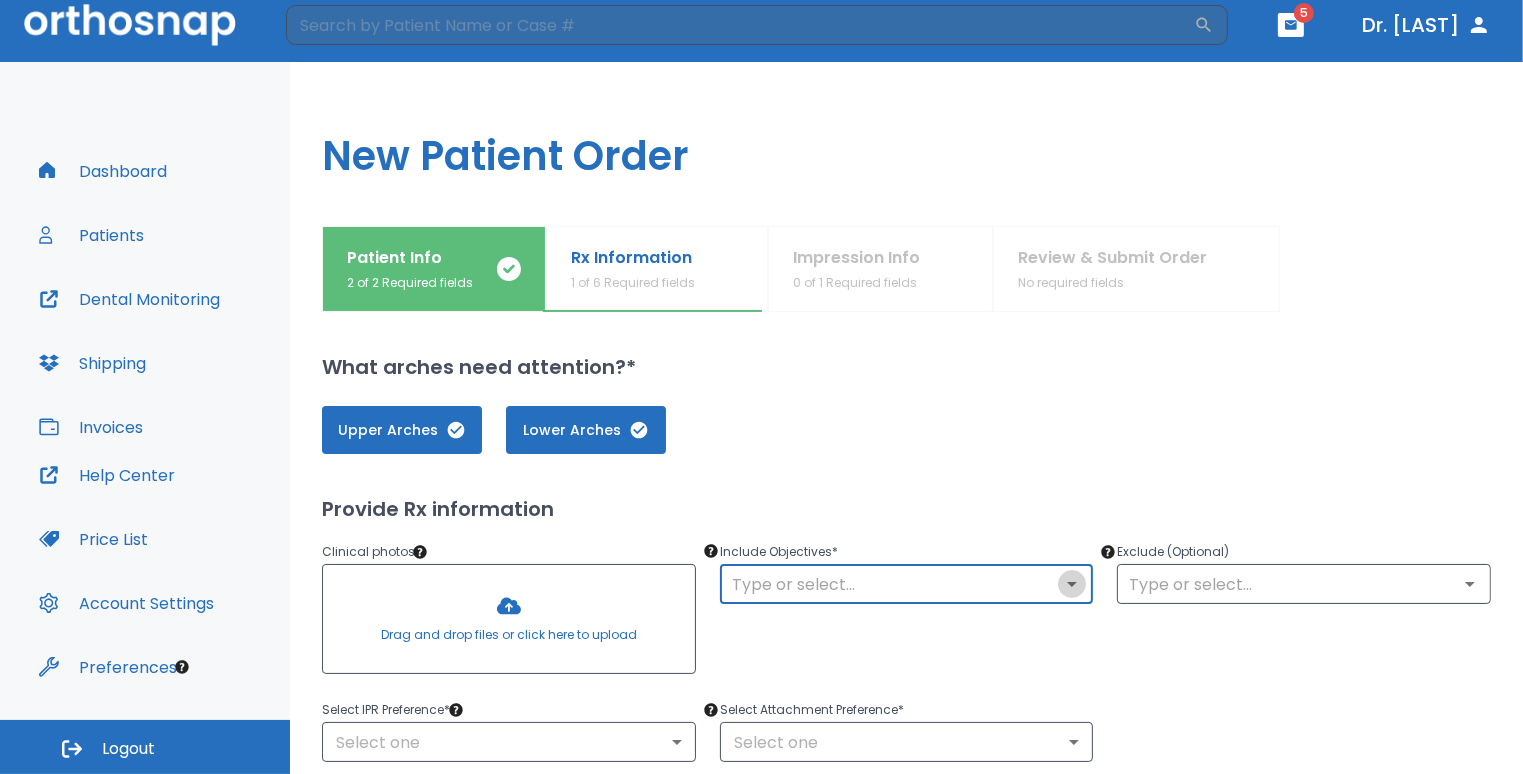 click 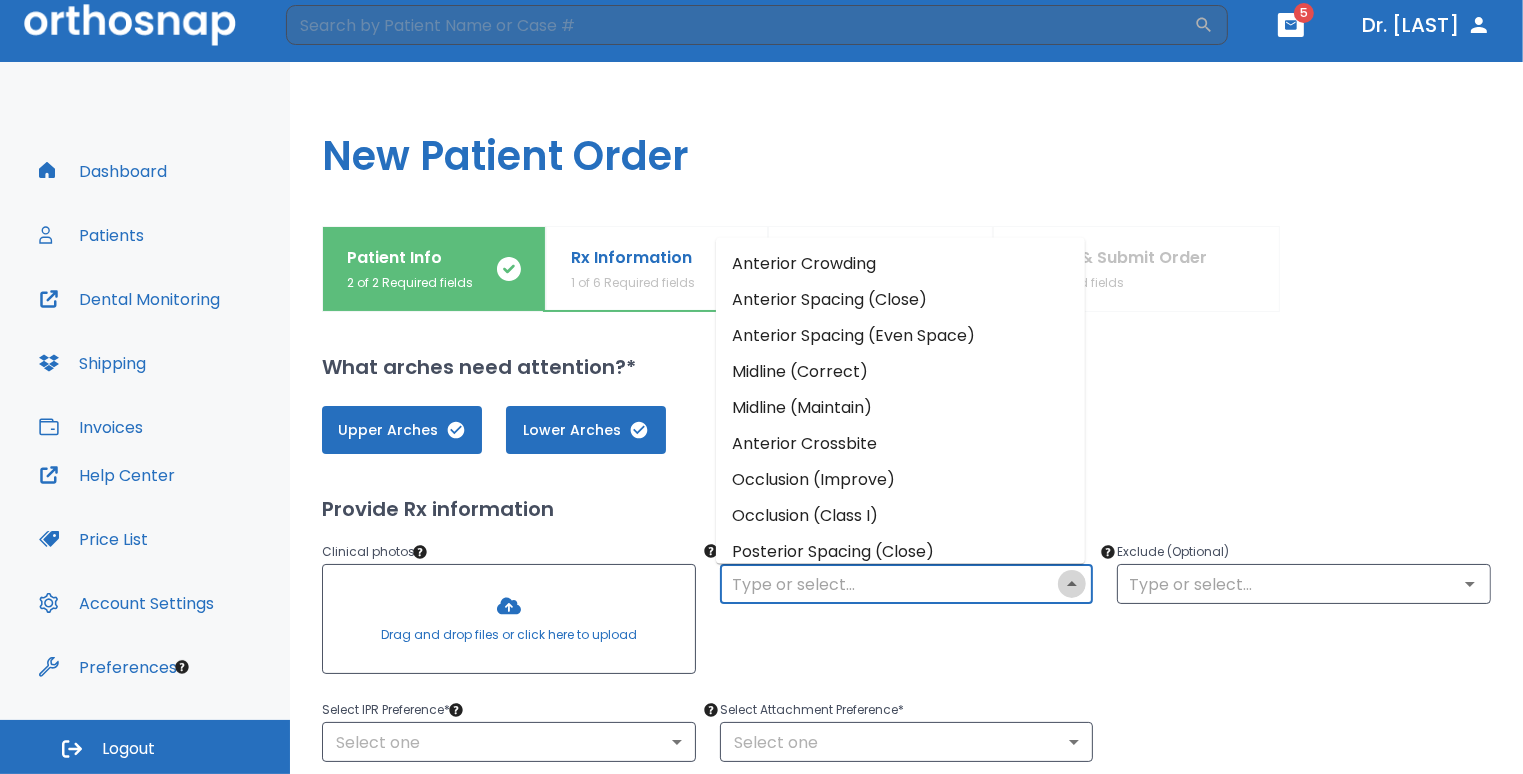 click 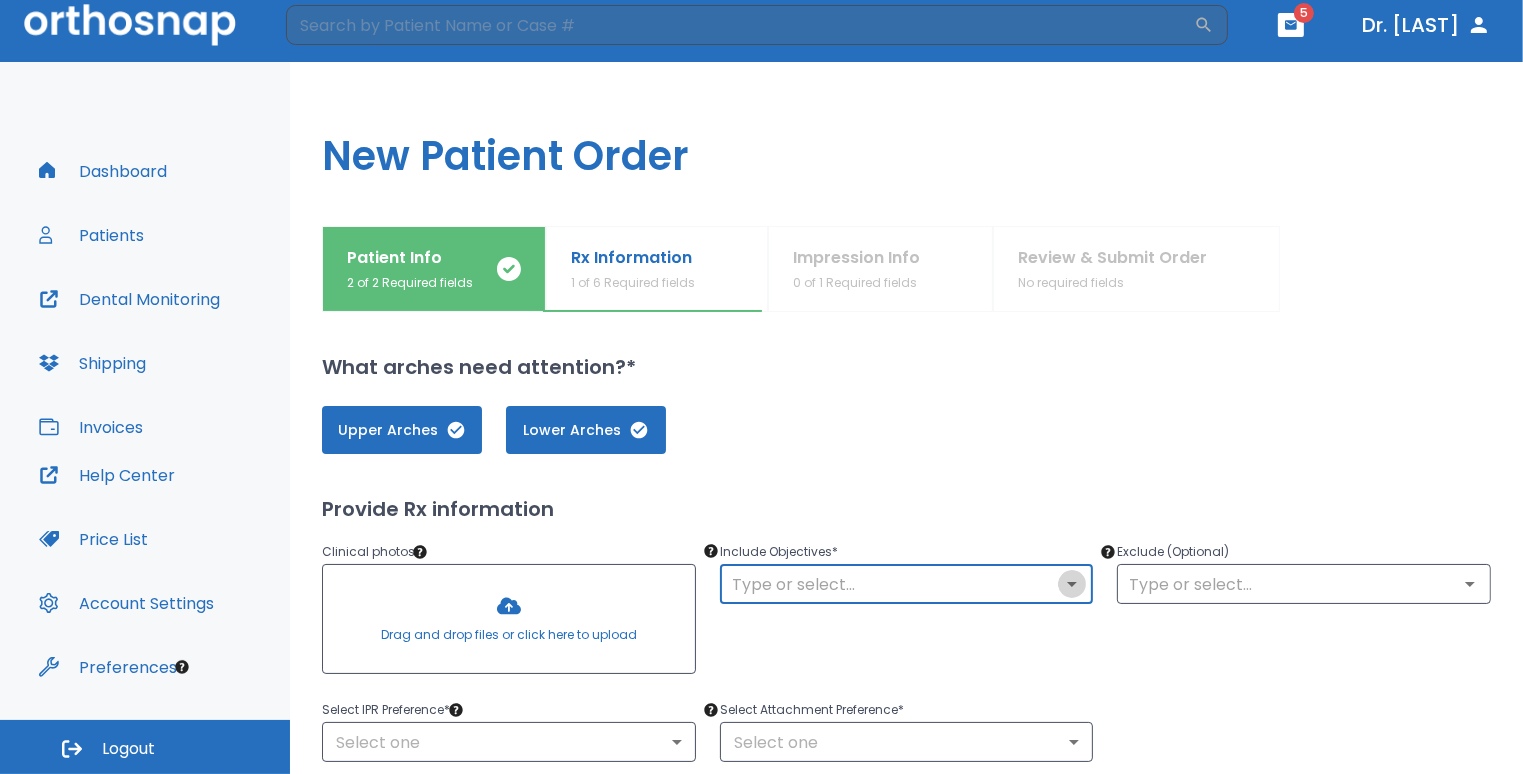 click 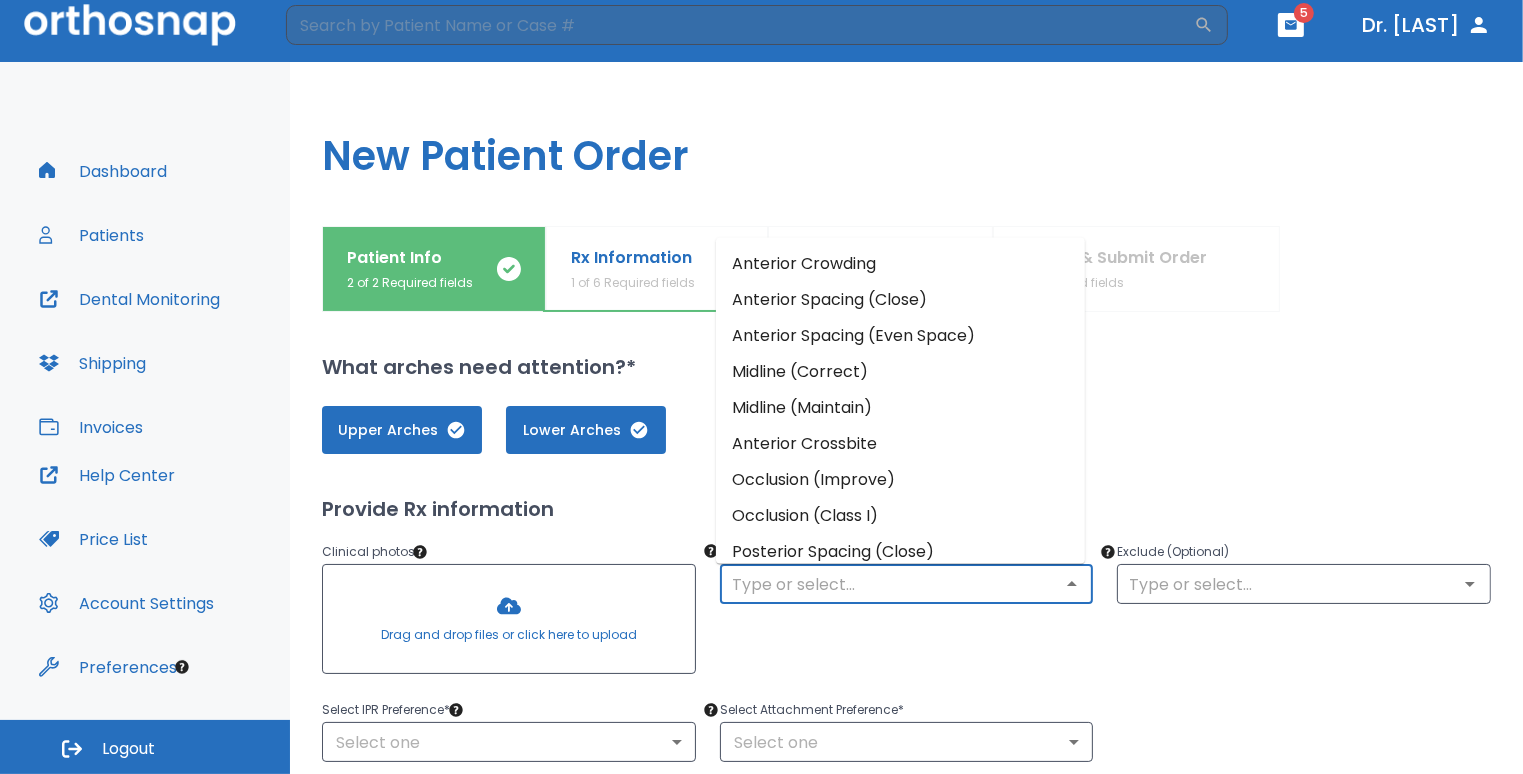scroll, scrollTop: 230, scrollLeft: 0, axis: vertical 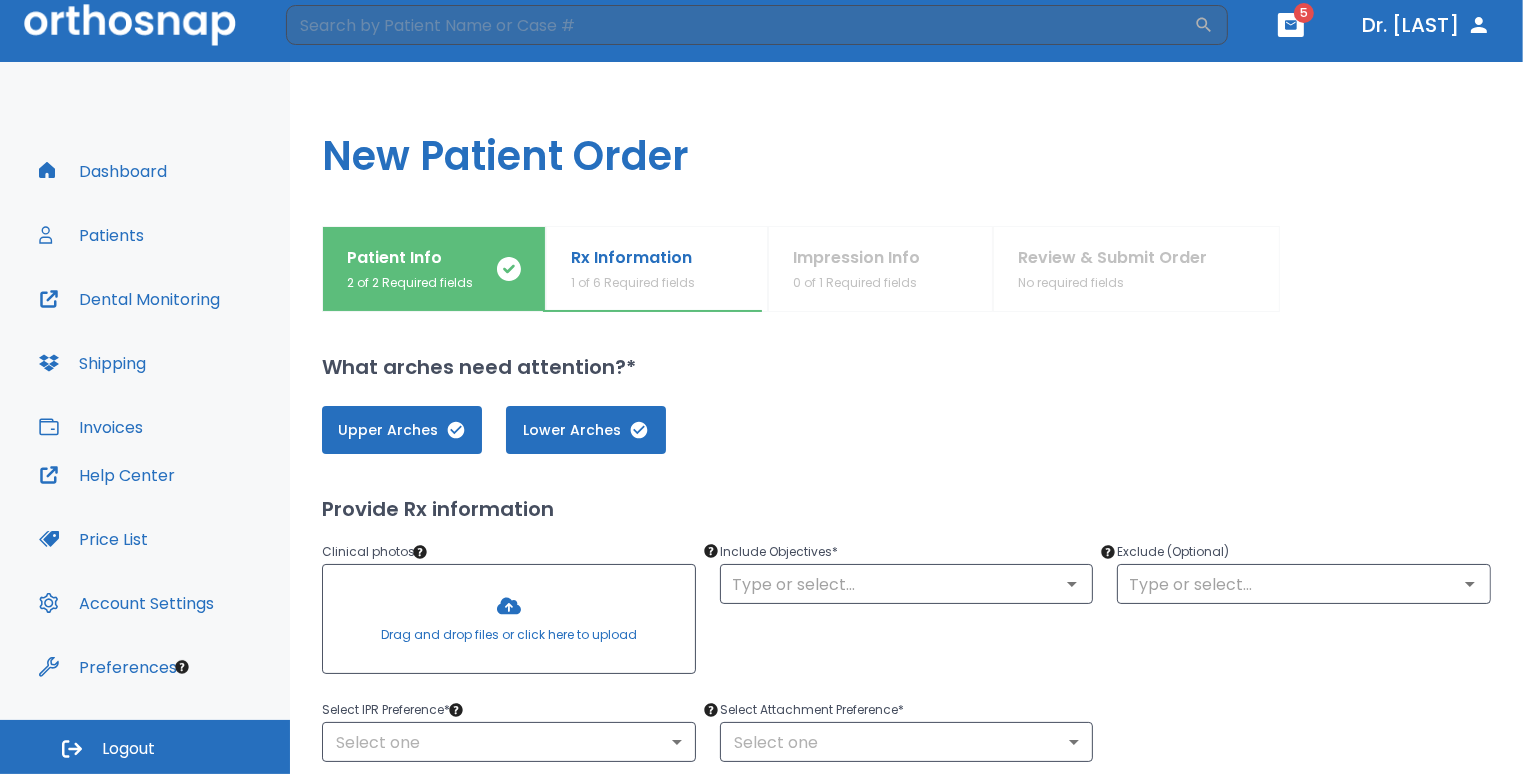 click on "Include Objectives * ​" at bounding box center (895, 599) 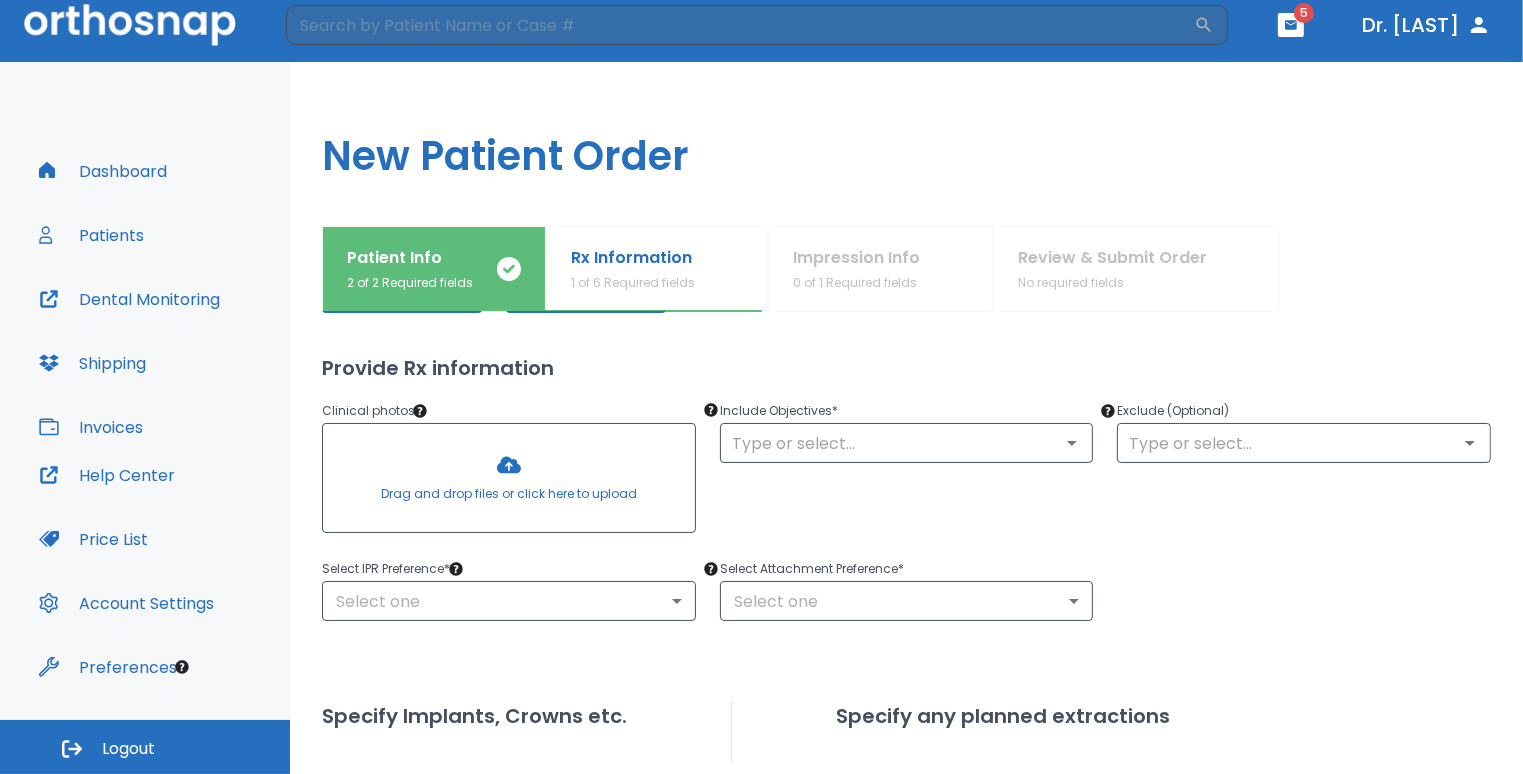 scroll, scrollTop: 133, scrollLeft: 0, axis: vertical 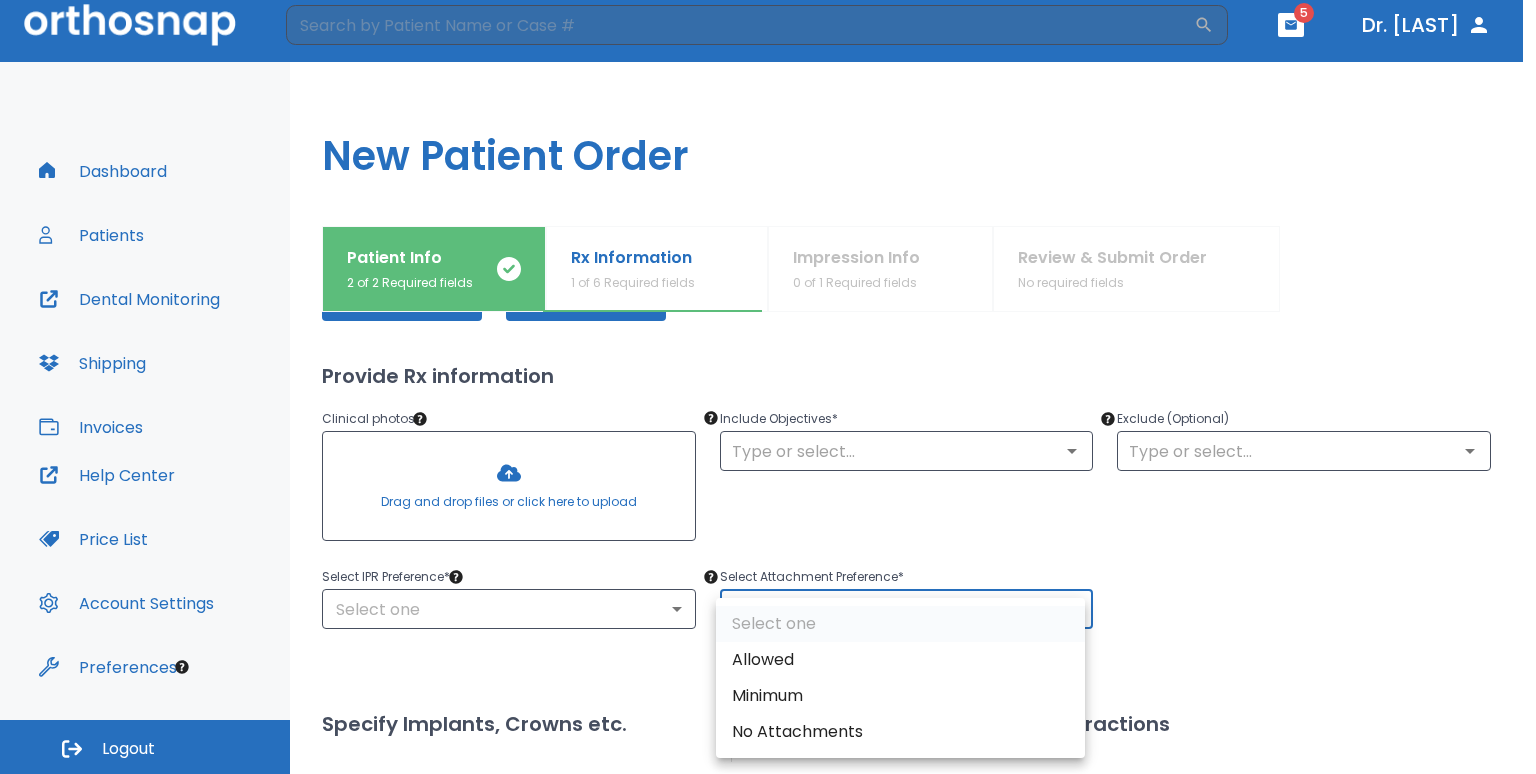 click on "​ 5 Dr. Fraser Dashboard Patients Dental Monitoring Shipping Invoices Help Center Price List Account Settings Preferences Logout Uploading files and placing your order. One moment, please. New Patient Order Patient Info 2 of 2 Required fields Rx Information 1 of 6 Required fields Impression Info 0 of 1 Required fields Review & Submit Order No required fields What arches need attention?* Upper Arches Lower Arches Provide Rx information Clinical photos * Drag and drop files or click here to upload Include Objectives * ​ Exclude (Optional) ​ Select IPR Preference * Select one ​ Select Attachment Preference * Select one ​ Specify Implants, Crowns etc. Specify any planned extractions Save as draft Cancel Back Next Select one Allowed Minimum No Attachments" at bounding box center [768, 375] 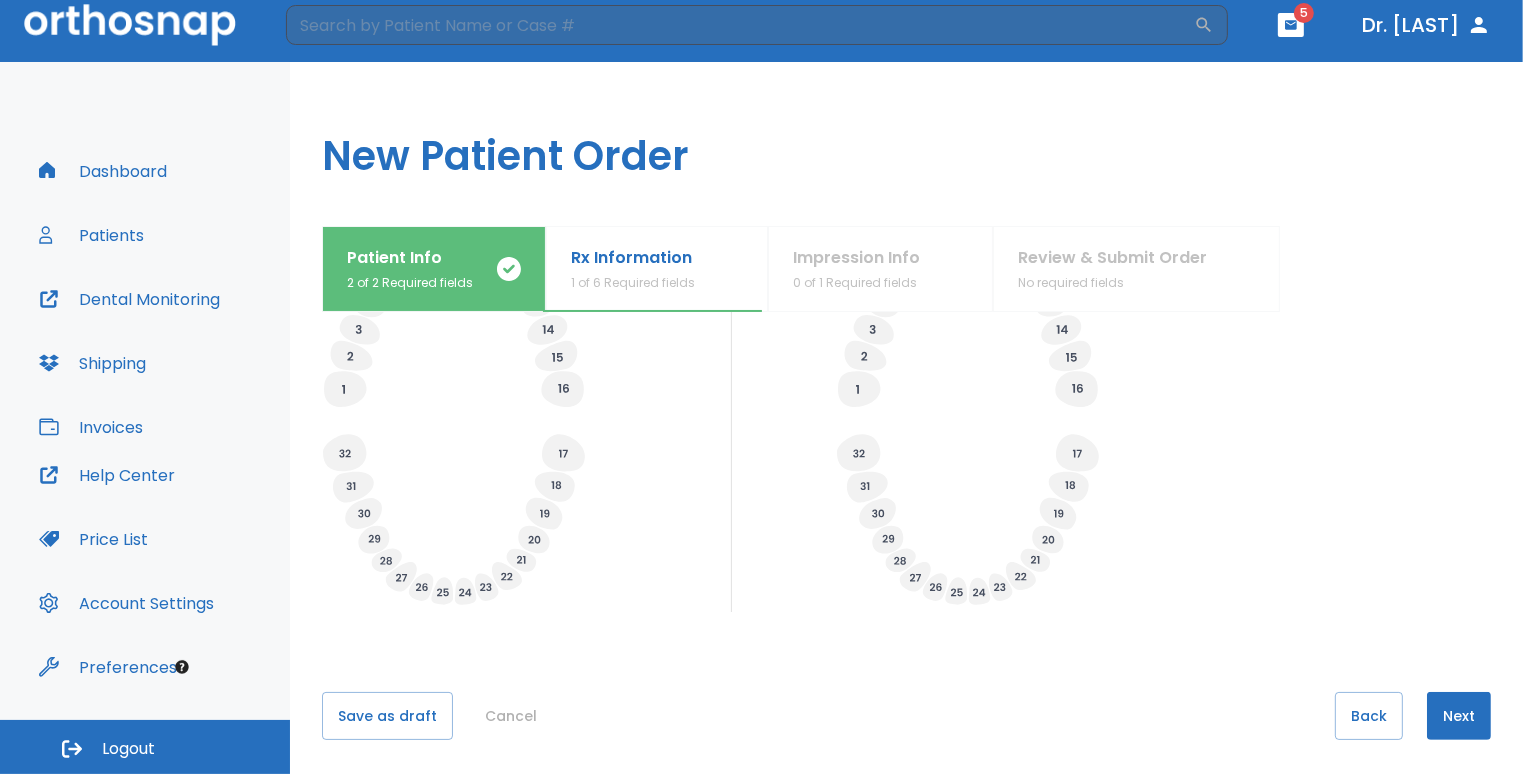 scroll, scrollTop: 708, scrollLeft: 0, axis: vertical 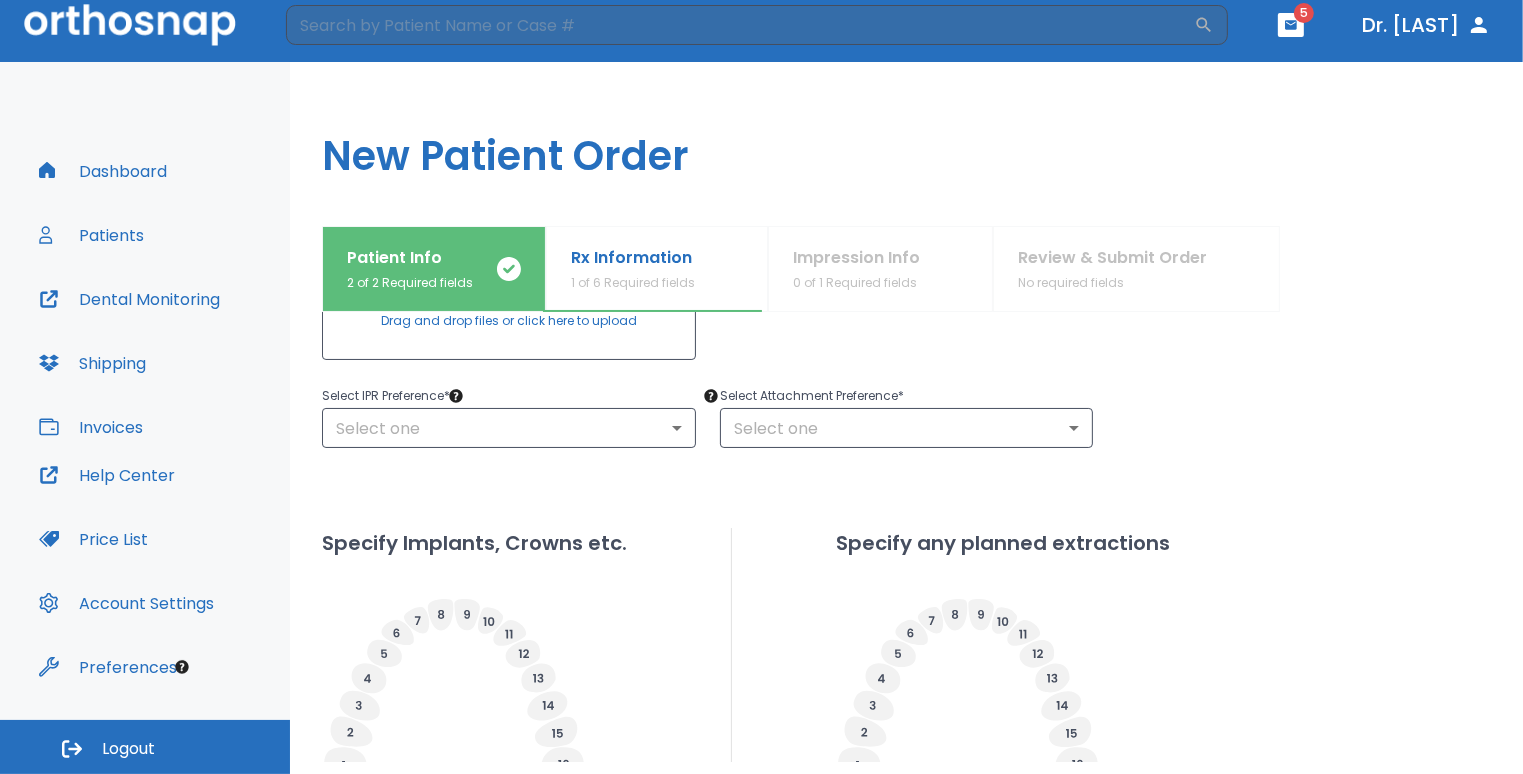 click on "Select IPR Preference * Select one ​ Select Attachment Preference * Select one ​" at bounding box center [894, 404] 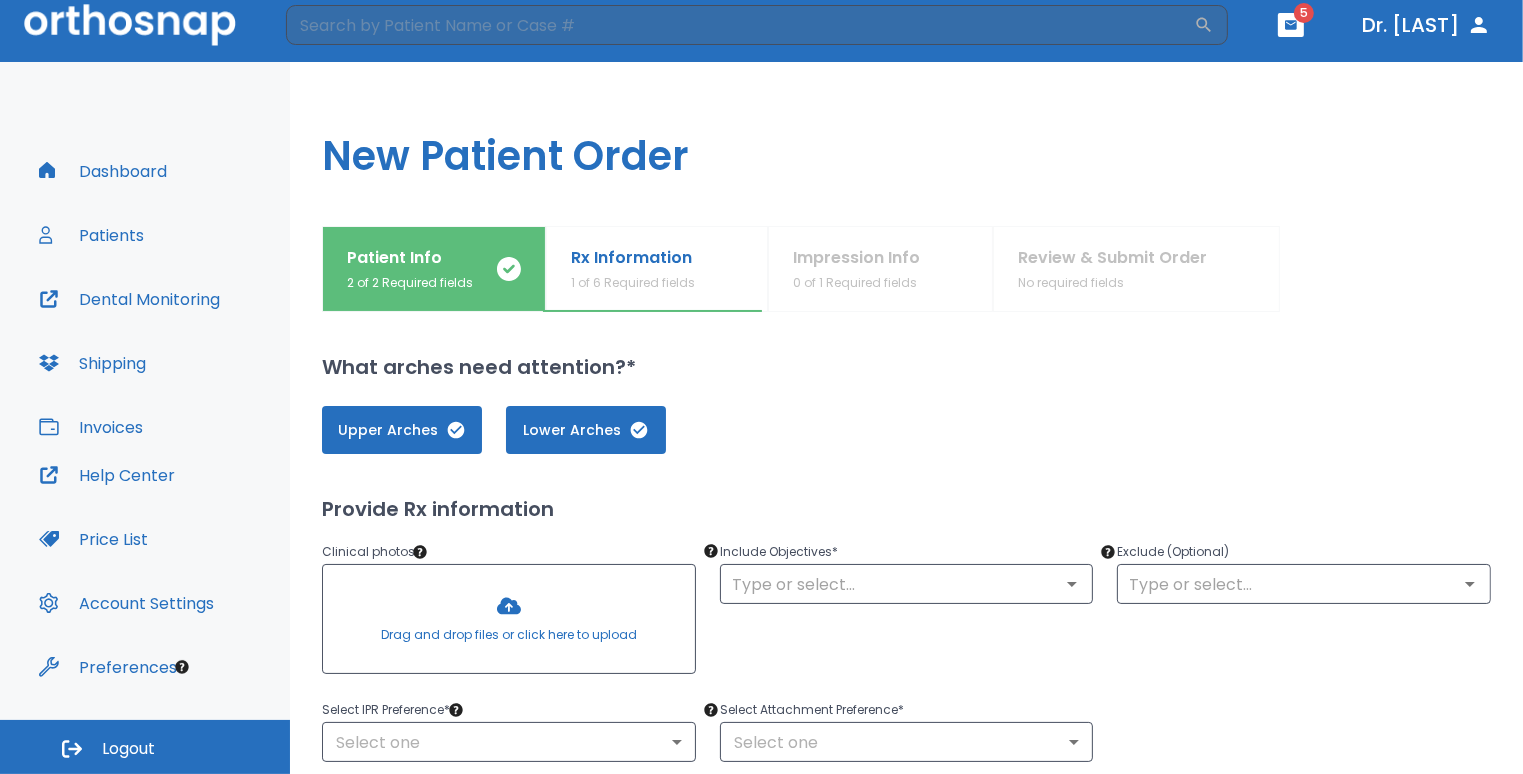 scroll, scrollTop: 393, scrollLeft: 0, axis: vertical 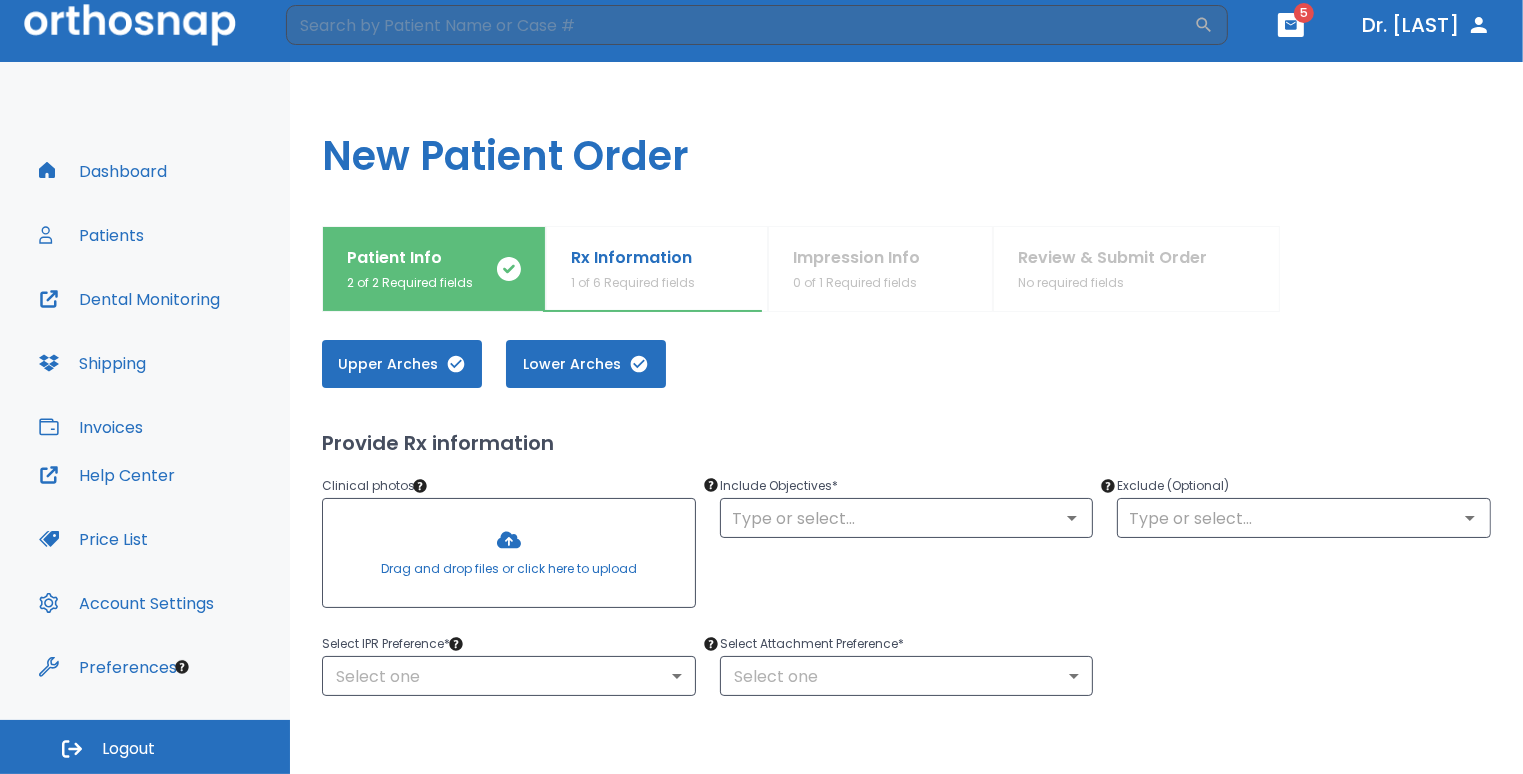 click at bounding box center [509, 553] 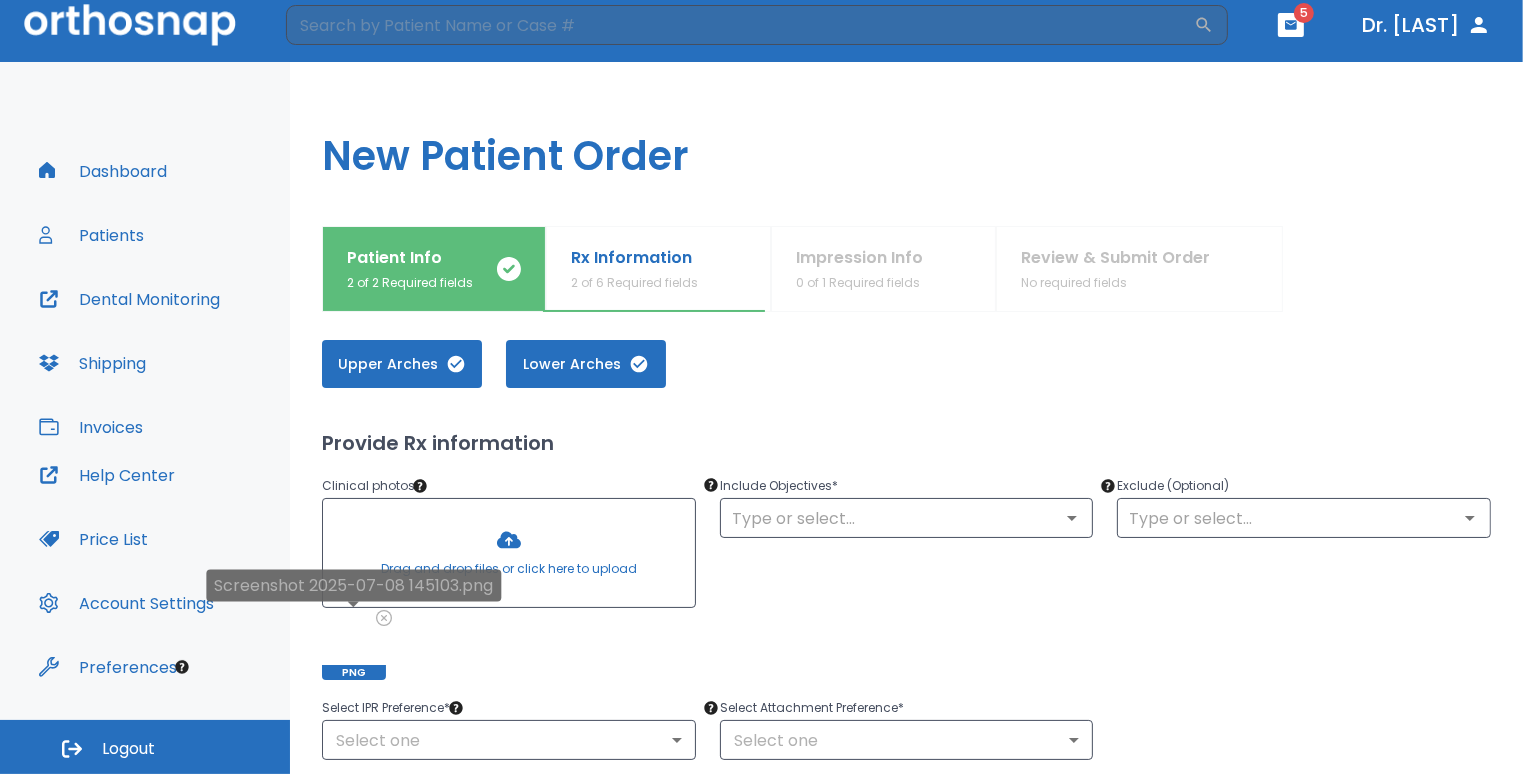 click at bounding box center [354, 648] 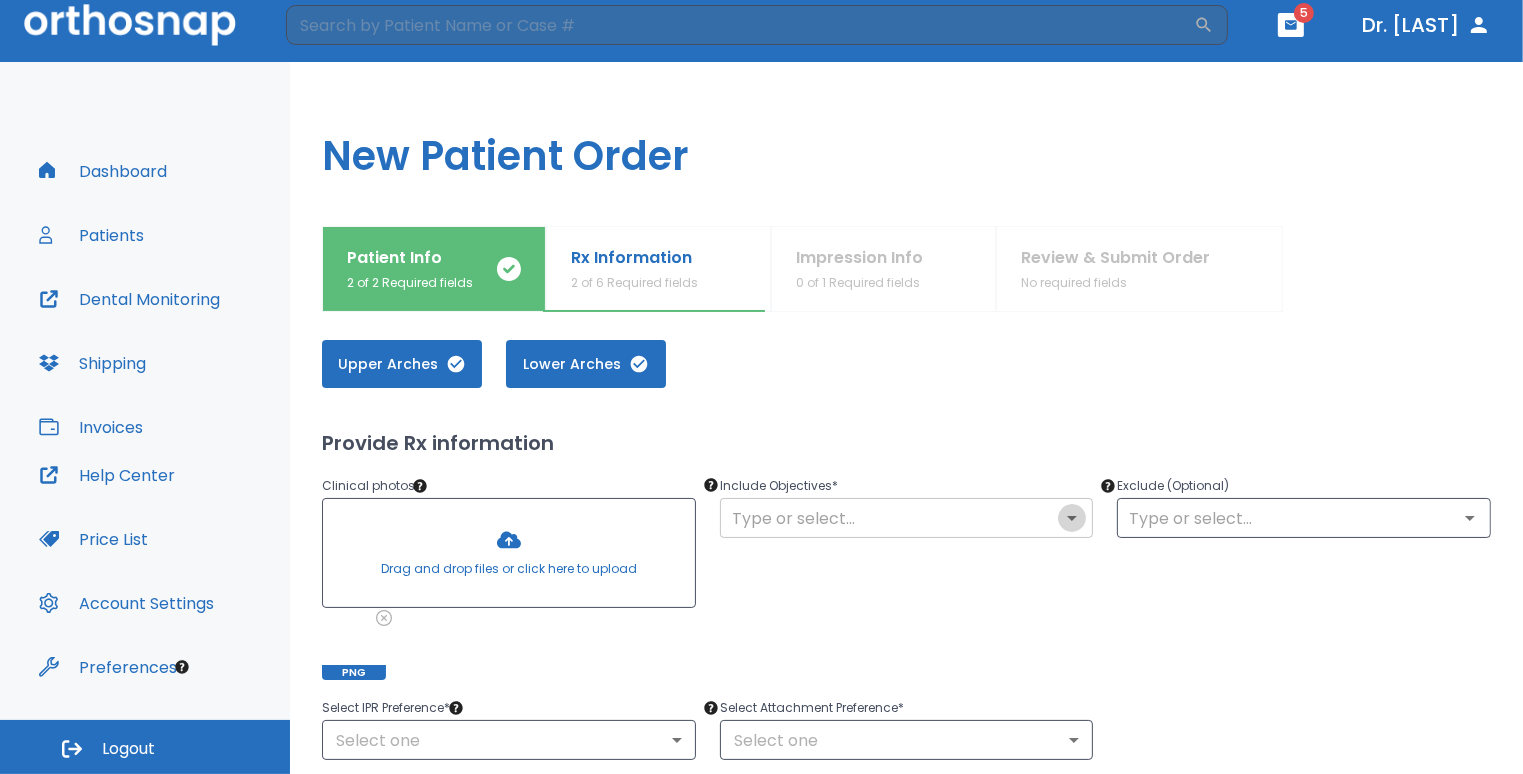 click 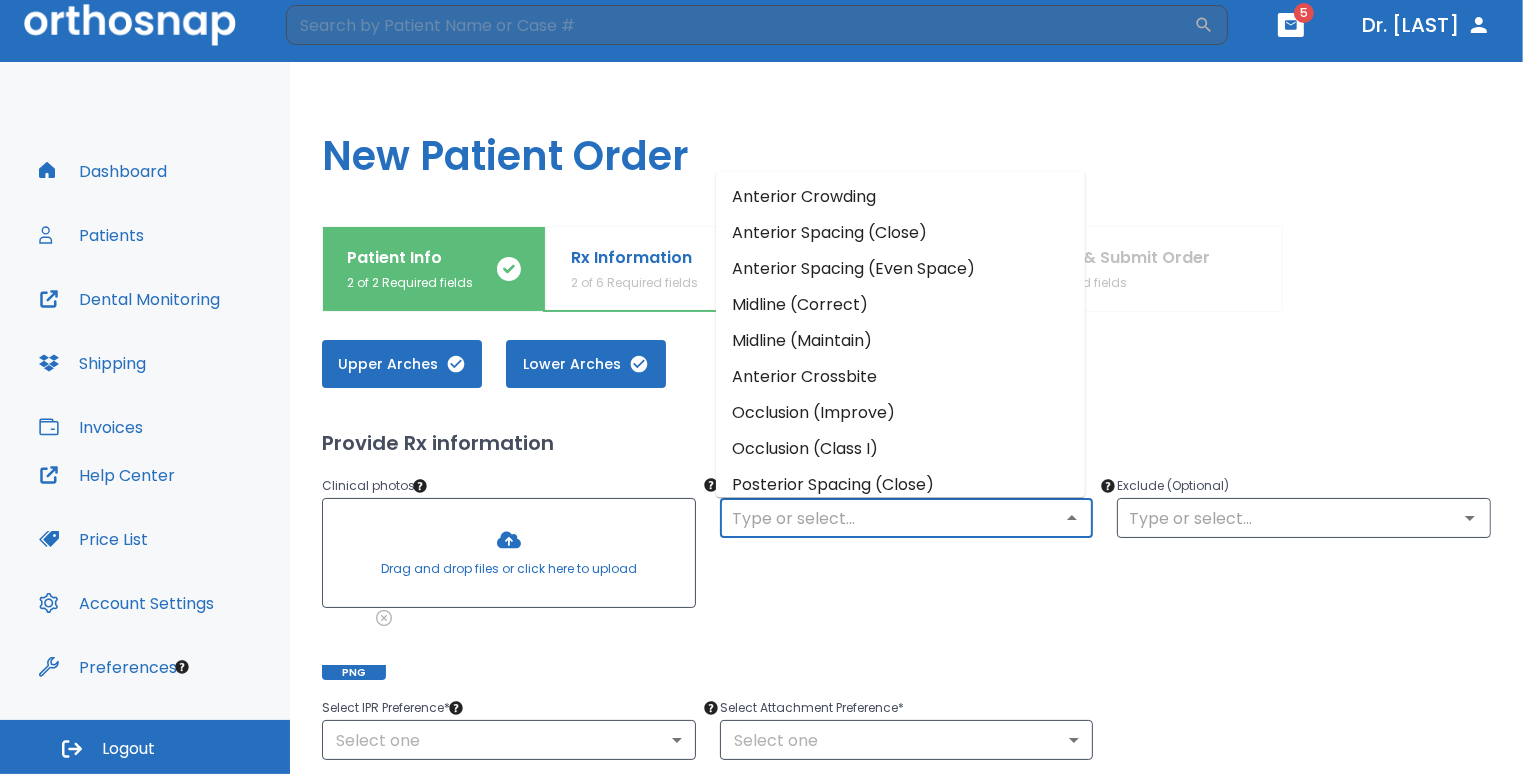 scroll, scrollTop: 230, scrollLeft: 0, axis: vertical 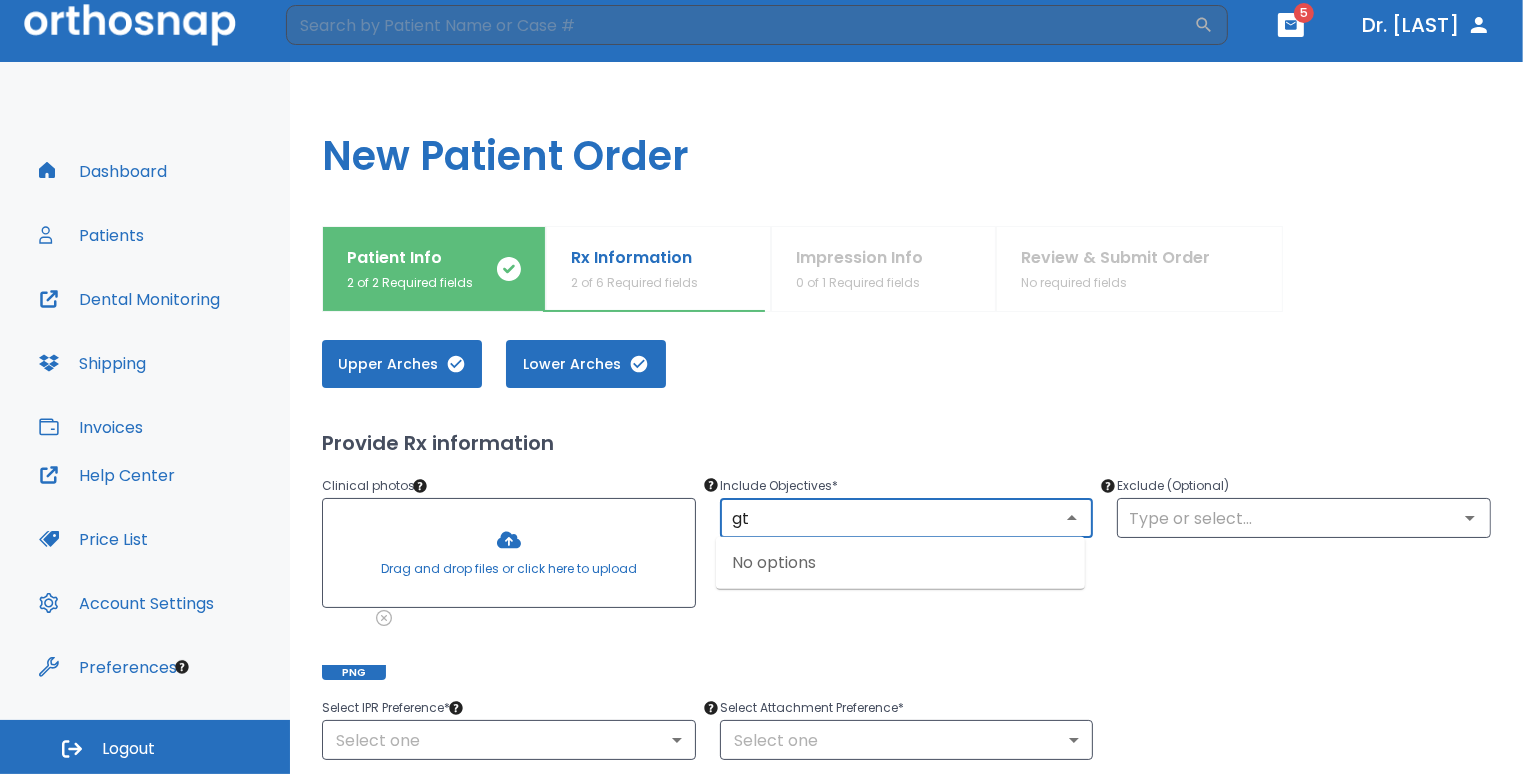 type on "g" 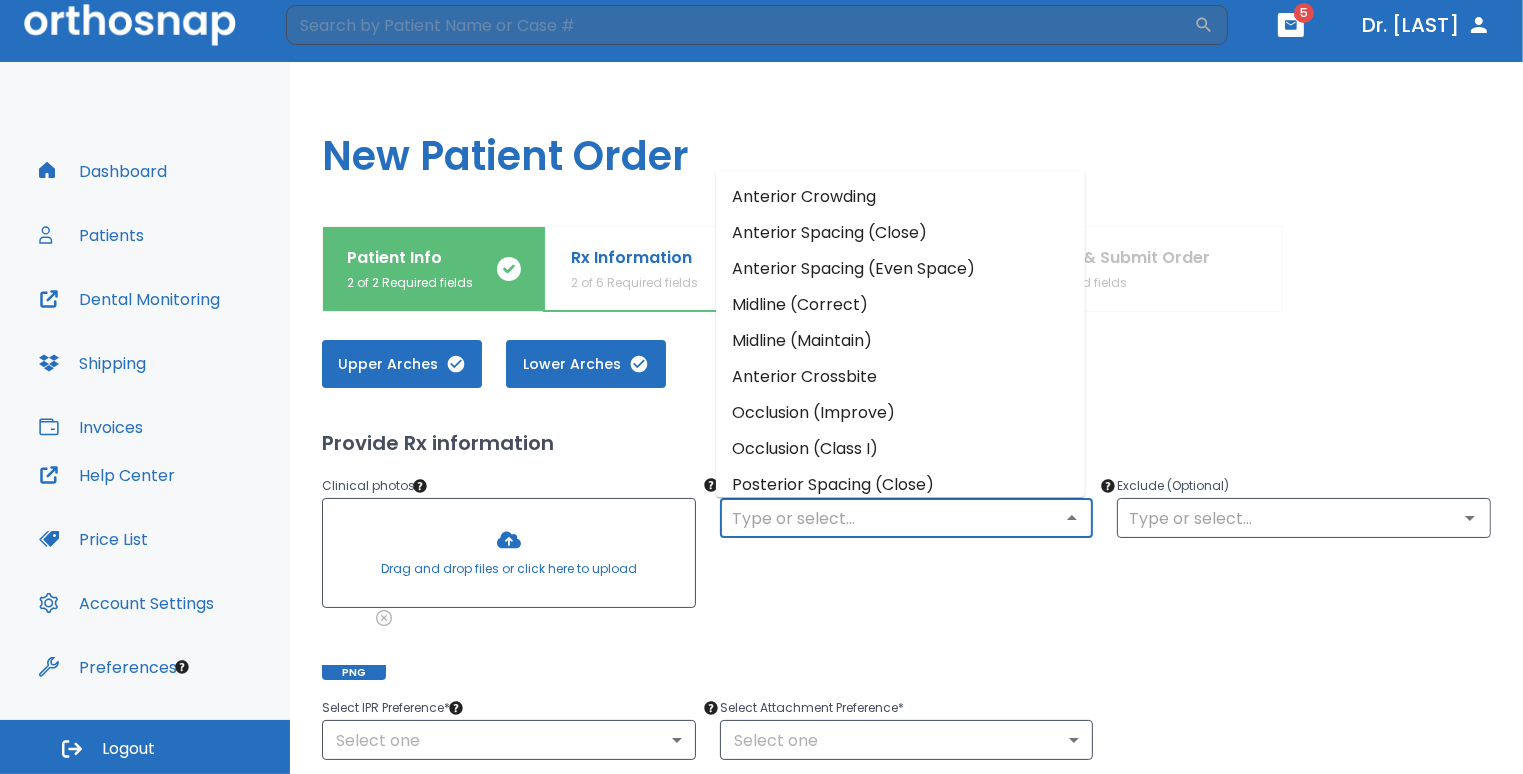 click on "Anterior Crowding" at bounding box center (900, 198) 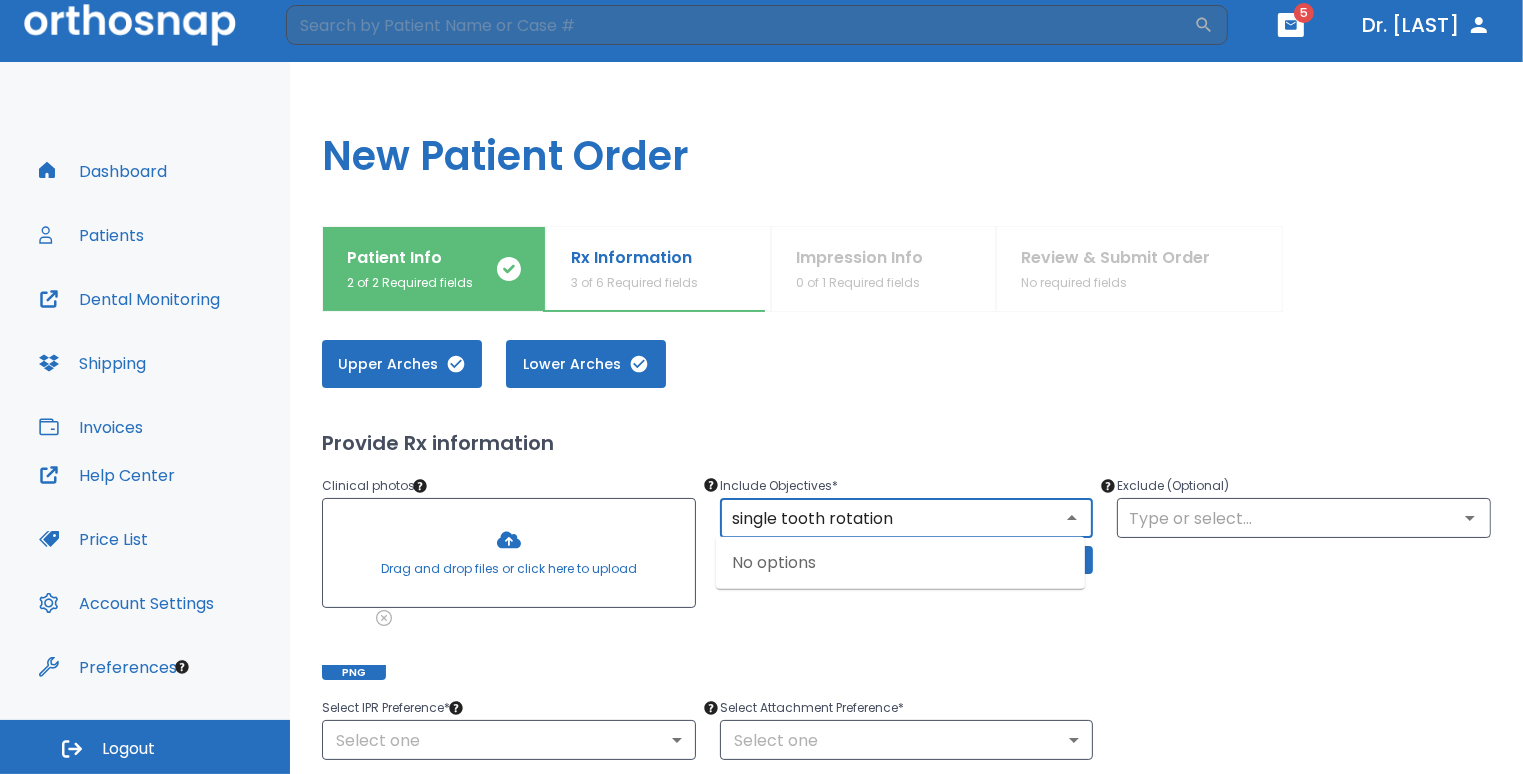 type on "single tooth rotation" 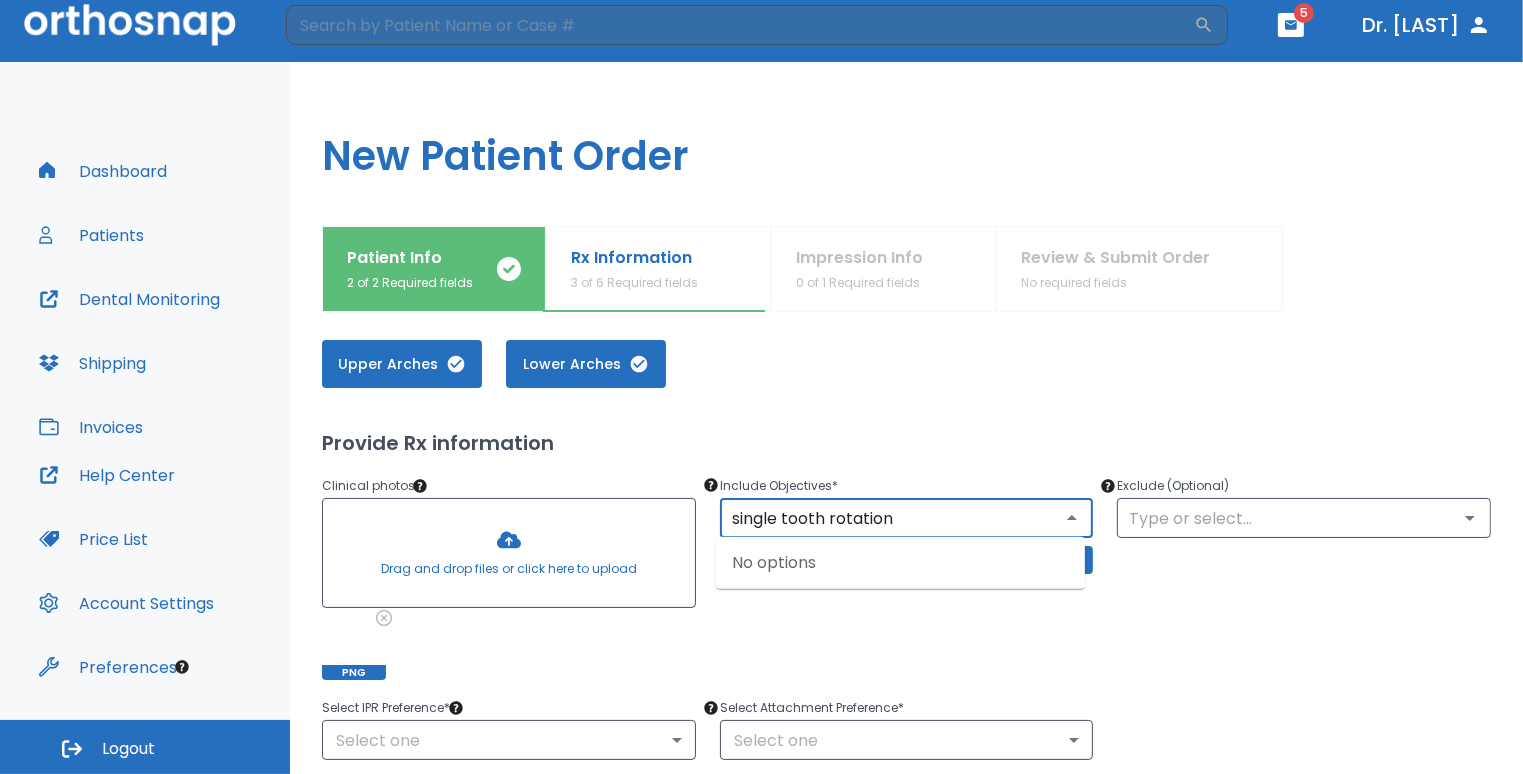 type 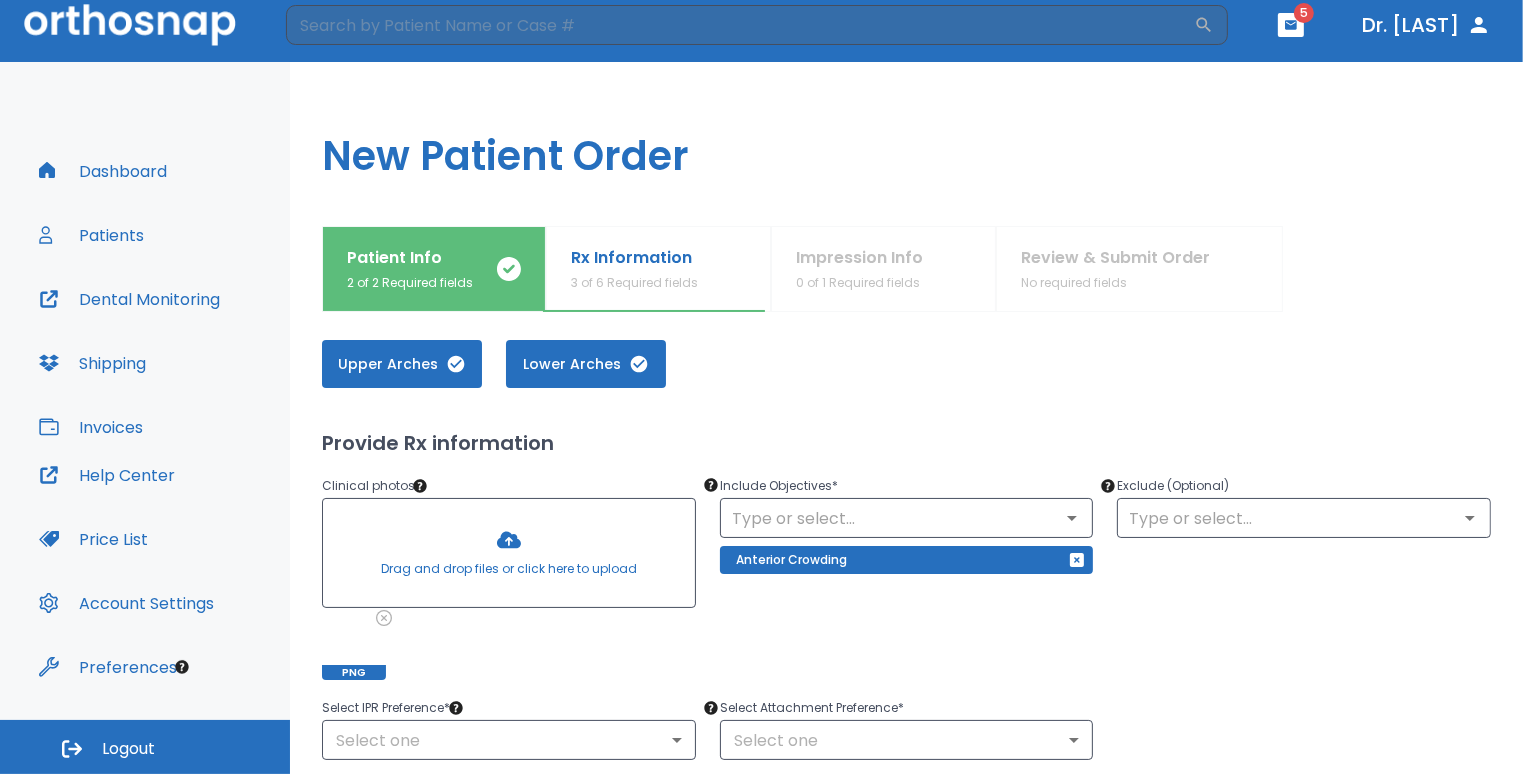 click on "Include Objectives * ​ Anterior Crowding" at bounding box center (895, 565) 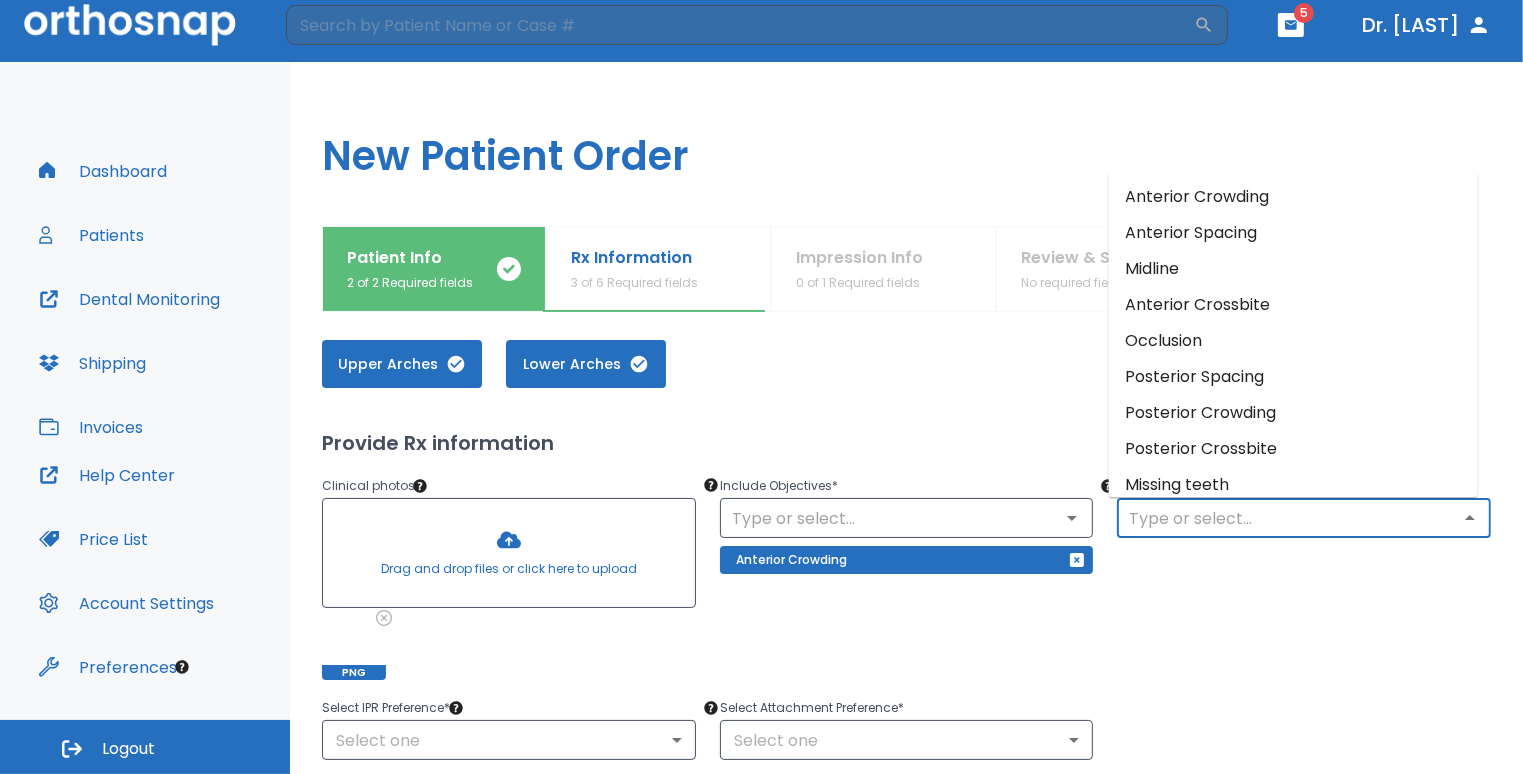 click at bounding box center [1304, 518] 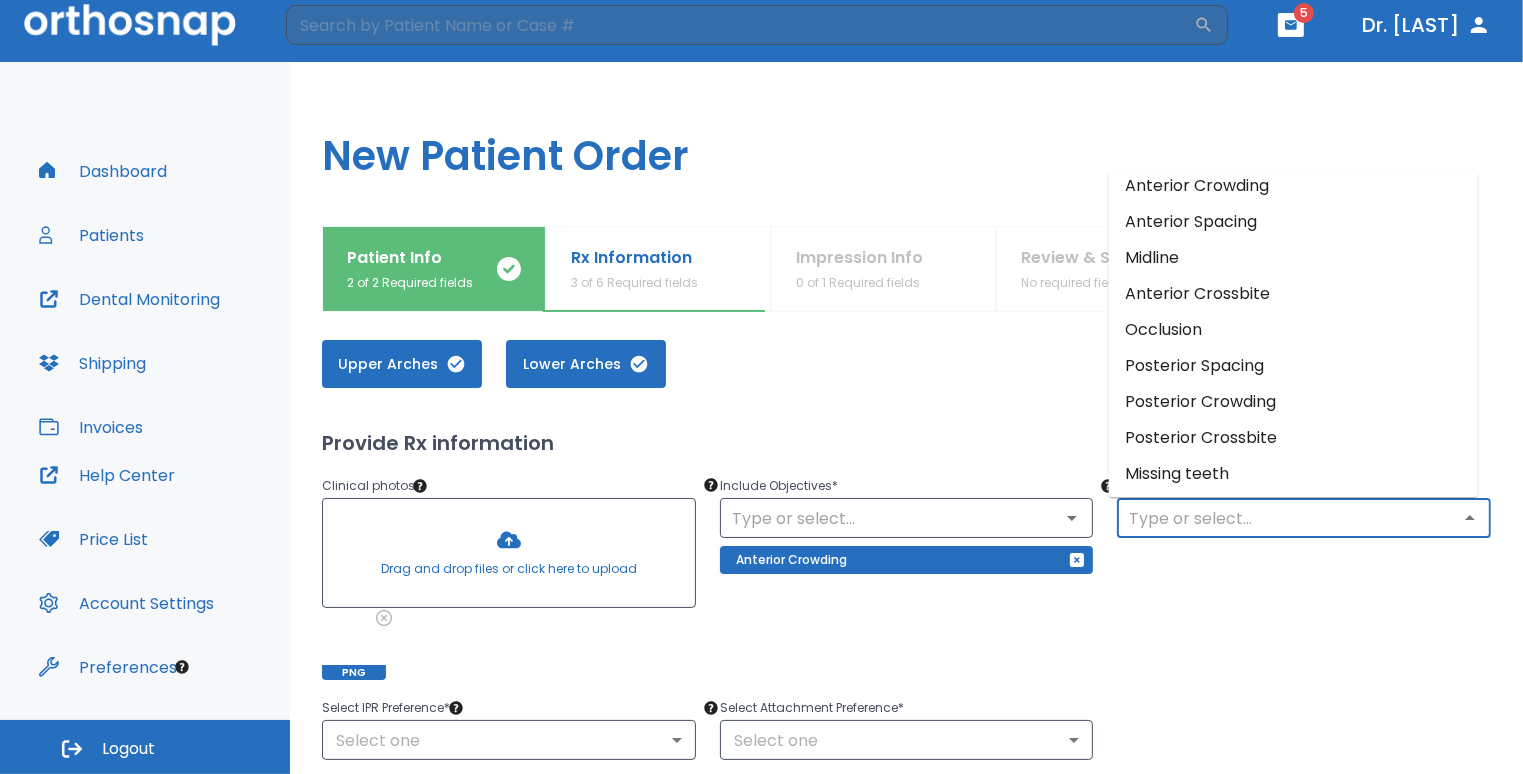 scroll, scrollTop: 14, scrollLeft: 0, axis: vertical 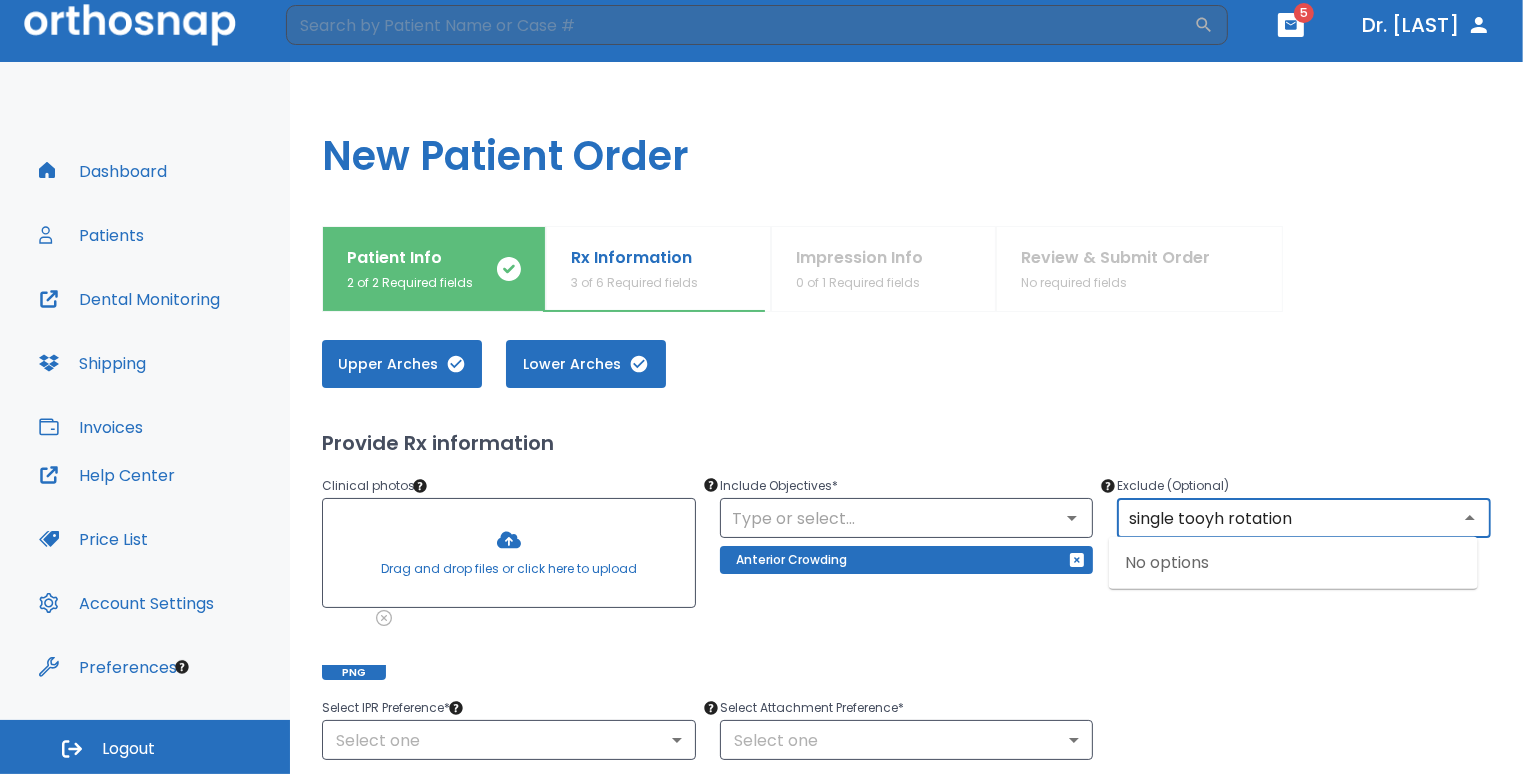 click on "No options" at bounding box center (1293, 563) 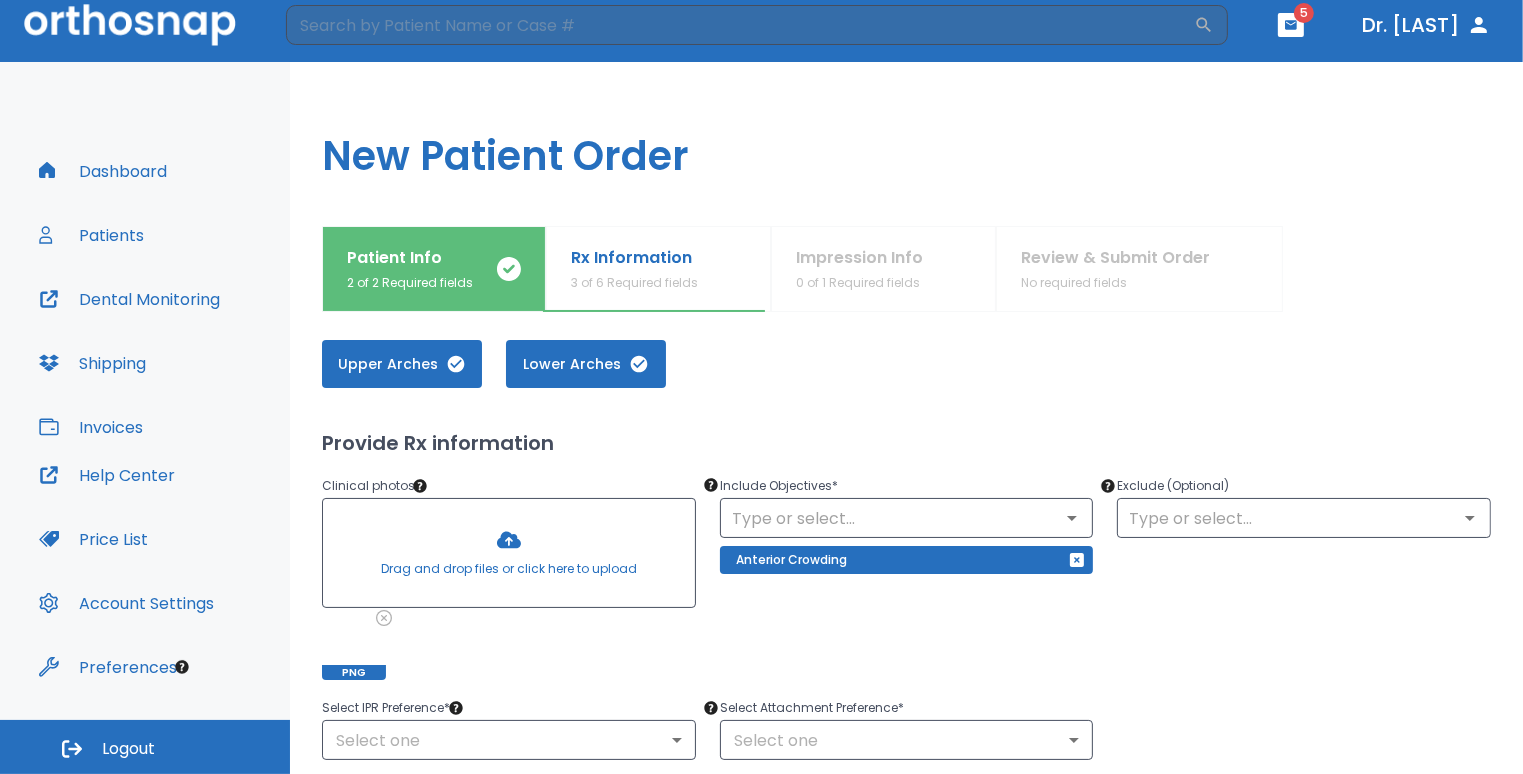 click on "Upper Arches Lower Arches Provide Rx information Clinical photos * Drag and drop files or click here to upload PNG Include Objectives * ​ Anterior Crowding Exclude (Optional) ​ Select IPR Preference * Select one ​ Select Attachment Preference * Select one ​ Specify Implants, Crowns etc. Specify any planned extractions" at bounding box center [906, 808] 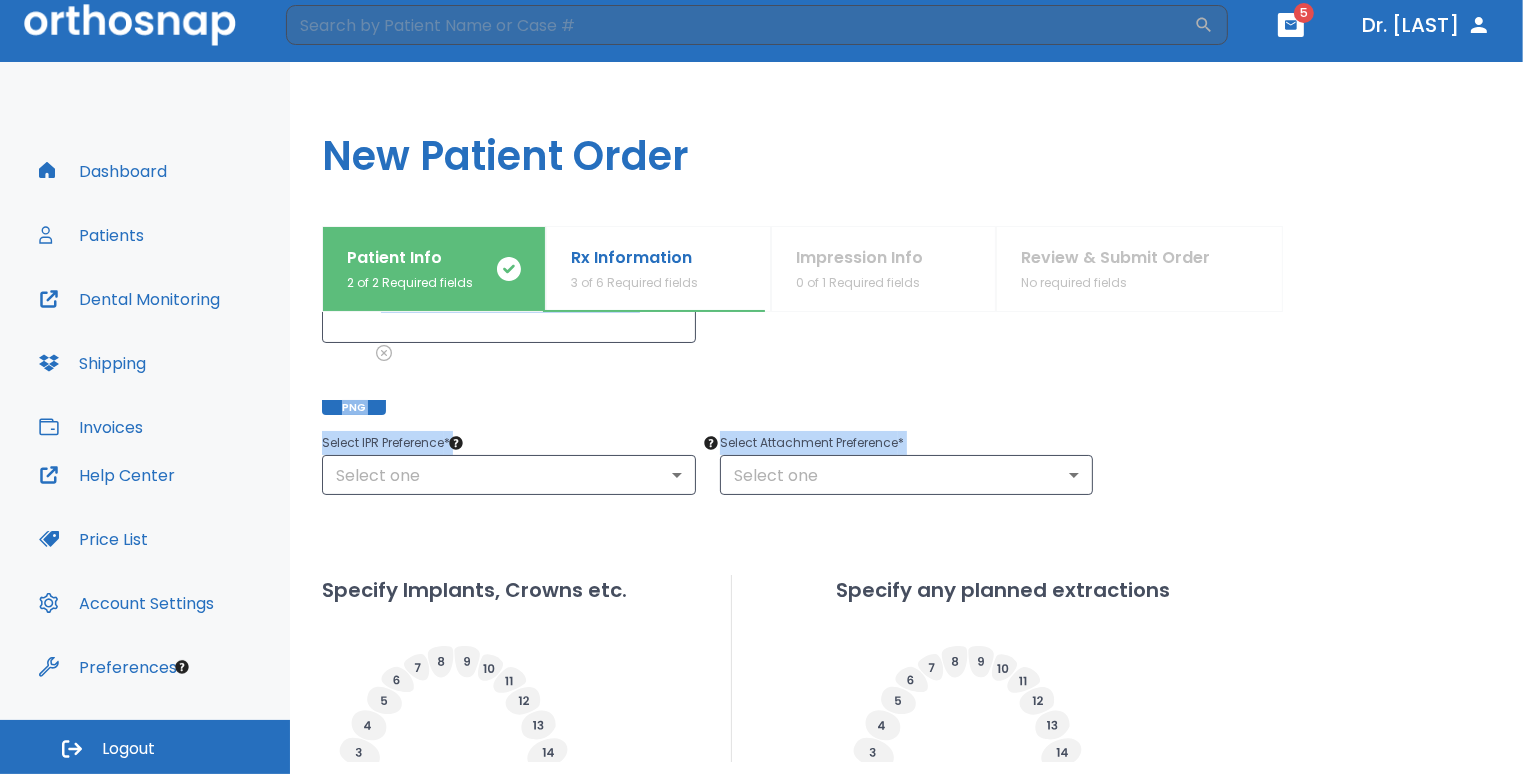 drag, startPoint x: 1345, startPoint y: 387, endPoint x: 491, endPoint y: 788, distance: 943.46014 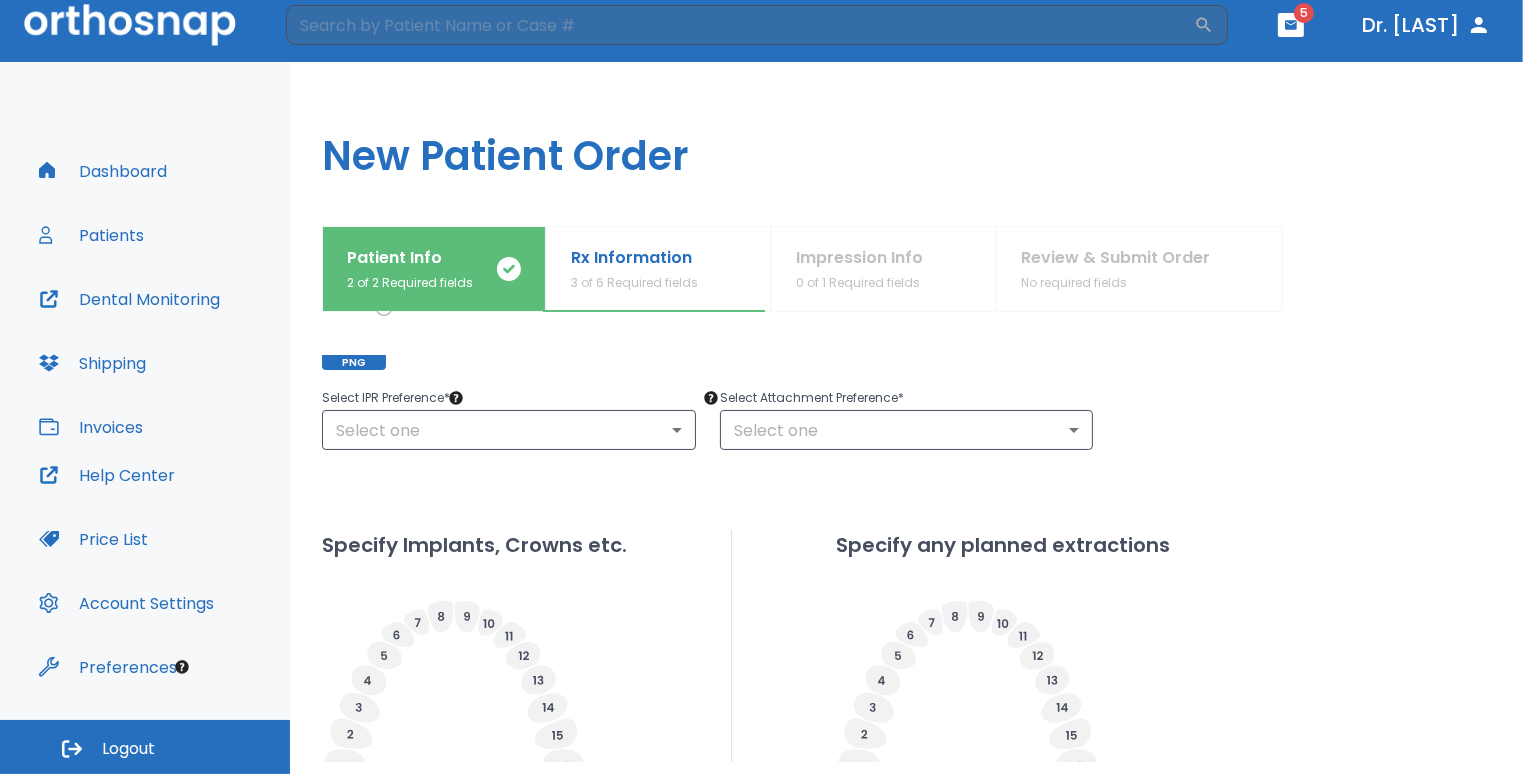click on "Specify Implants, Crowns etc. Specify any planned extractions" at bounding box center (906, 760) 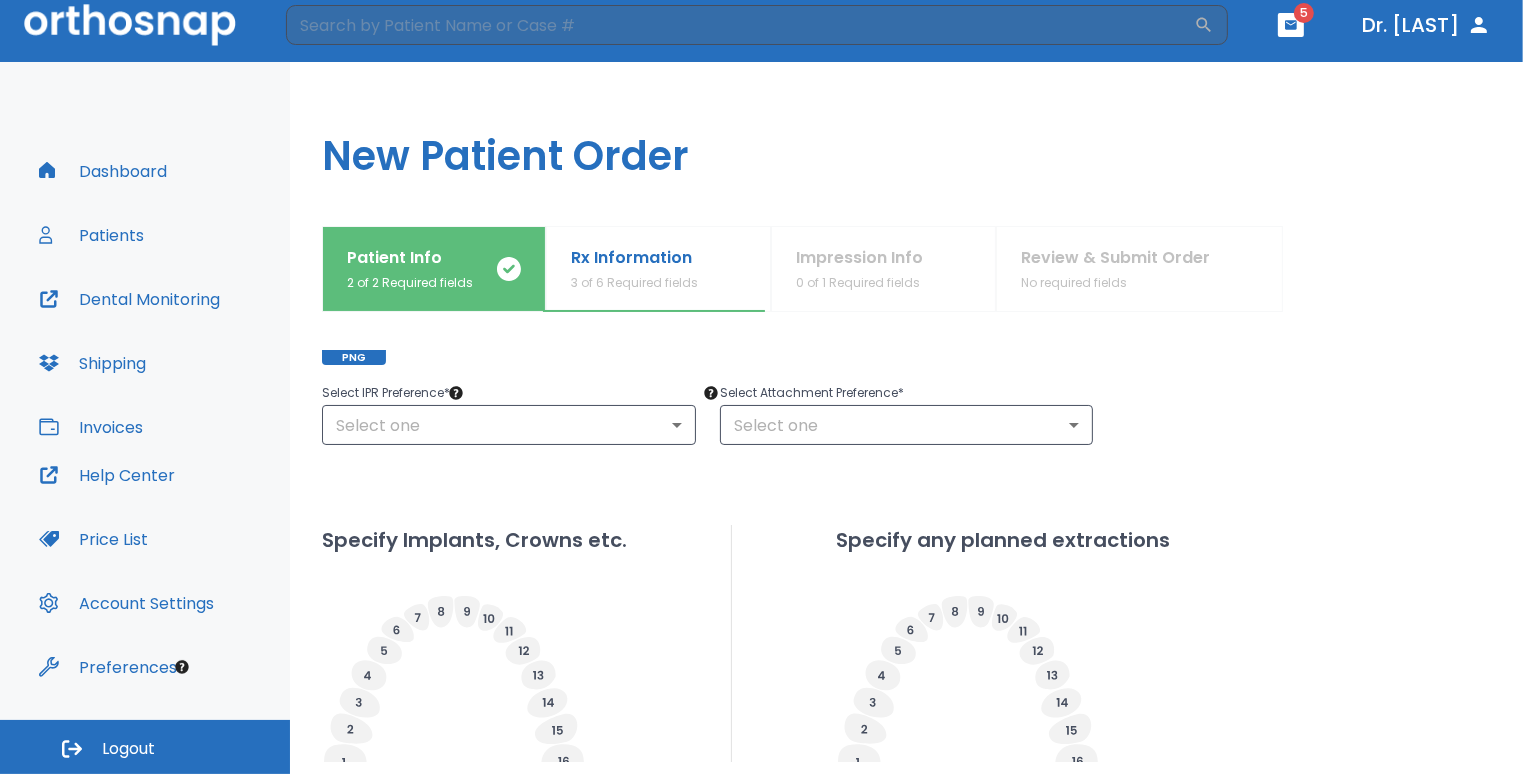 scroll, scrollTop: 378, scrollLeft: 0, axis: vertical 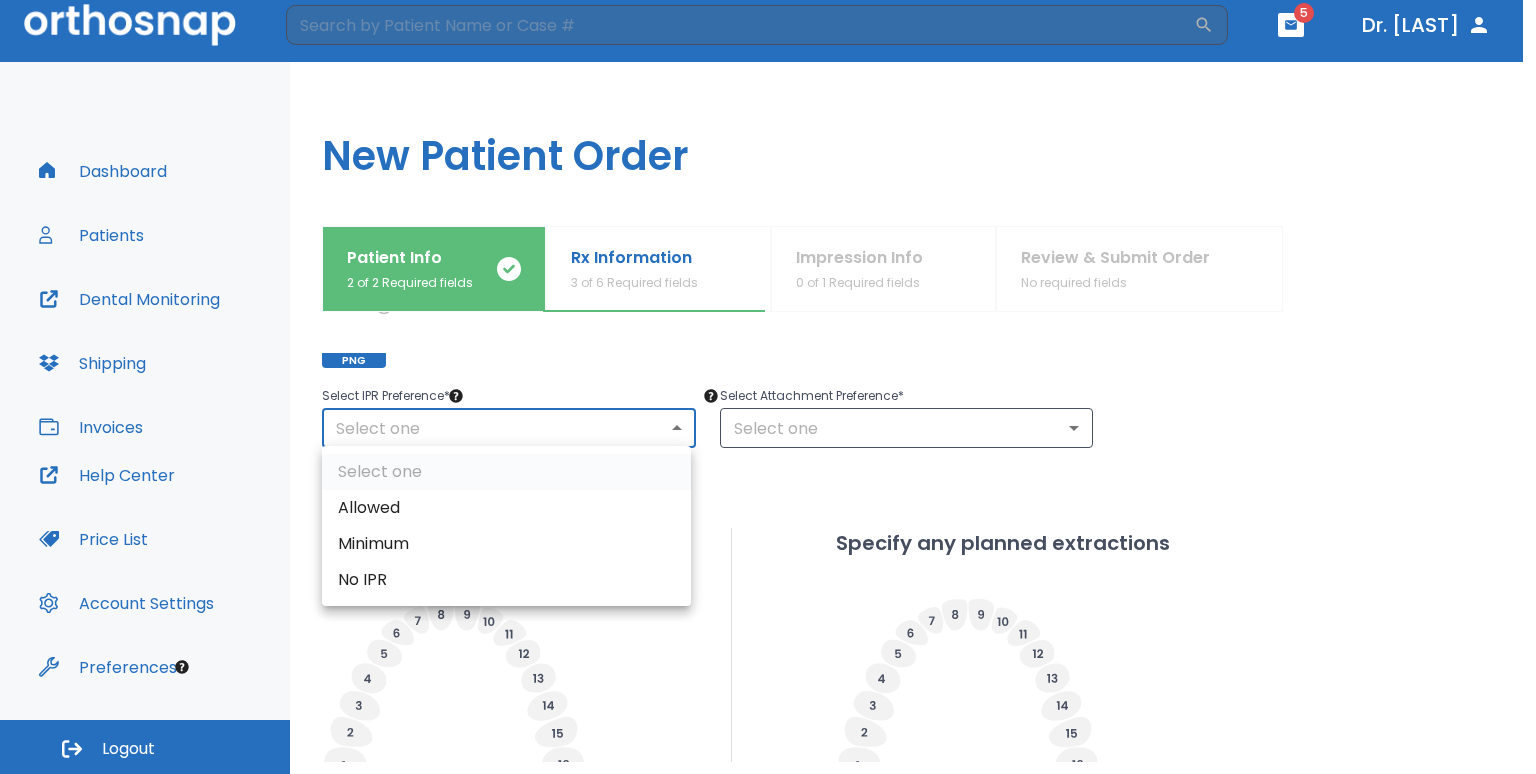 click on "​ 5 Dr. Fraser Dashboard Patients Dental Monitoring Shipping Invoices Help Center Price List Account Settings Preferences Logout Uploading files and placing your order. One moment, please. New Patient Order Patient Info 2 of 2 Required fields Rx Information 3 of 6 Required fields Impression Info 0 of 1 Required fields Review & Submit Order No required fields What arches need attention?* Upper Arches Lower Arches Provide Rx information Clinical photos * Drag and drop files or click here to upload PNG Include Objectives * ​ Anterior Crowding Exclude (Optional) ​ Select IPR Preference * Select one ​ Select Attachment Preference * Select one ​ Specify Implants, Crowns etc. Specify any planned extractions Save as draft Cancel Back Next Select one Allowed Minimum No IPR" at bounding box center [768, 375] 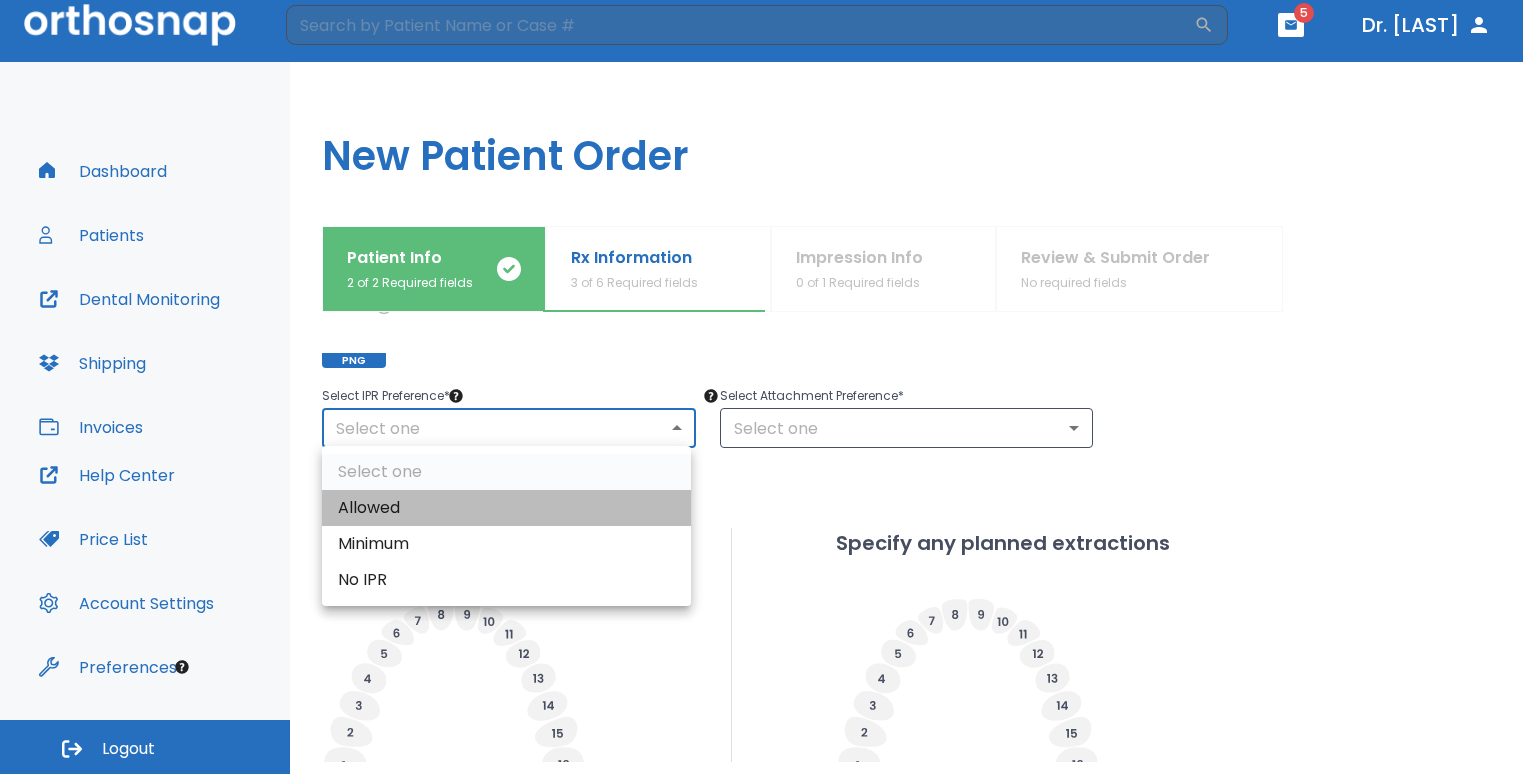 click on "Allowed" at bounding box center (506, 508) 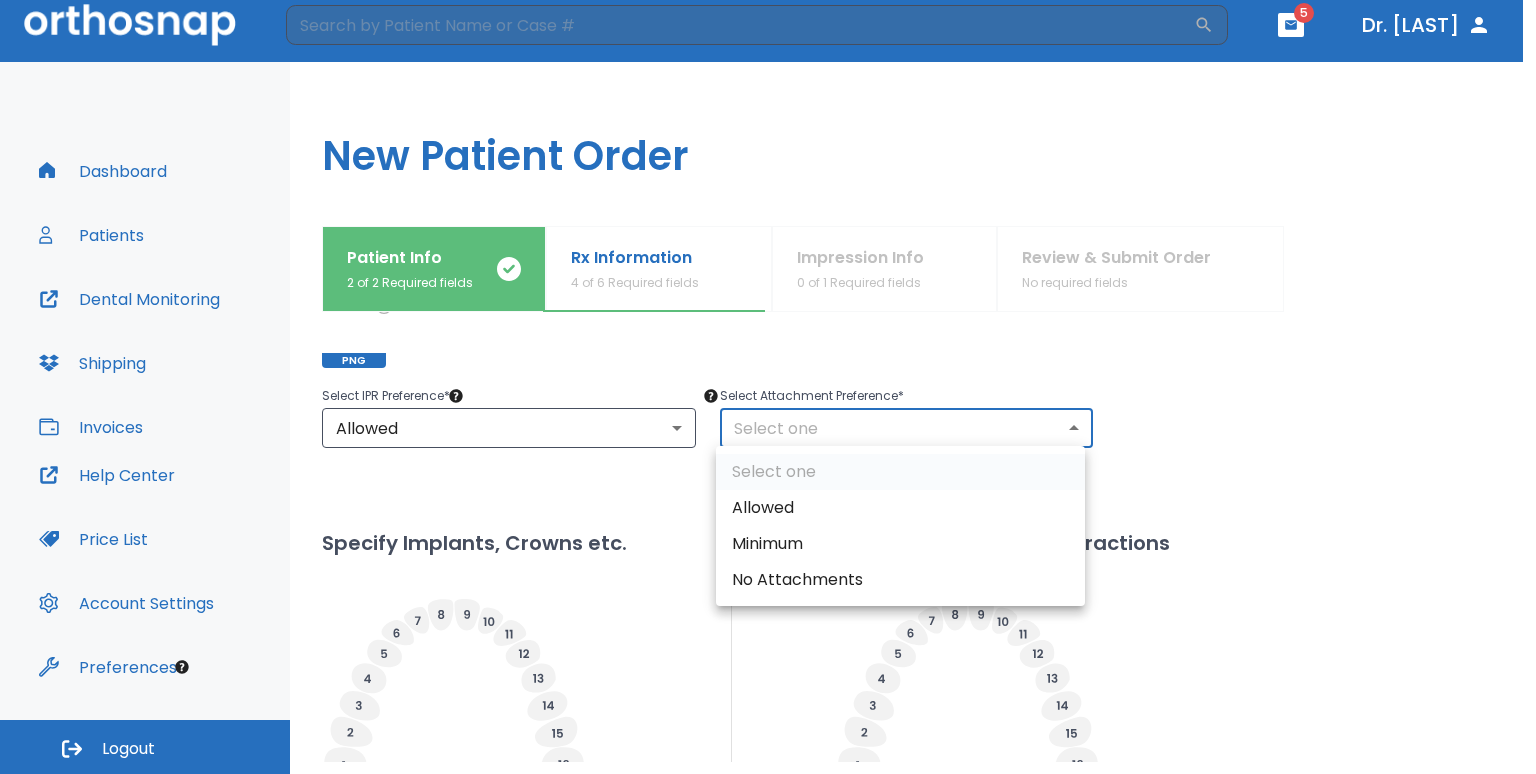 click on "​ 5 Dr. Fraser Dashboard Patients Dental Monitoring Shipping Invoices Help Center Price List Account Settings Preferences Logout Uploading files and placing your order. One moment, please. New Patient Order Patient Info 2 of 2 Required fields Rx Information 4 of 6 Required fields Impression Info 0 of 1 Required fields Review & Submit Order No required fields What arches need attention?* Upper Arches Lower Arches Provide Rx information Clinical photos * Drag and drop files or click here to upload PNG Include Objectives * ​ Anterior Crowding Exclude (Optional) ​ Select IPR Preference * Allowed 1 ​ Select Attachment Preference * Select one ​ Specify Implants, Crowns etc. Specify any planned extractions Save as draft Cancel Back Next Select one Allowed Minimum No Attachments" at bounding box center [768, 375] 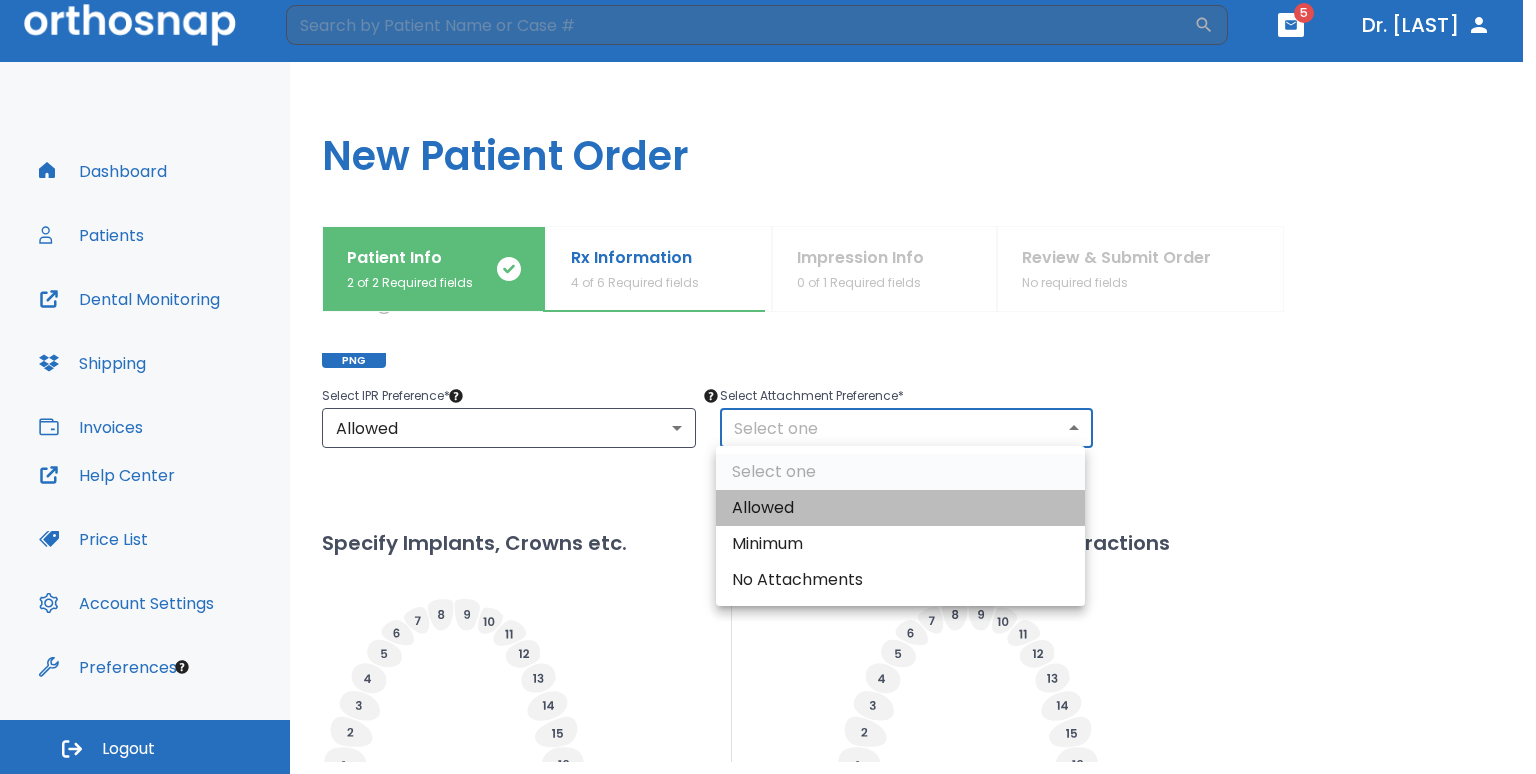 click on "Allowed" at bounding box center [900, 508] 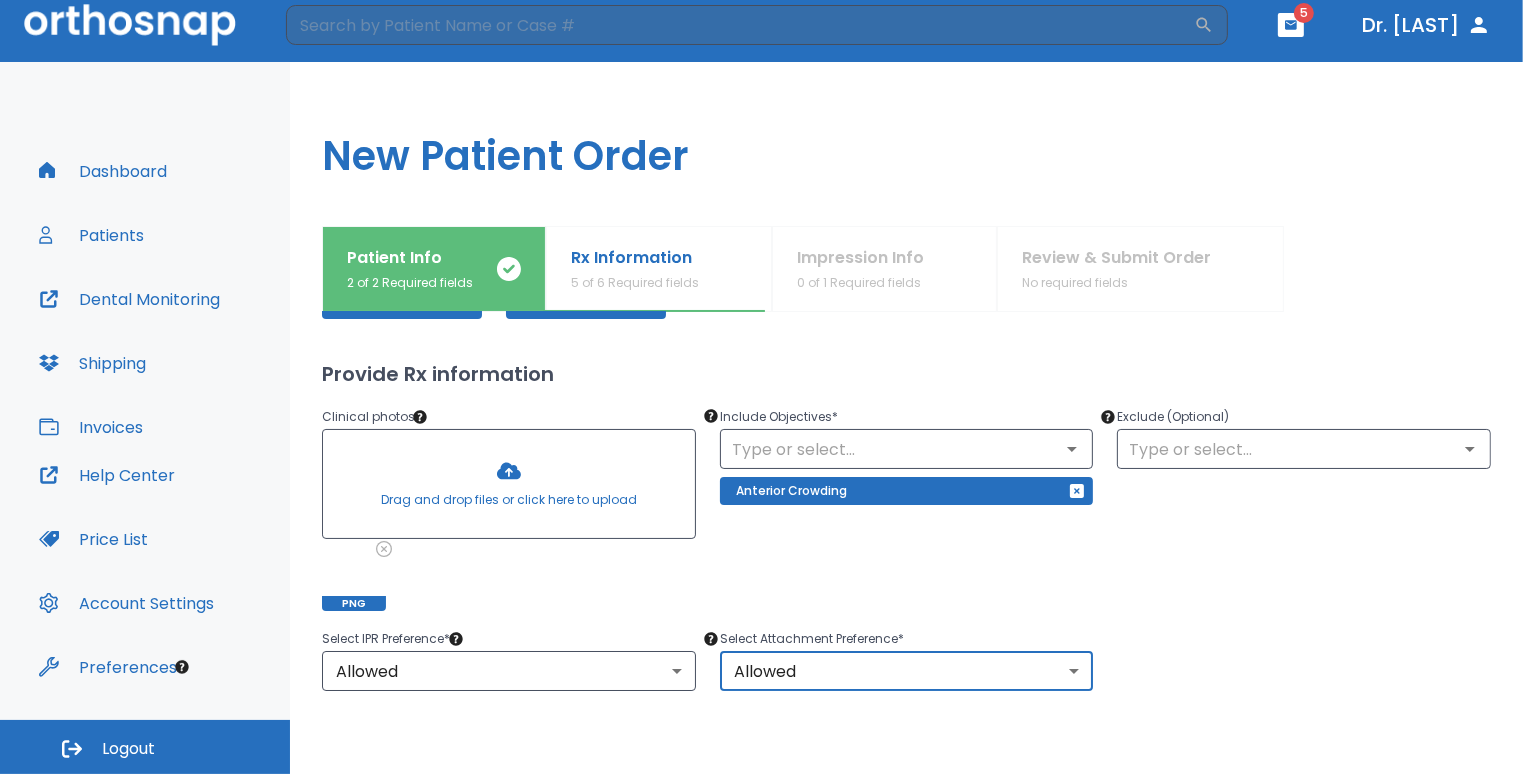 scroll, scrollTop: 378, scrollLeft: 0, axis: vertical 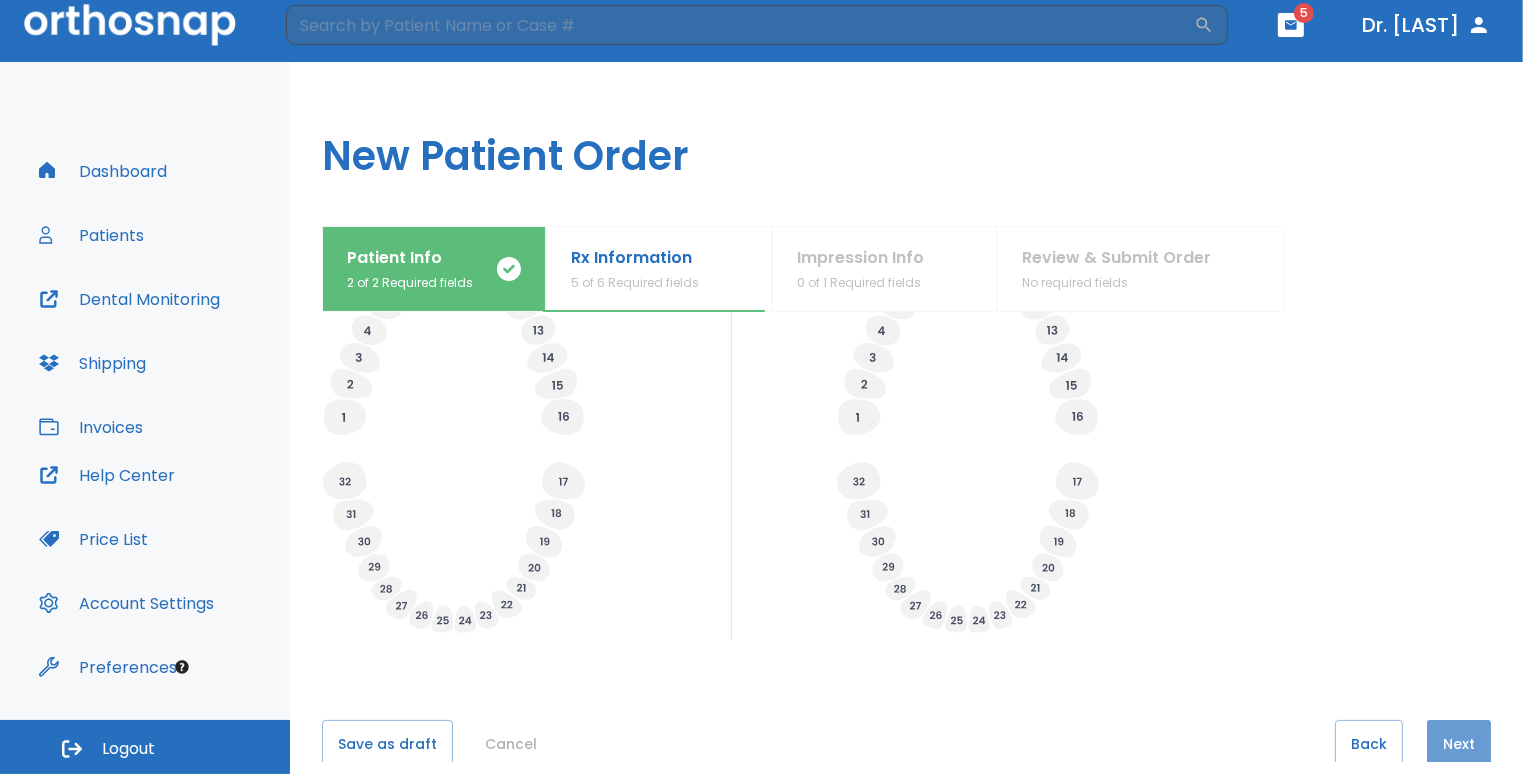 click on "Next" at bounding box center (1459, 744) 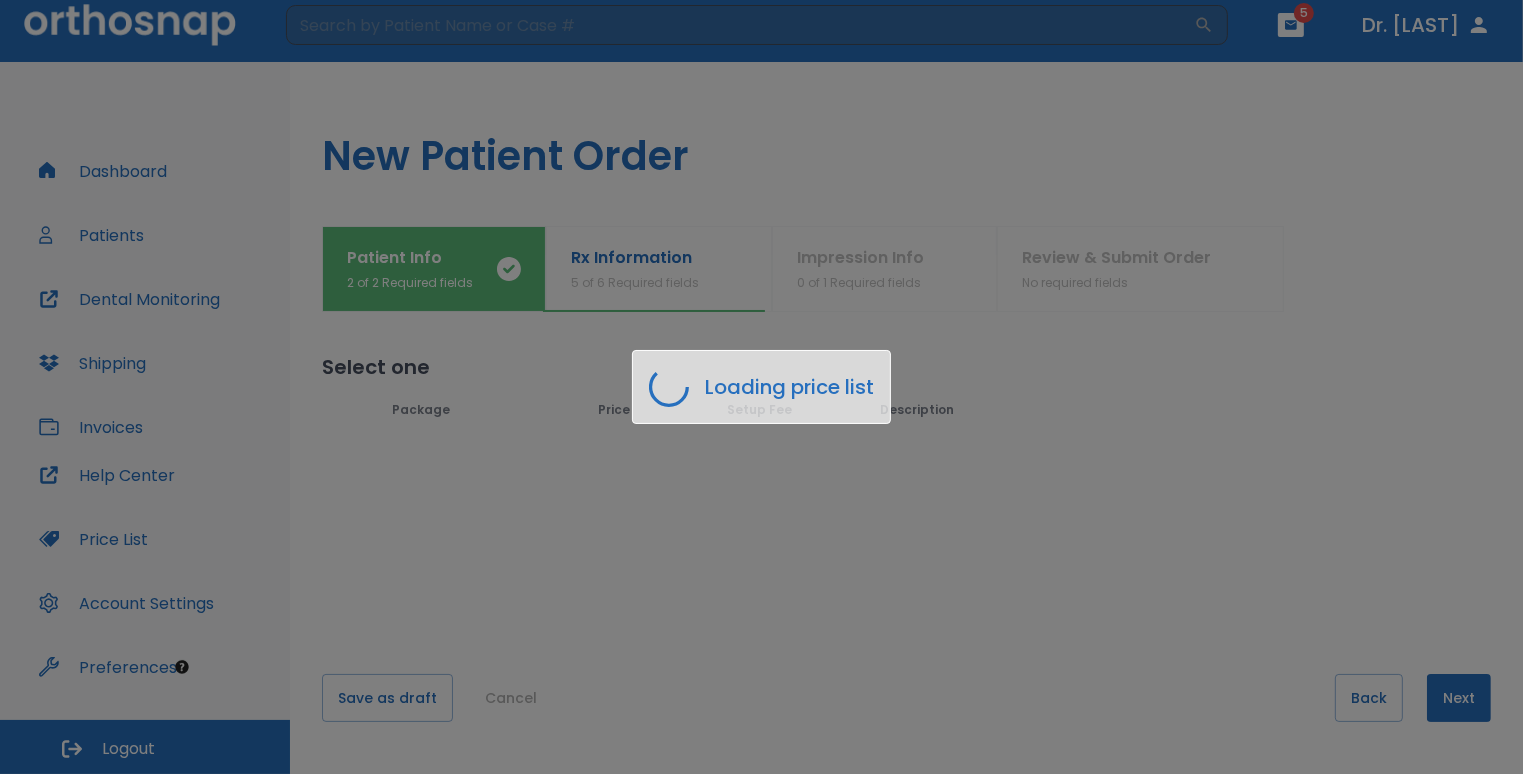scroll, scrollTop: 0, scrollLeft: 0, axis: both 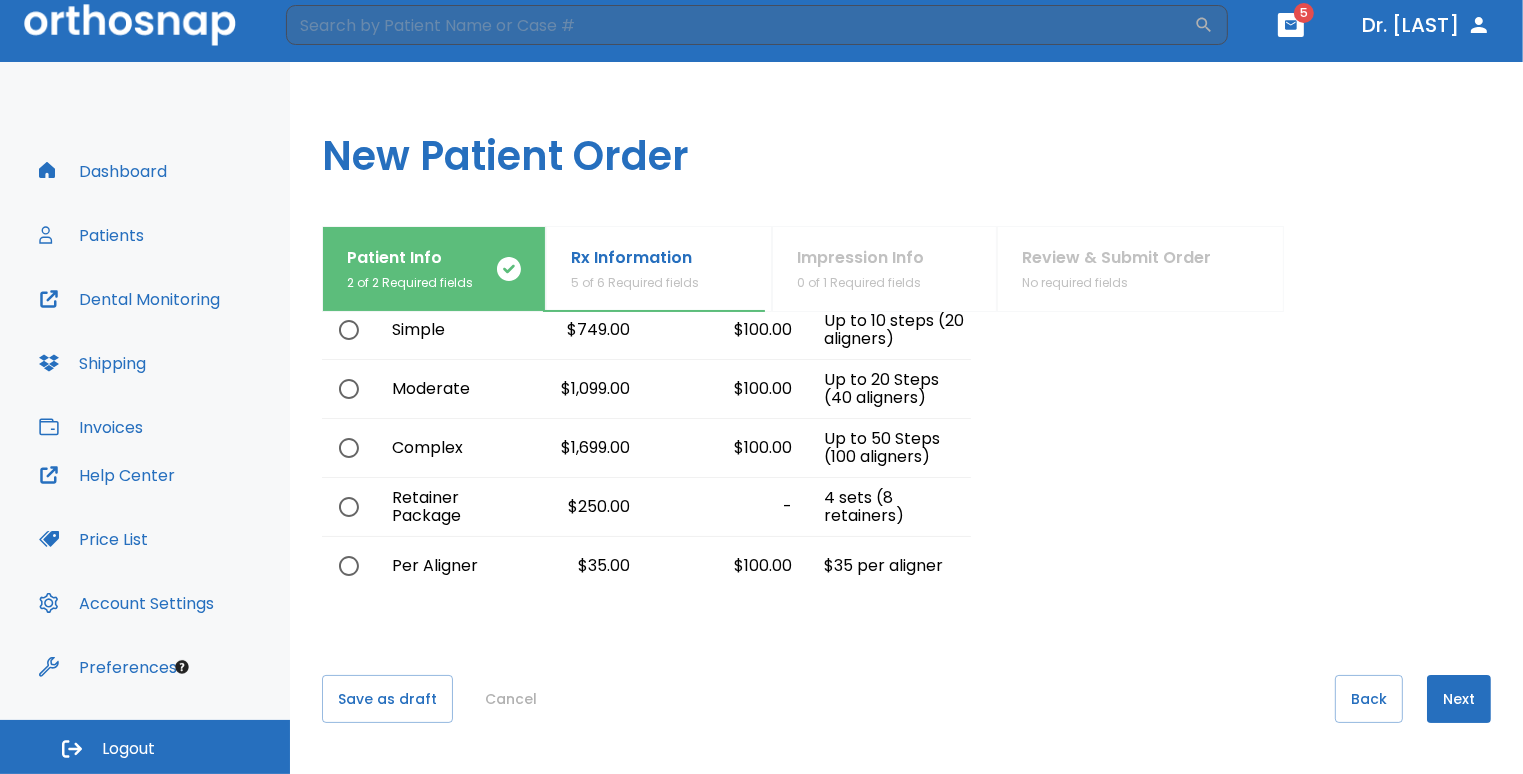 click at bounding box center [349, 566] 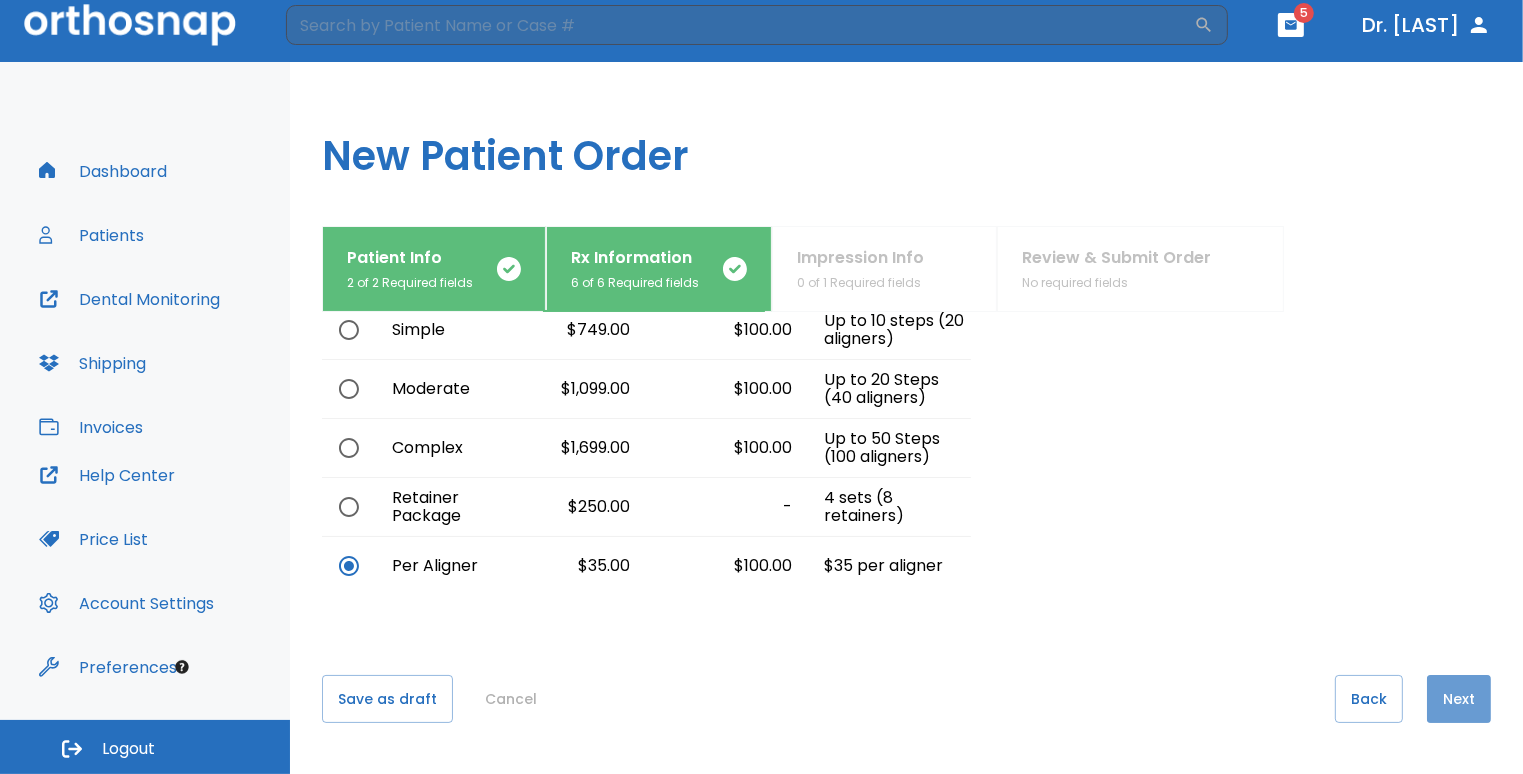 click on "Next" at bounding box center (1459, 699) 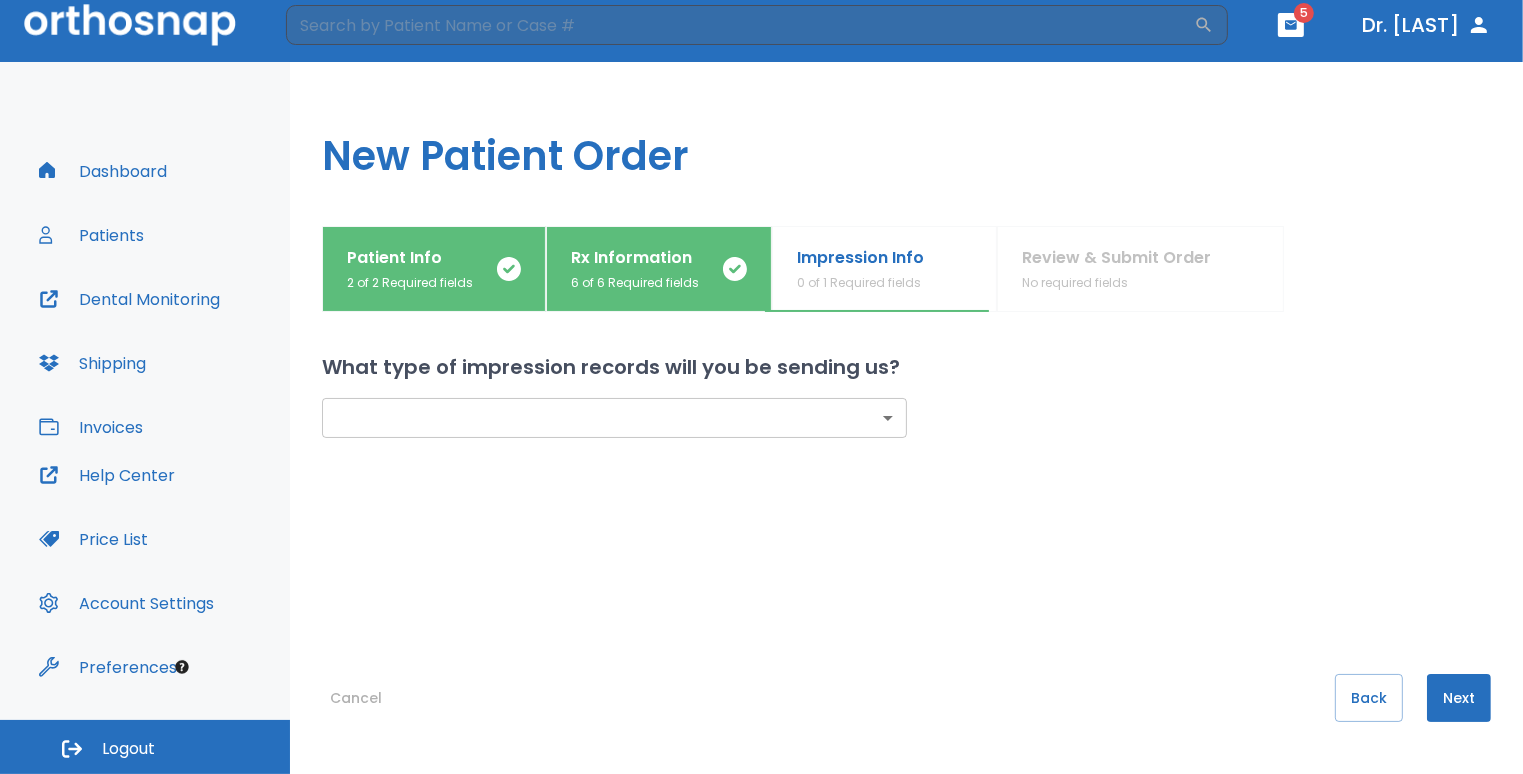 click on "​ ​" at bounding box center [906, 488] 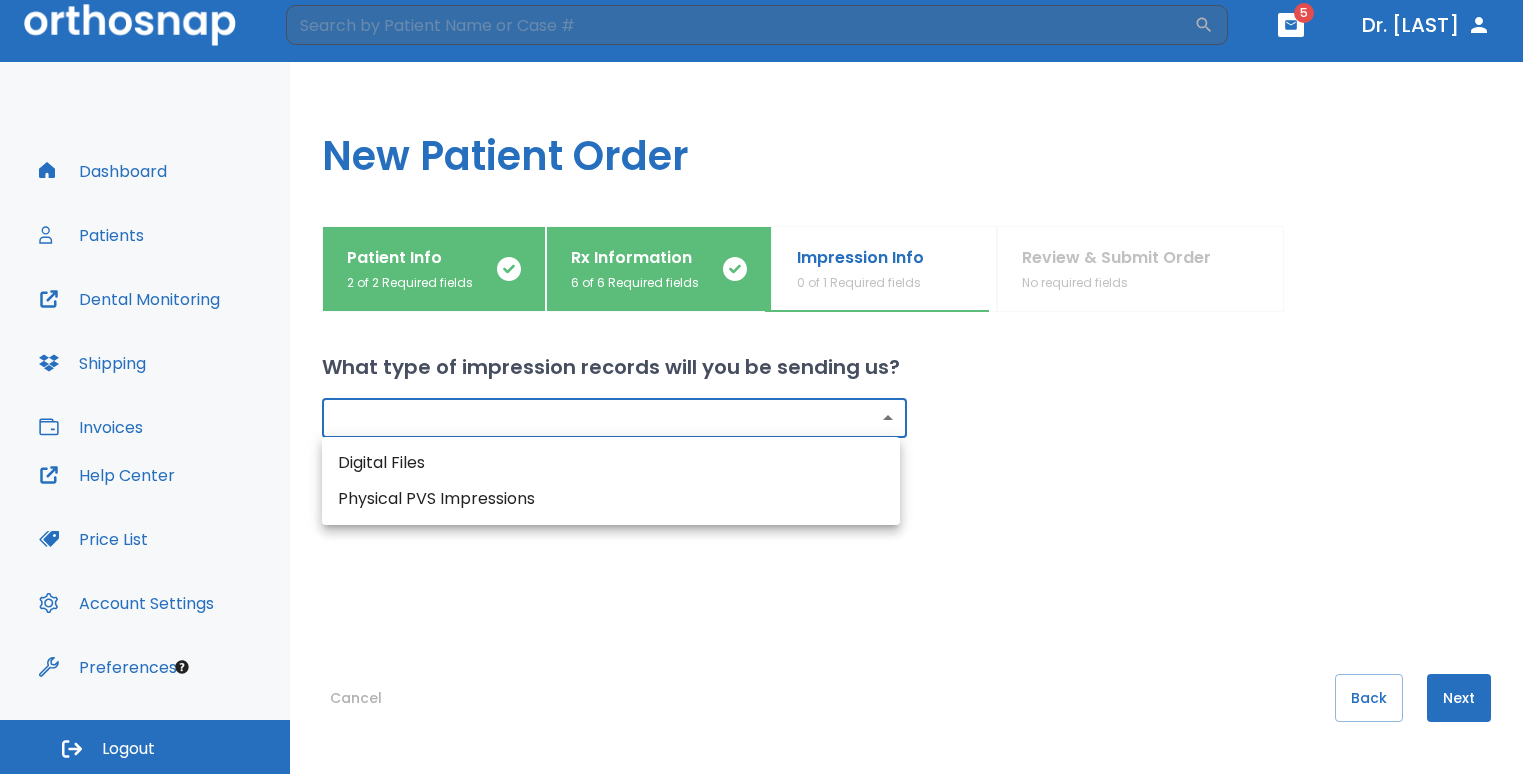 click on "​ 5 Dr. Fraser Dashboard Patients Dental Monitoring Shipping Invoices Help Center Price List Account Settings Preferences Logout Uploading files and placing your order. One moment, please. New Patient Order Patient Info 2 of 2 Required fields Rx Information 6 of 6 Required fields Impression Info 0 of 1 Required fields Review & Submit Order No required fields What type of impression records will you be sending us? ​ ​ Cancel Back Next Digital Files Physical PVS Impressions" at bounding box center (768, 375) 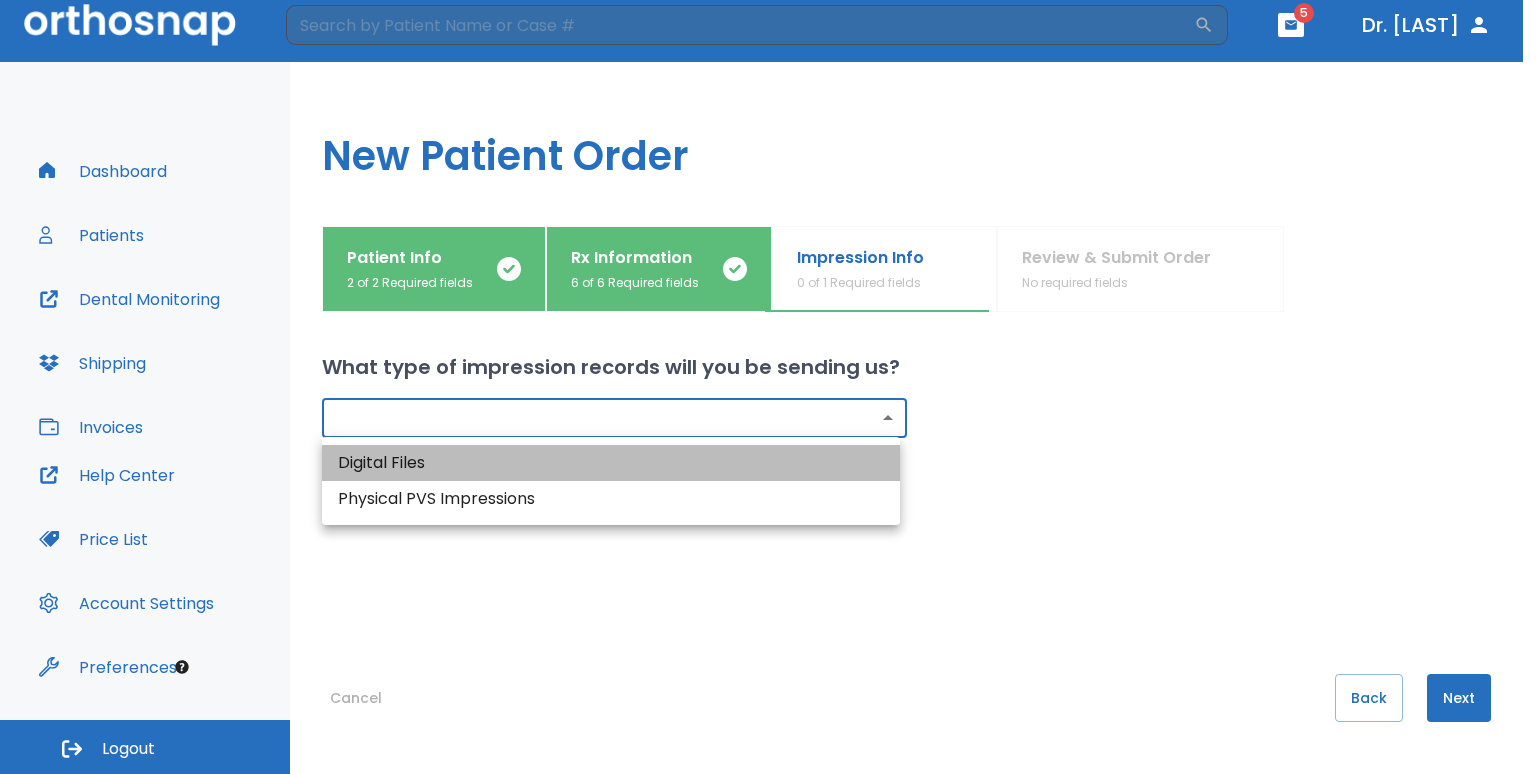 click on "Digital Files" at bounding box center (611, 463) 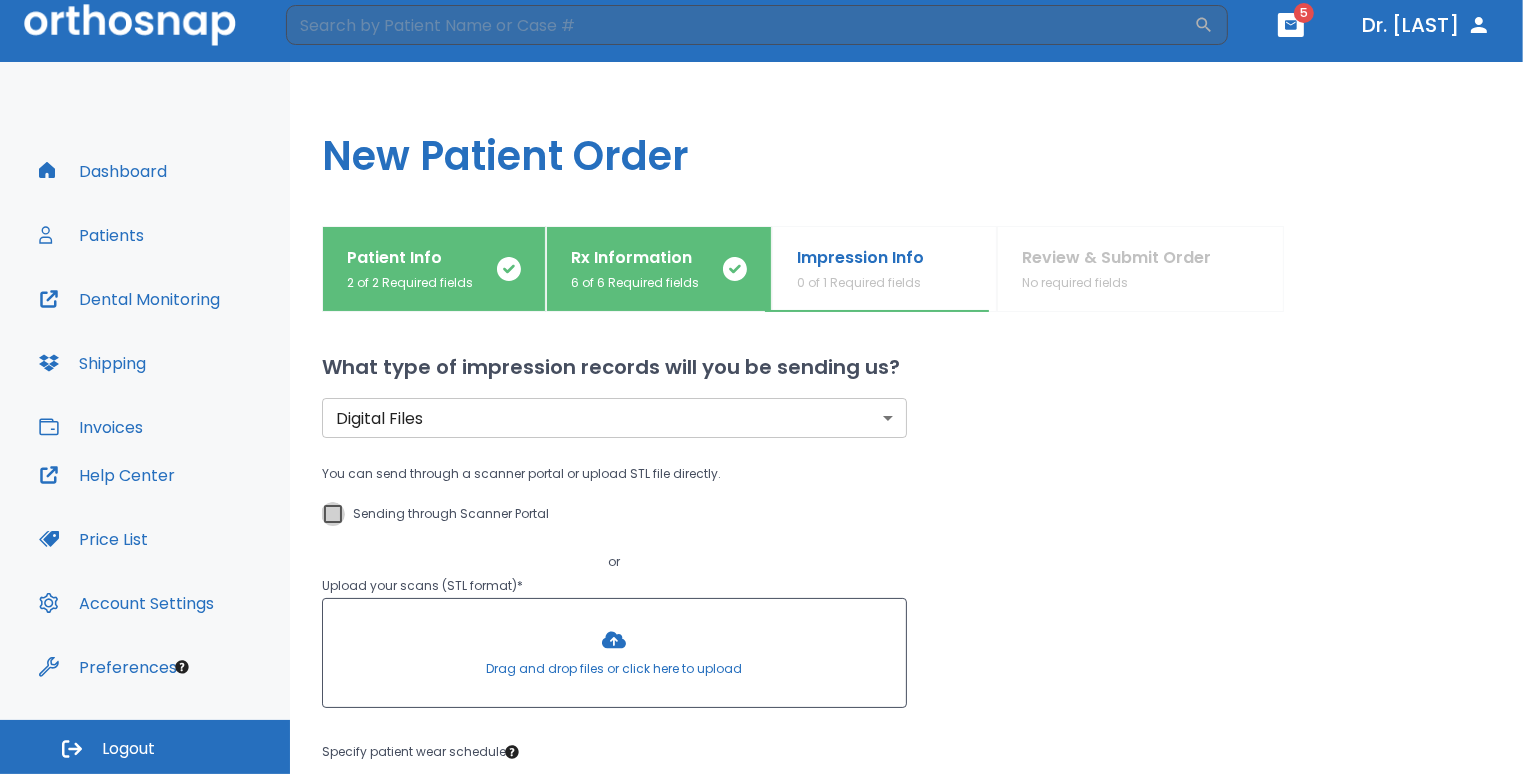 click on "Sending through Scanner Portal" at bounding box center (333, 514) 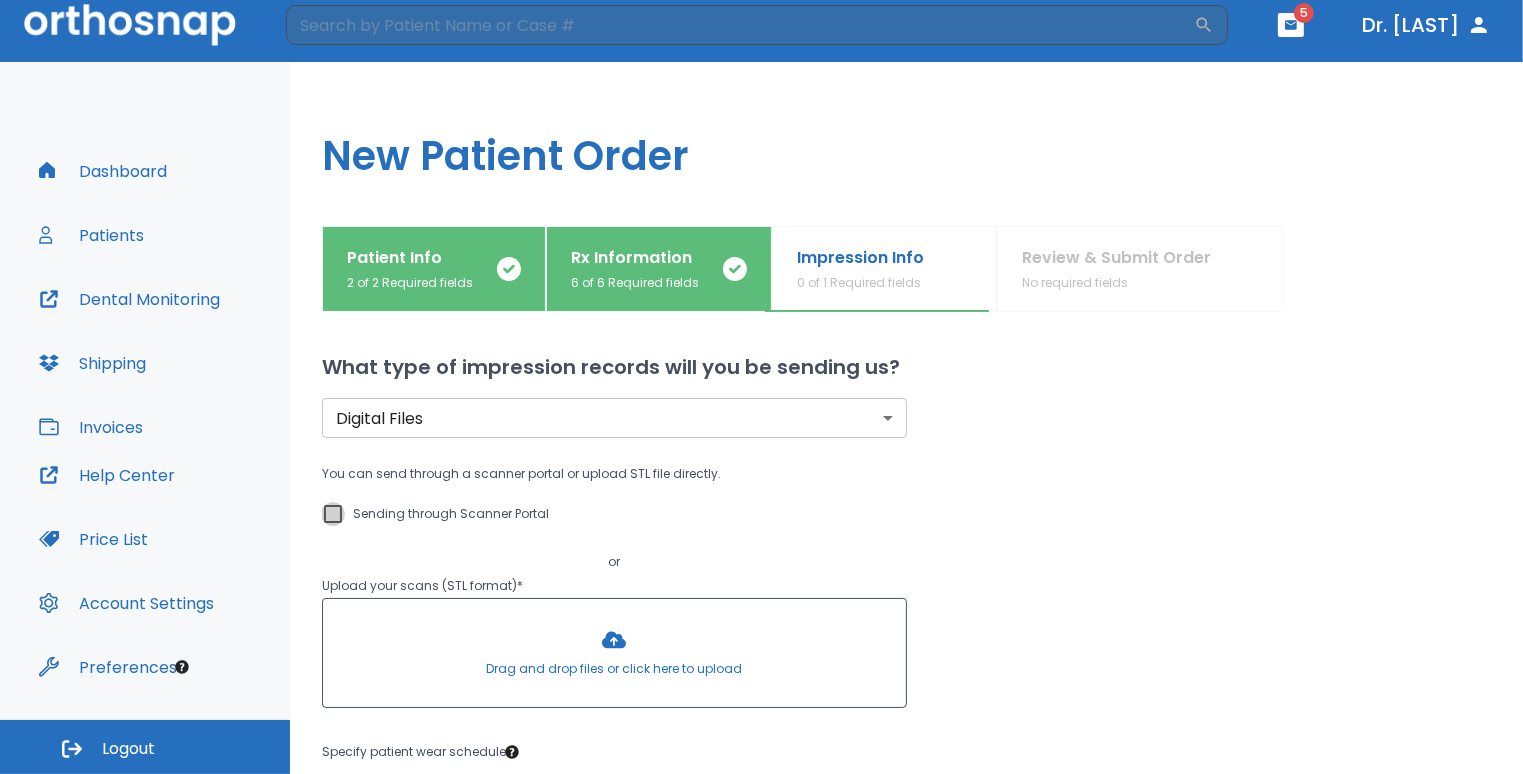 checkbox on "true" 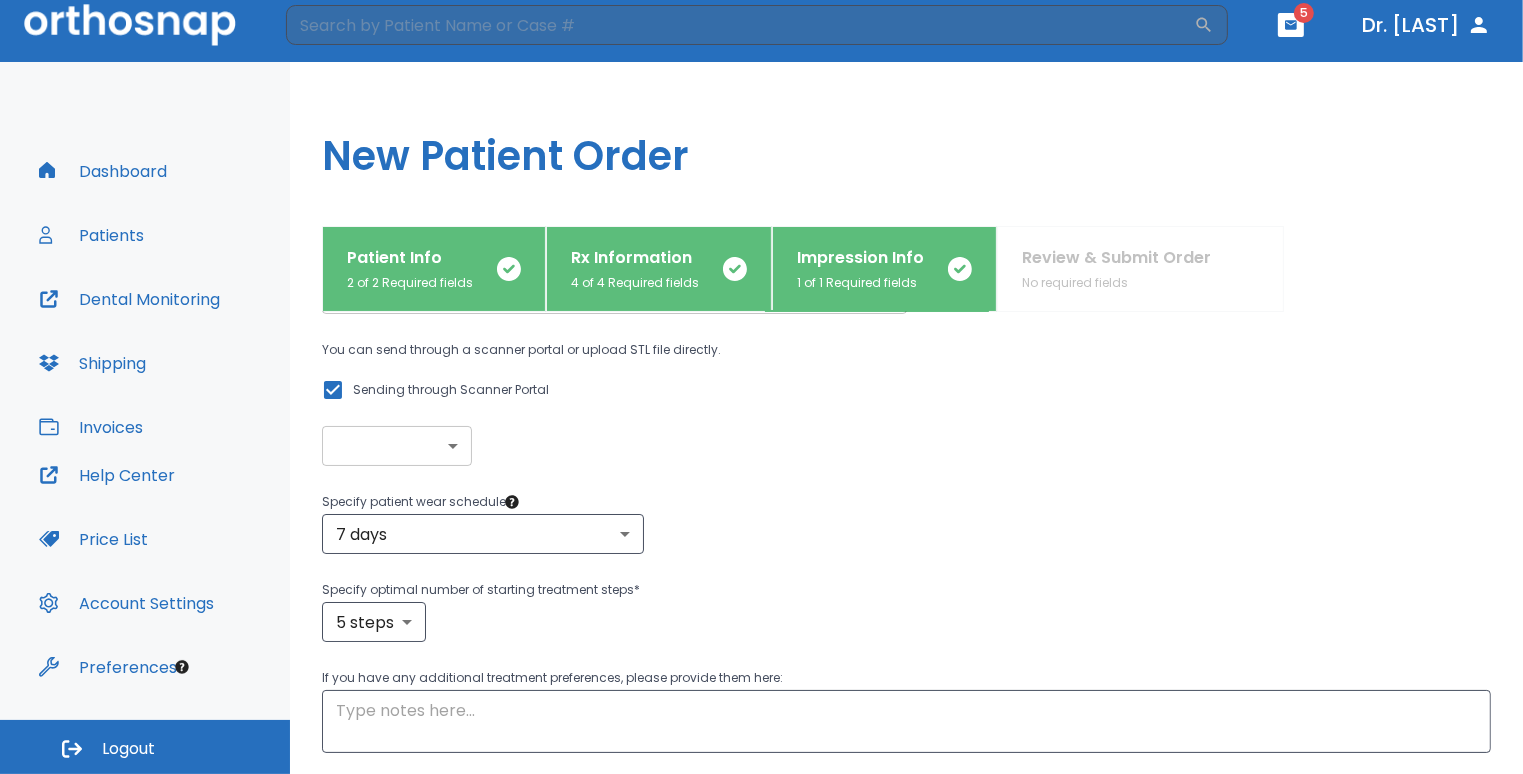 scroll, scrollTop: 125, scrollLeft: 0, axis: vertical 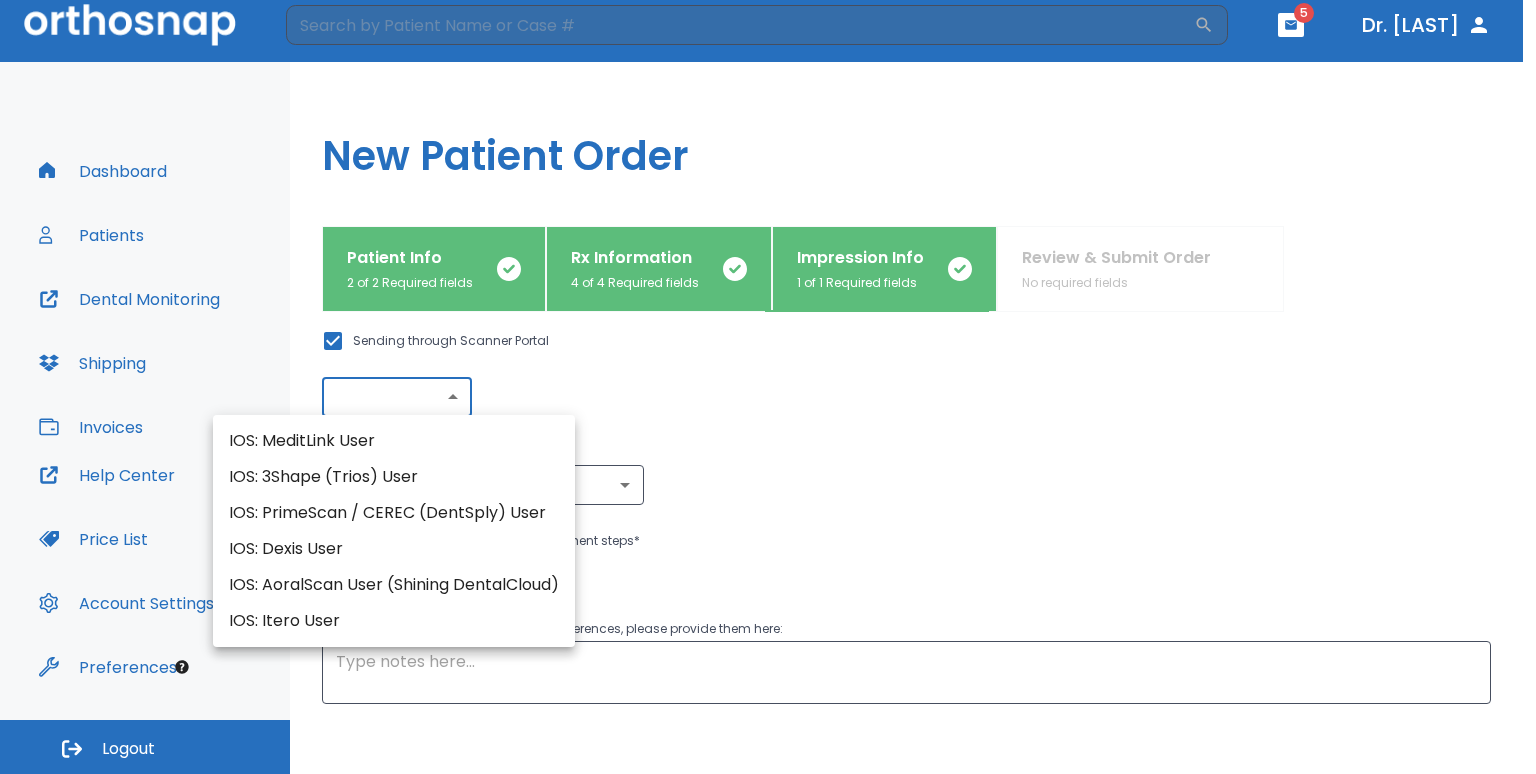 click on "​ 5 Dr. Fraser Dashboard Patients Dental Monitoring Shipping Invoices Help Center Price List Account Settings Preferences Logout Uploading files and placing your order. One moment, please. New Patient Order Patient Info 2 of 2 Required fields Rx Information 4 of 4 Required fields Impression Info 1 of 1 Required fields Review & Submit Order No required fields What type of impression records will you be sending us? Digital Files digital ​ You can send through a scanner portal or upload STL file directly. Sending through Scanner Portal ​ ​ Specify patient wear schedule * 7 days 7 ​ Specify optimal number of starting treatment steps * 5 steps 5 ​ If you have any additional treatment preferences, please provide them here: x ​ Cancel Back Next IOS: MeditLink User IOS: 3Shape (Trios) User IOS: PrimeScan / CEREC (DentSply) User IOS: Dexis User IOS: AoralScan User (Shining DentalCloud) IOS: Itero User" at bounding box center [768, 375] 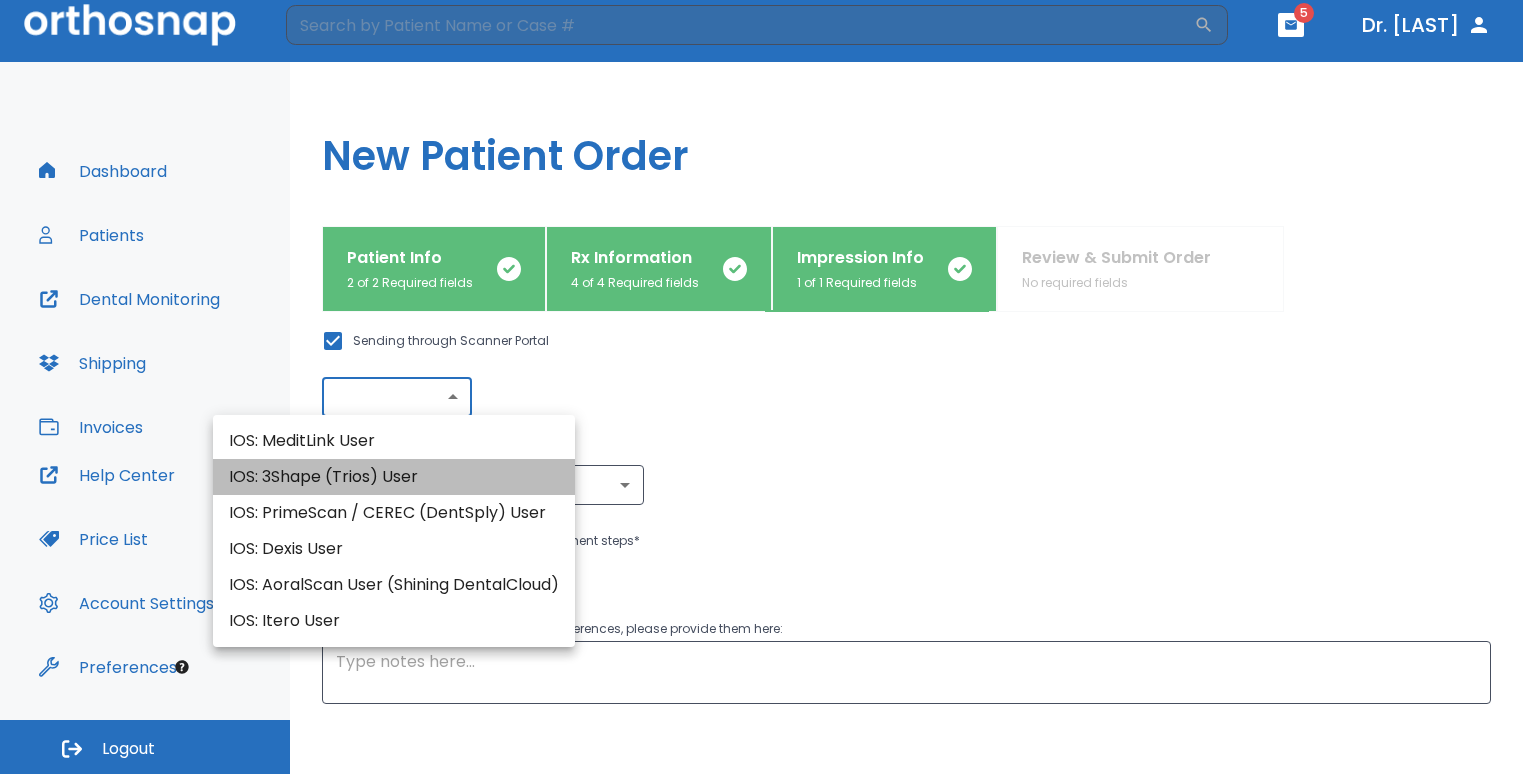 click on "IOS: 3Shape (Trios) User" at bounding box center (394, 477) 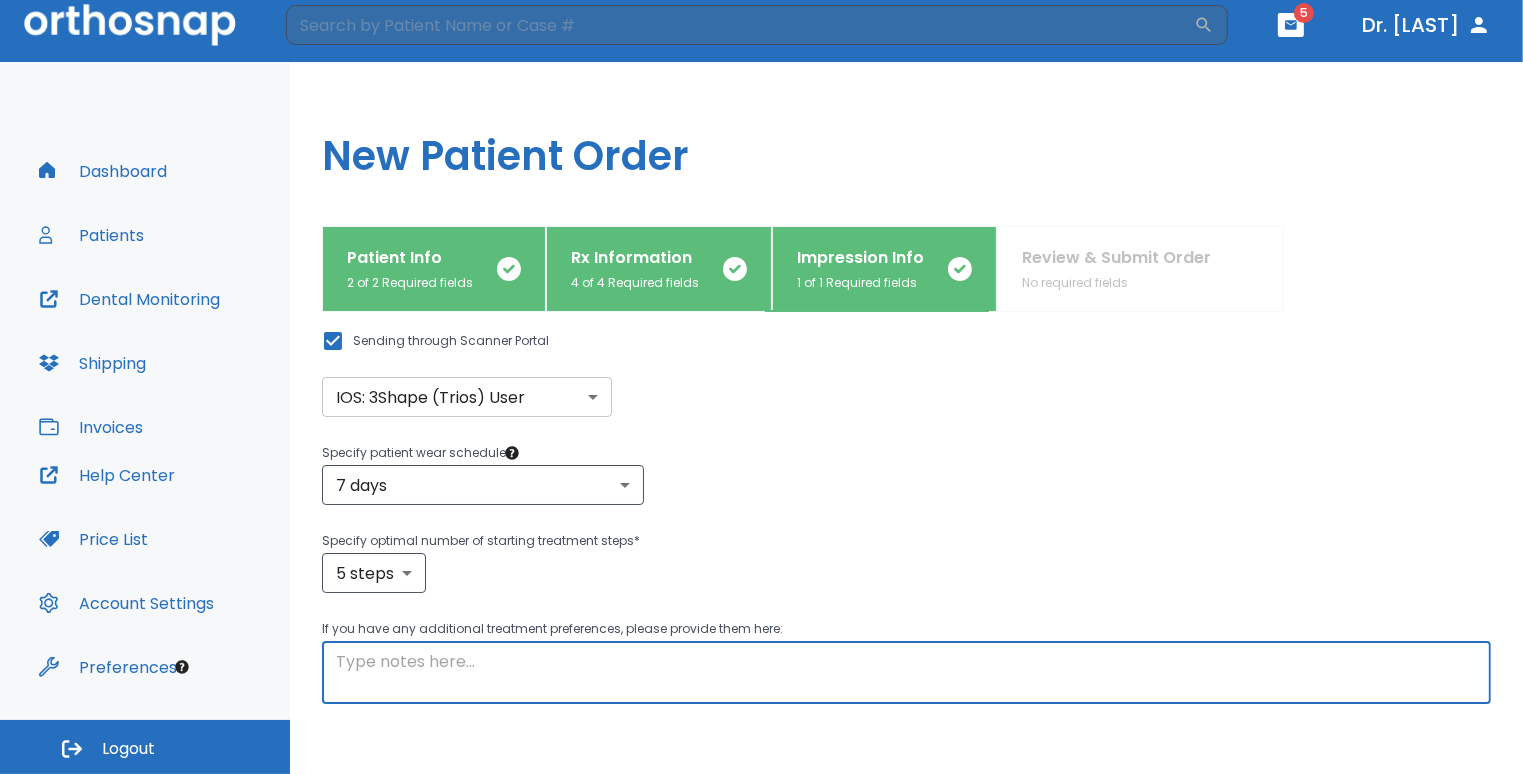 click at bounding box center (906, 673) 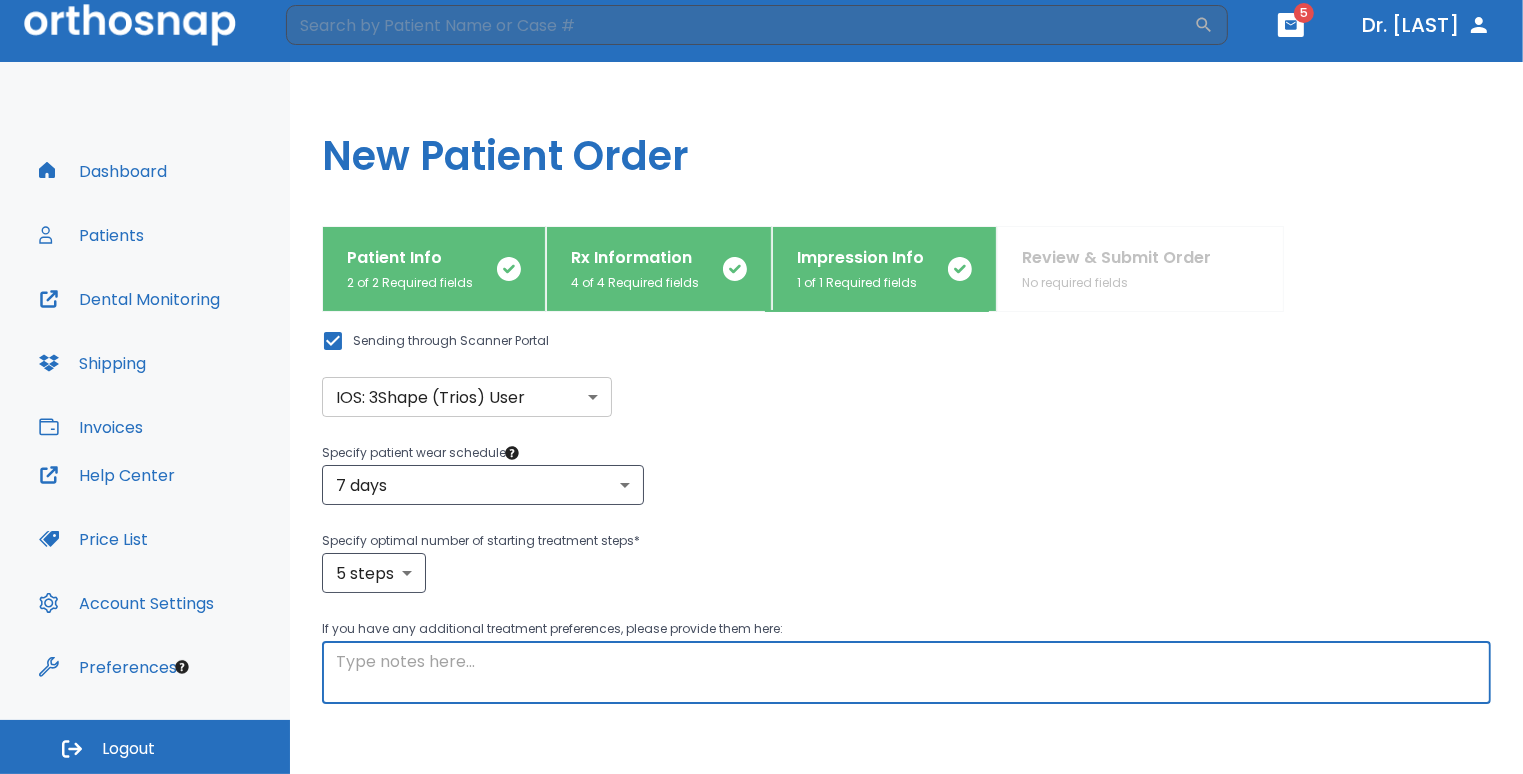 type on "r" 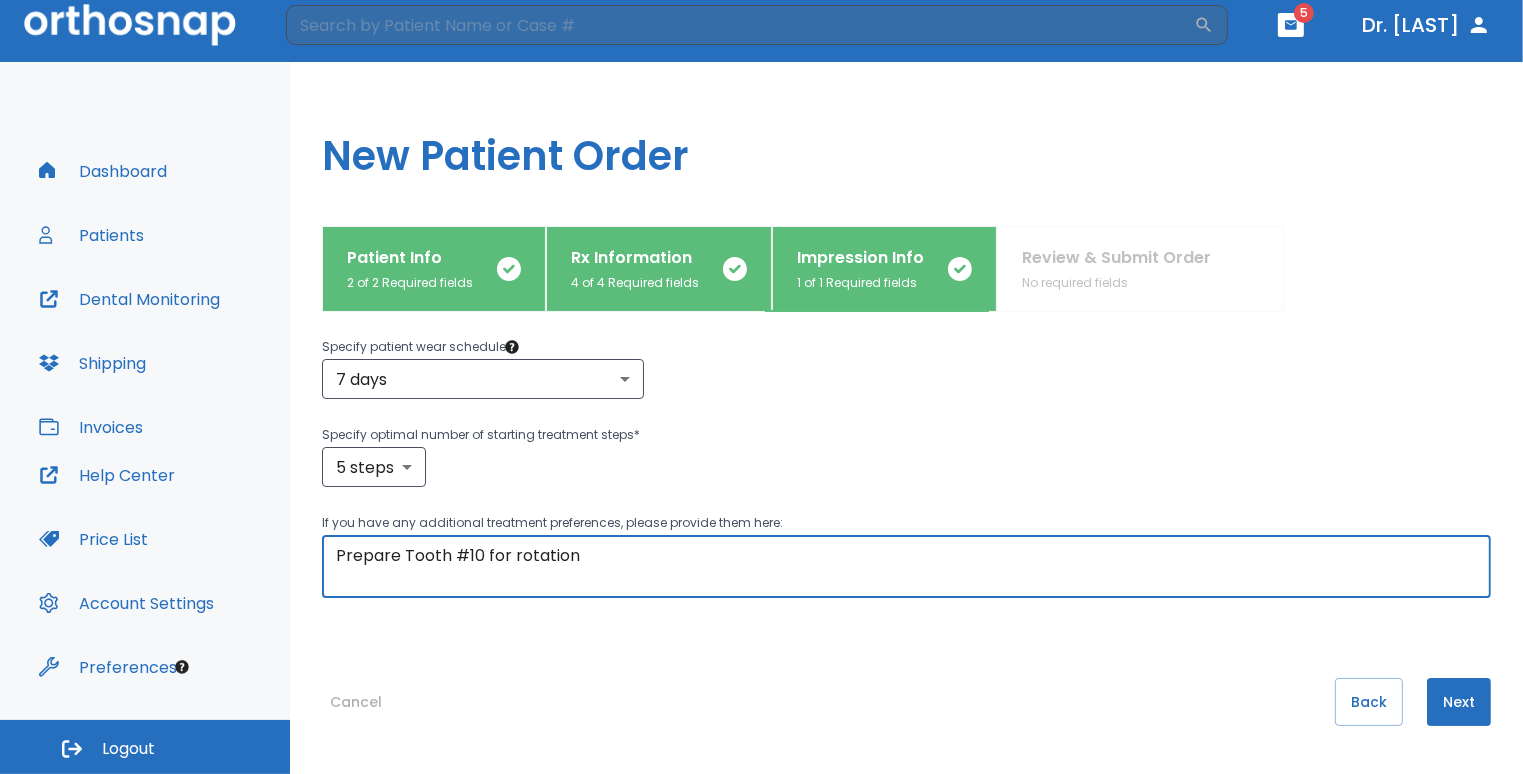scroll, scrollTop: 283, scrollLeft: 0, axis: vertical 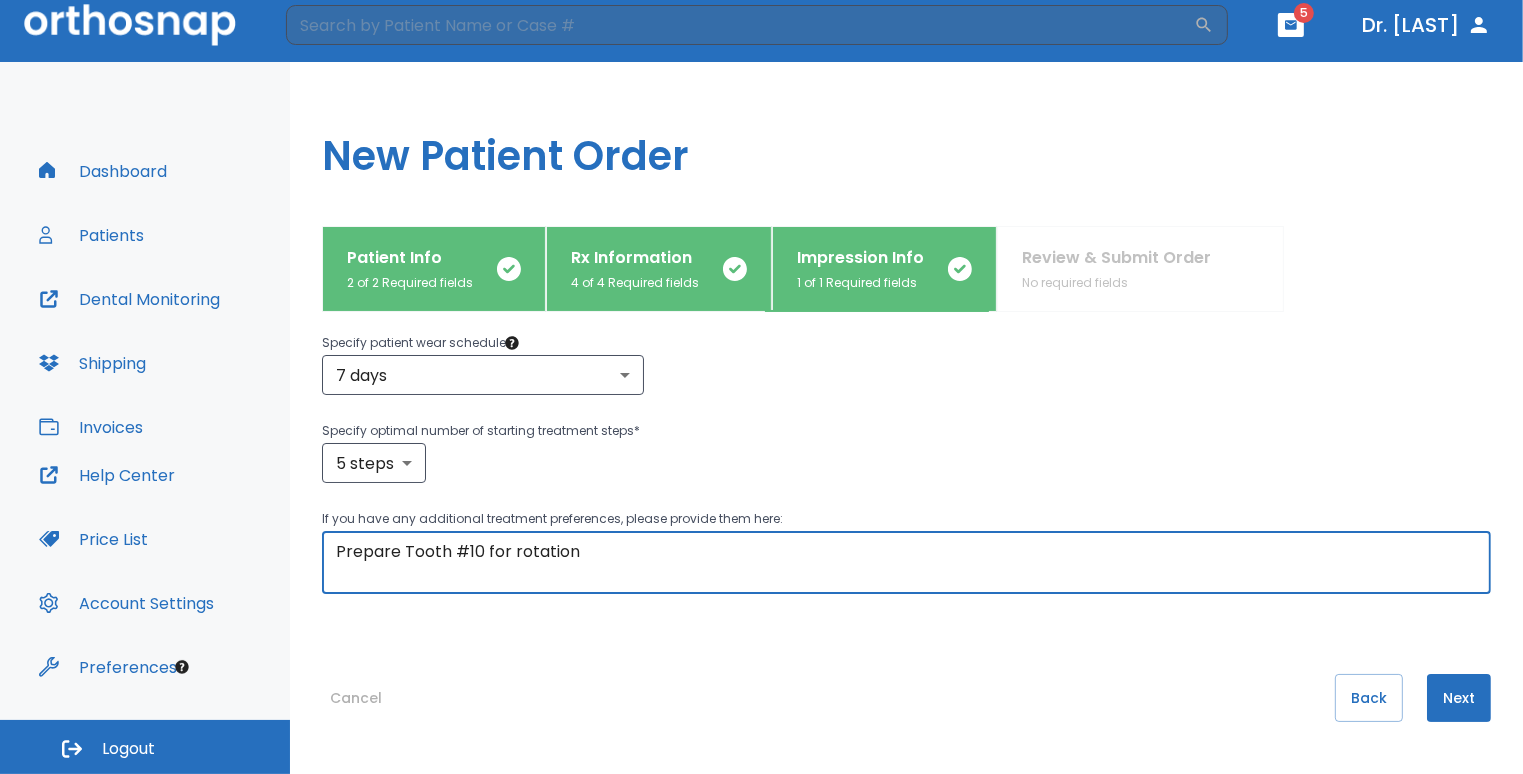 type on "Prepare Tooth #10 for rotation" 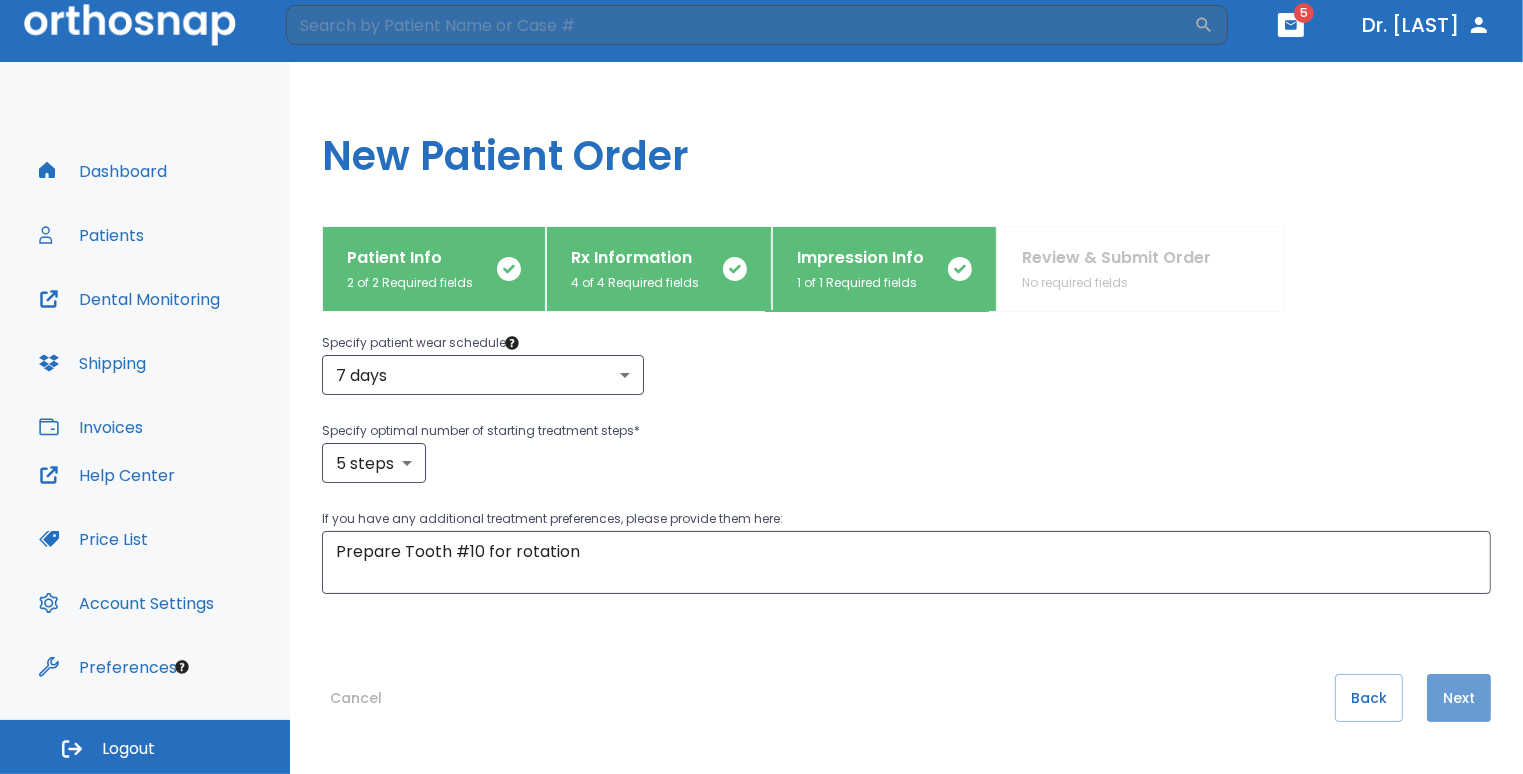 click on "Next" at bounding box center (1459, 698) 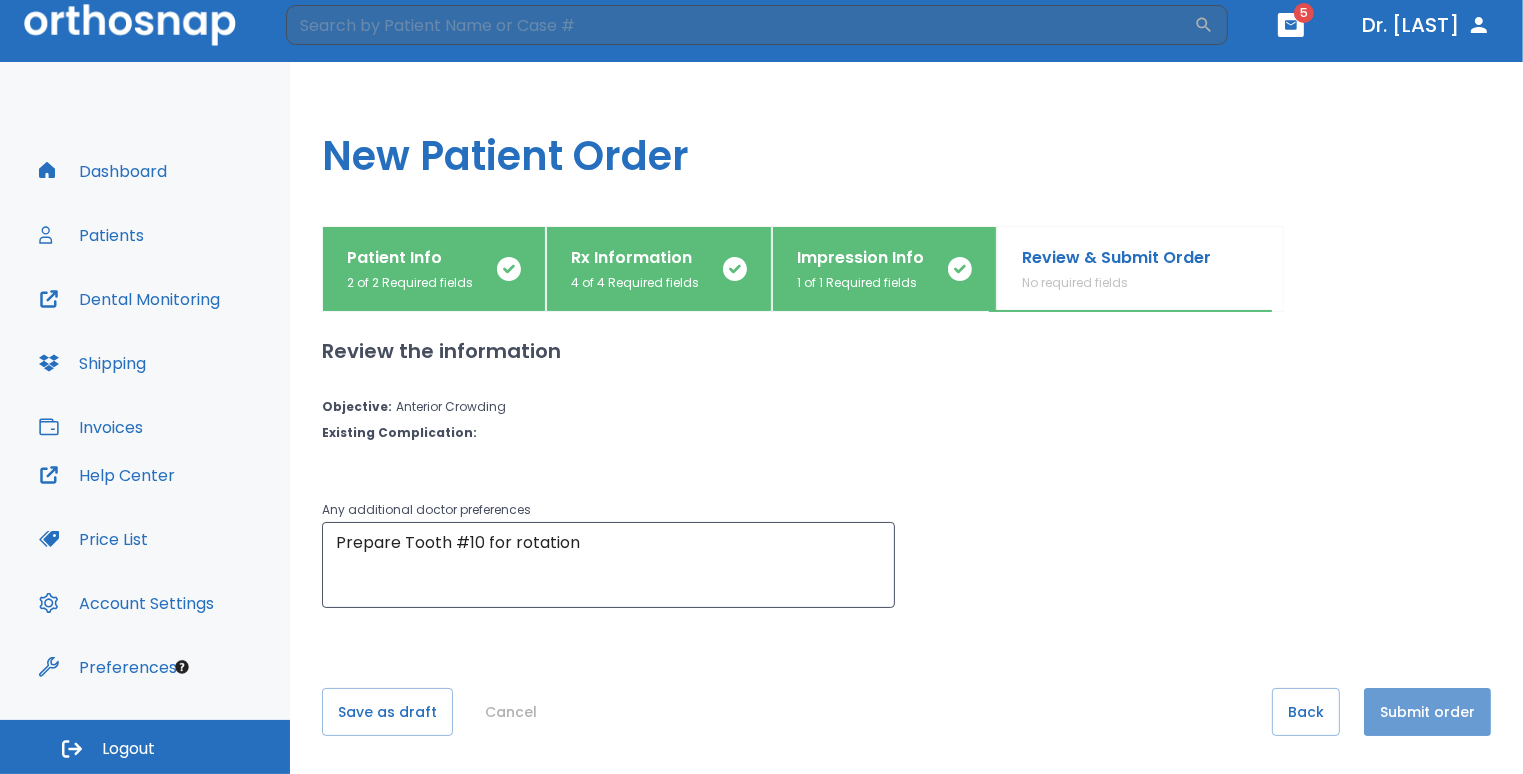 click on "Submit order" at bounding box center [1427, 712] 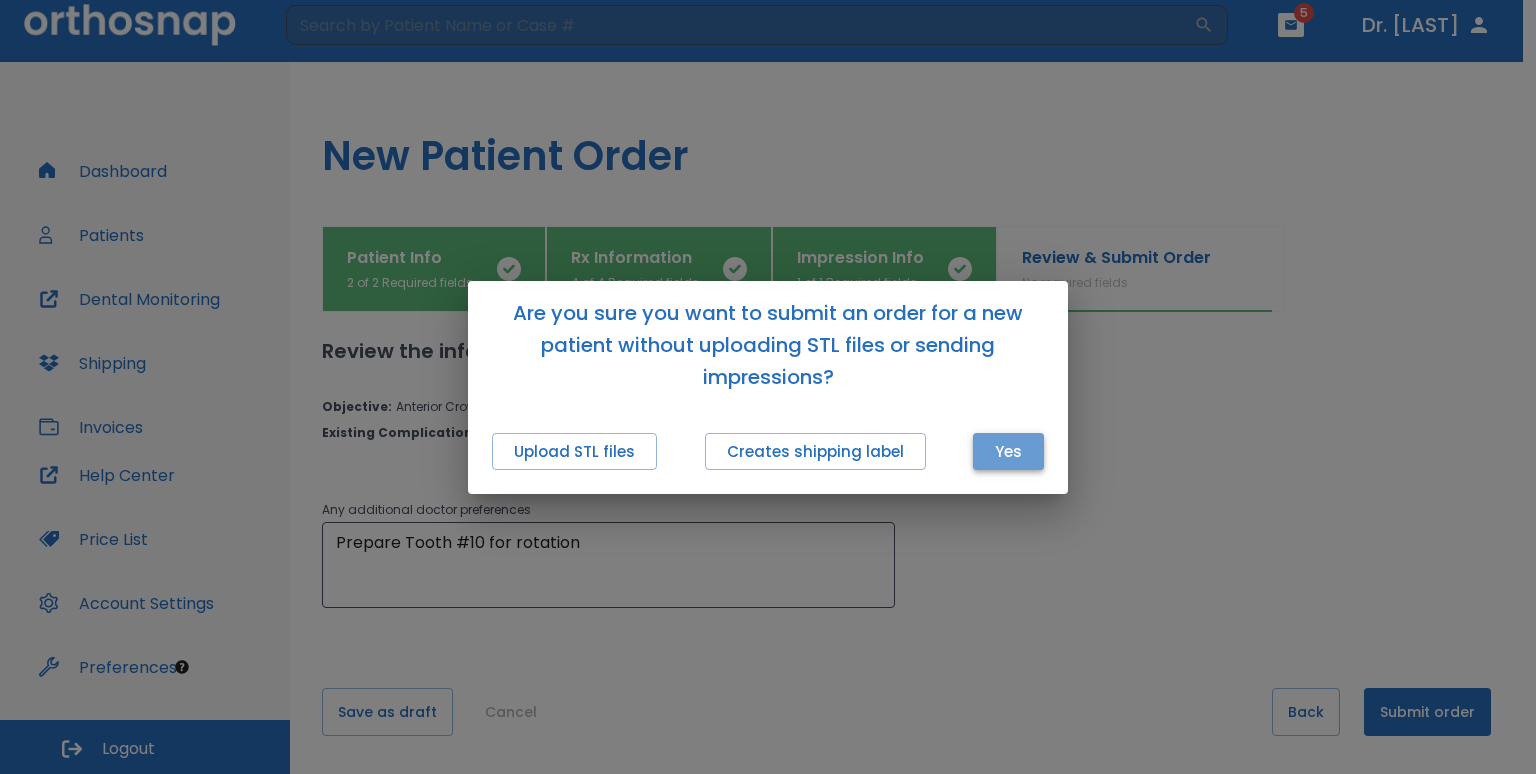 click on "Yes" at bounding box center [1008, 451] 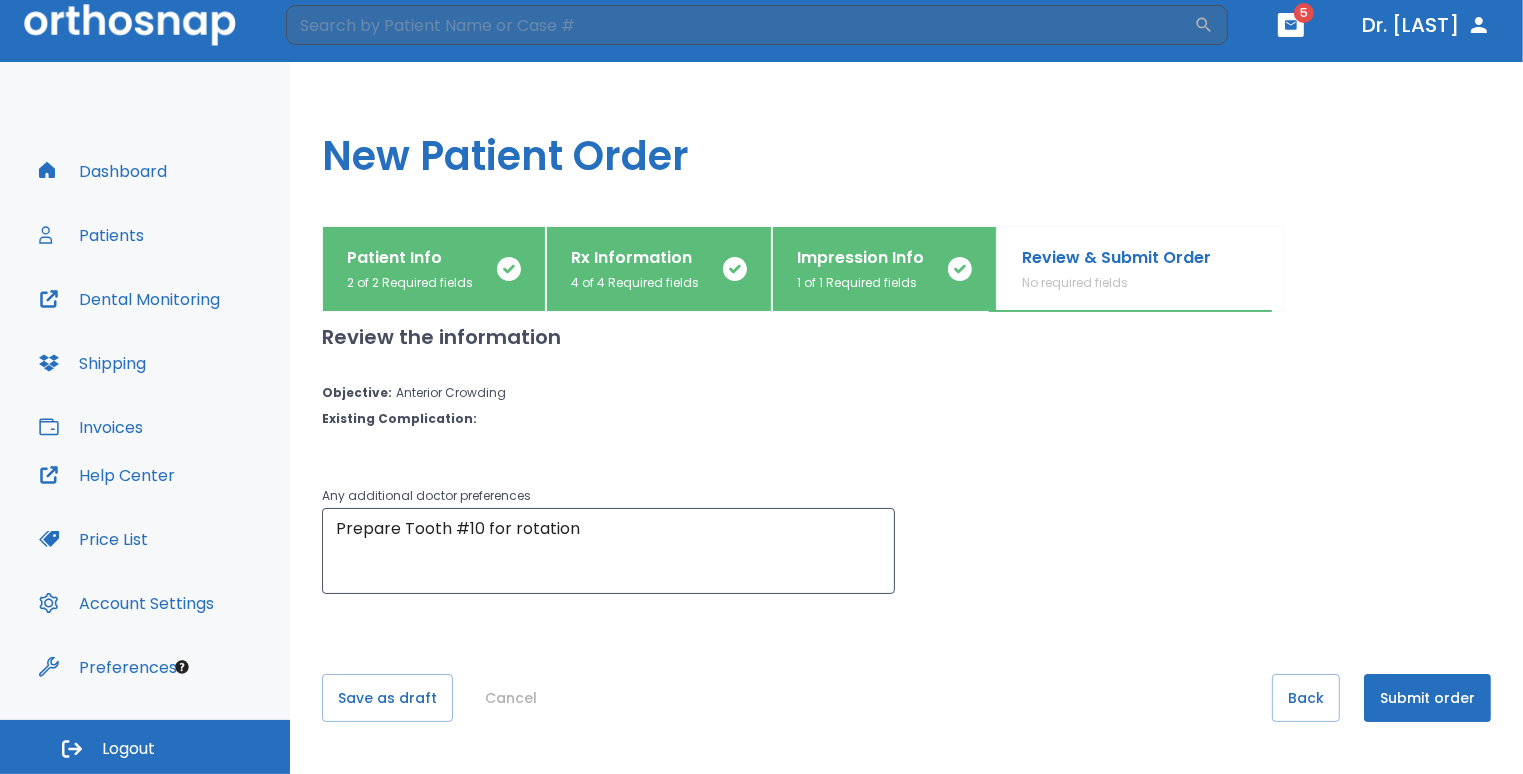 scroll, scrollTop: 0, scrollLeft: 0, axis: both 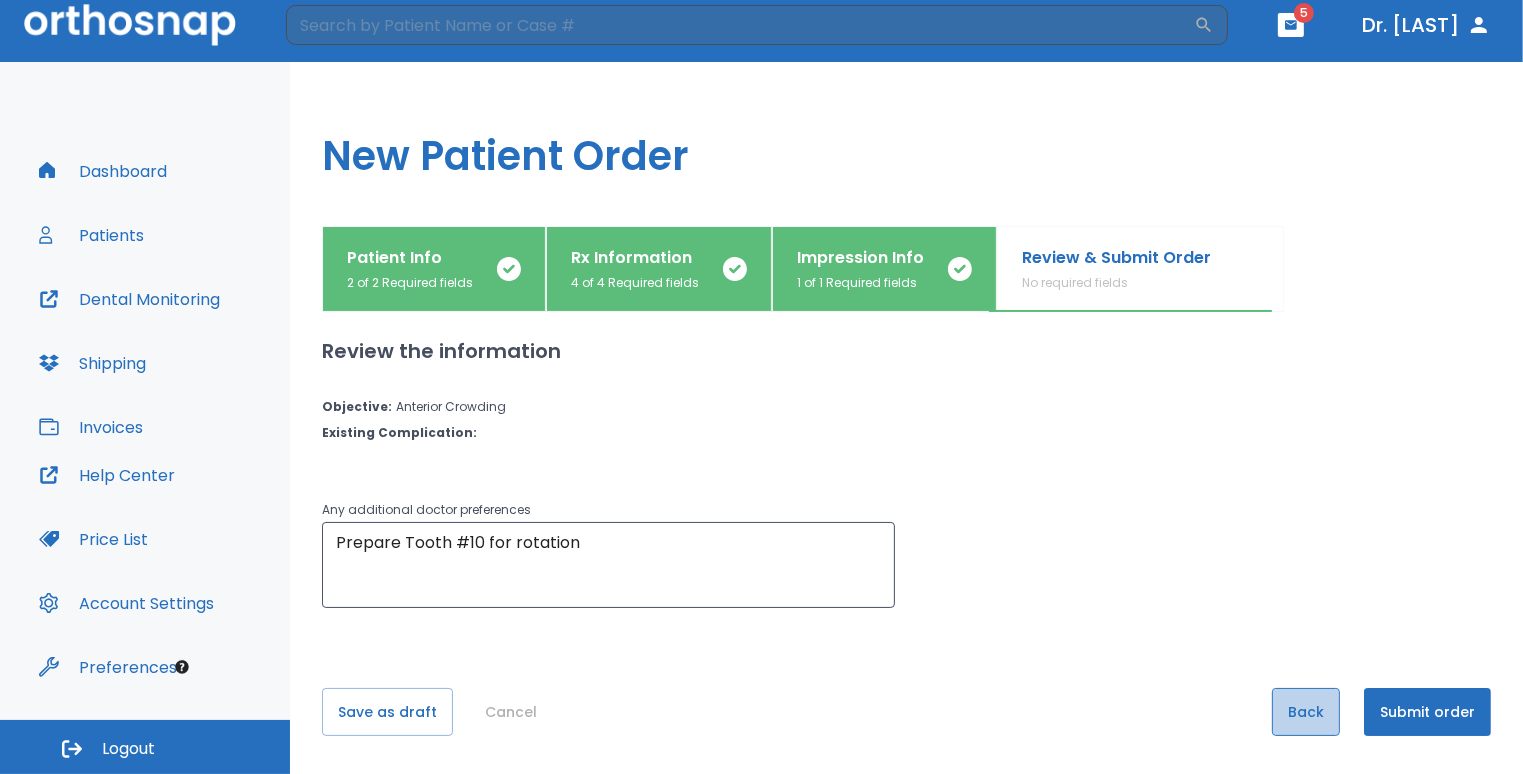 click on "Back" at bounding box center [1306, 712] 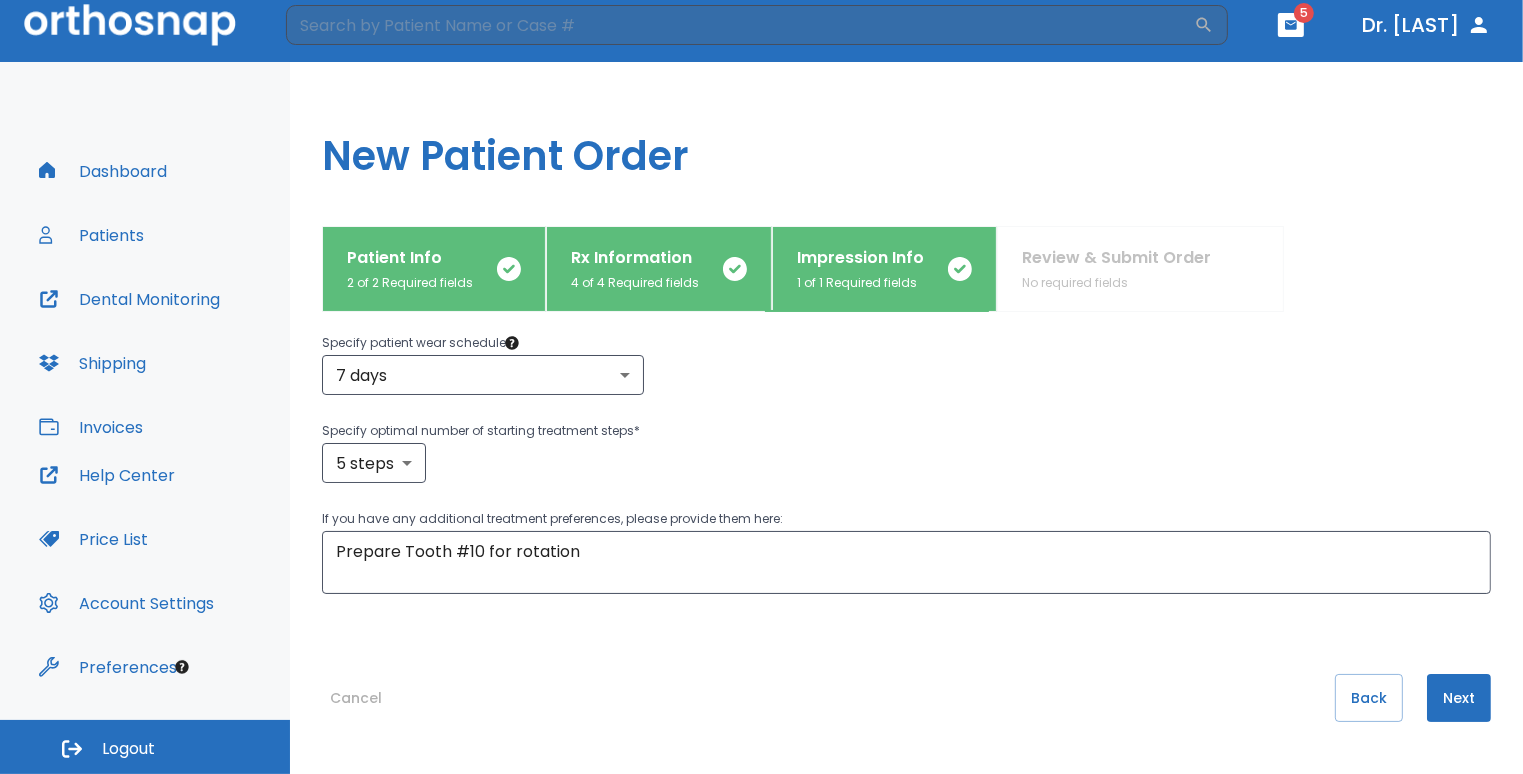 scroll, scrollTop: 0, scrollLeft: 0, axis: both 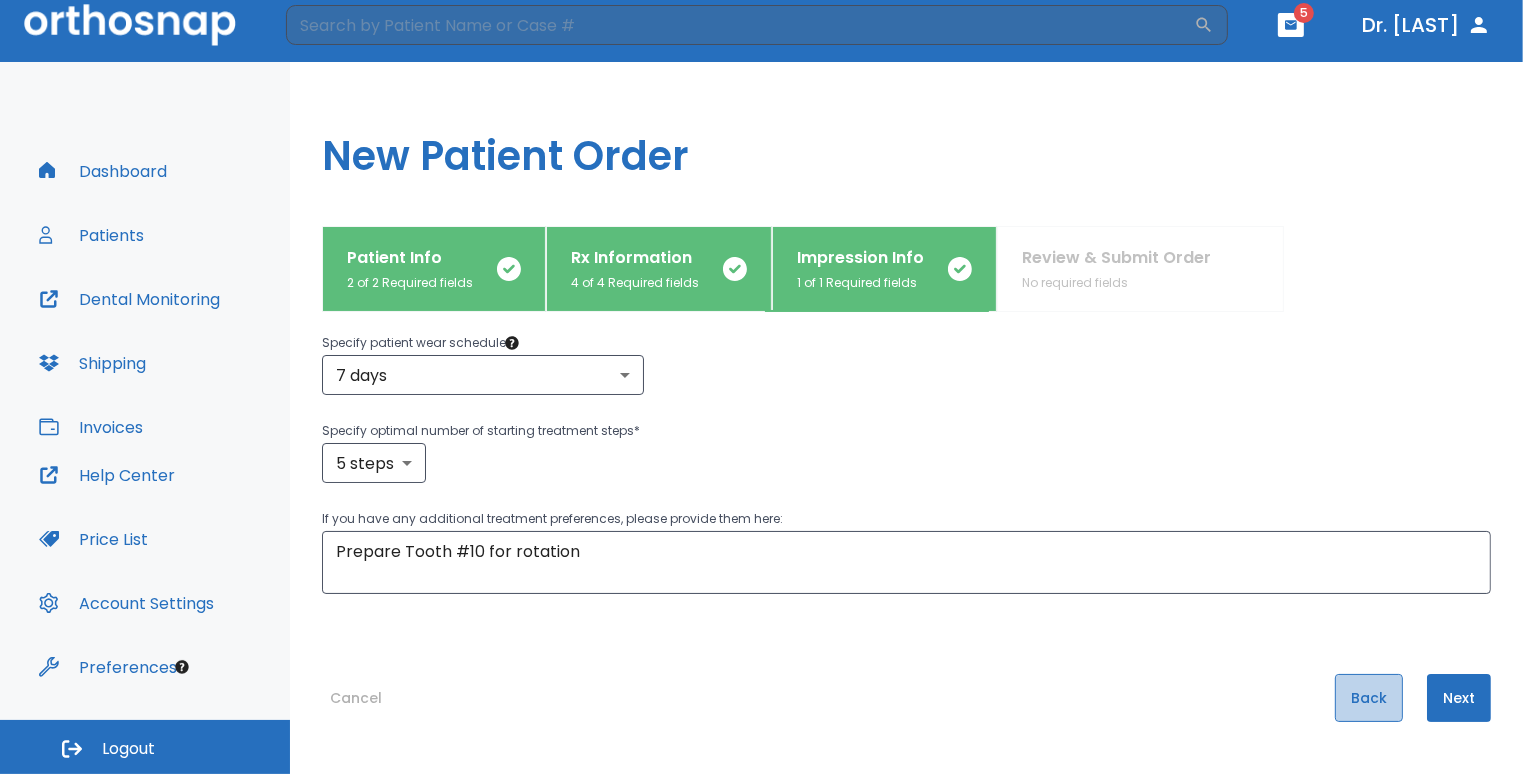 click on "Back" at bounding box center [1369, 698] 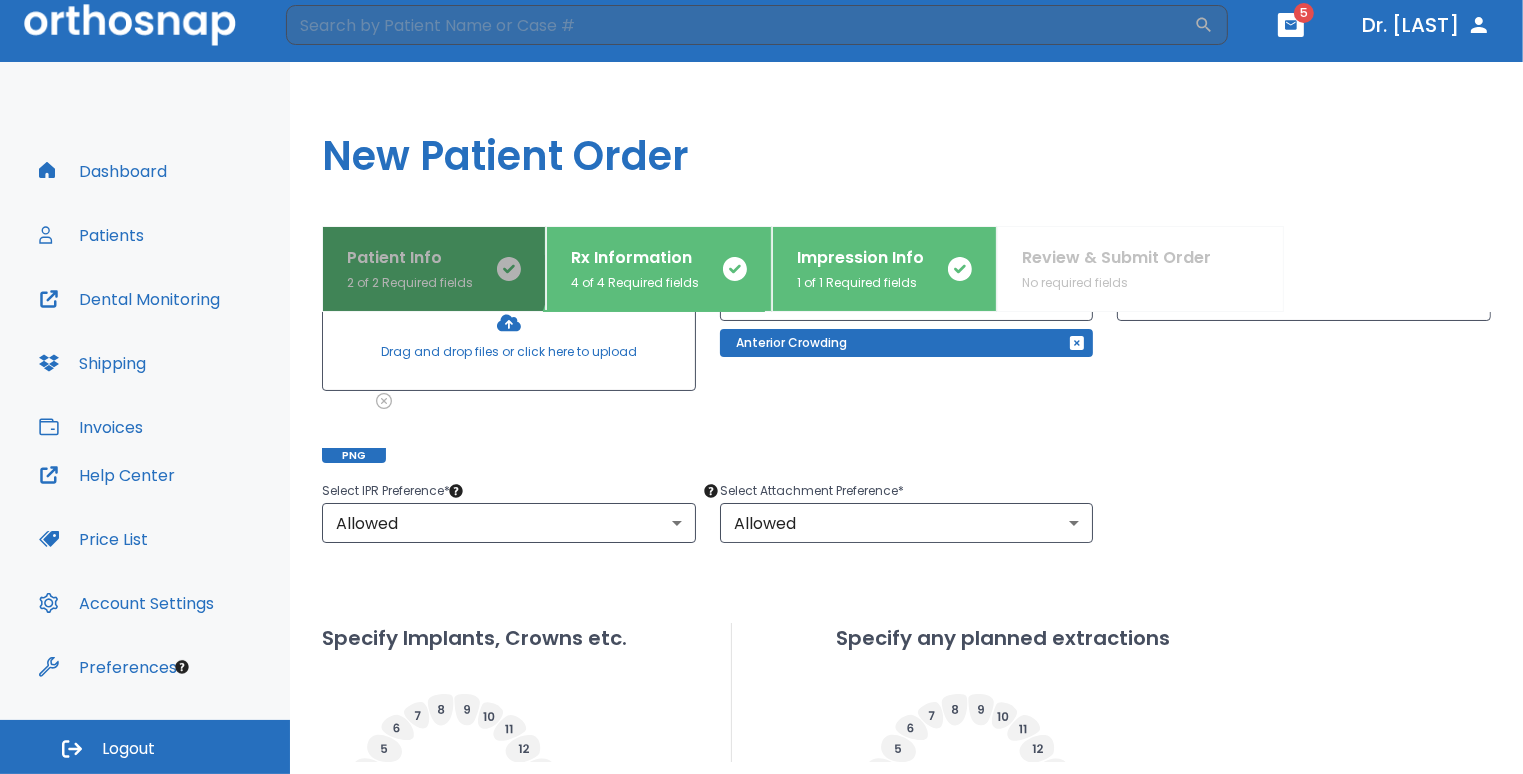 click on "Patient Info" at bounding box center (410, 258) 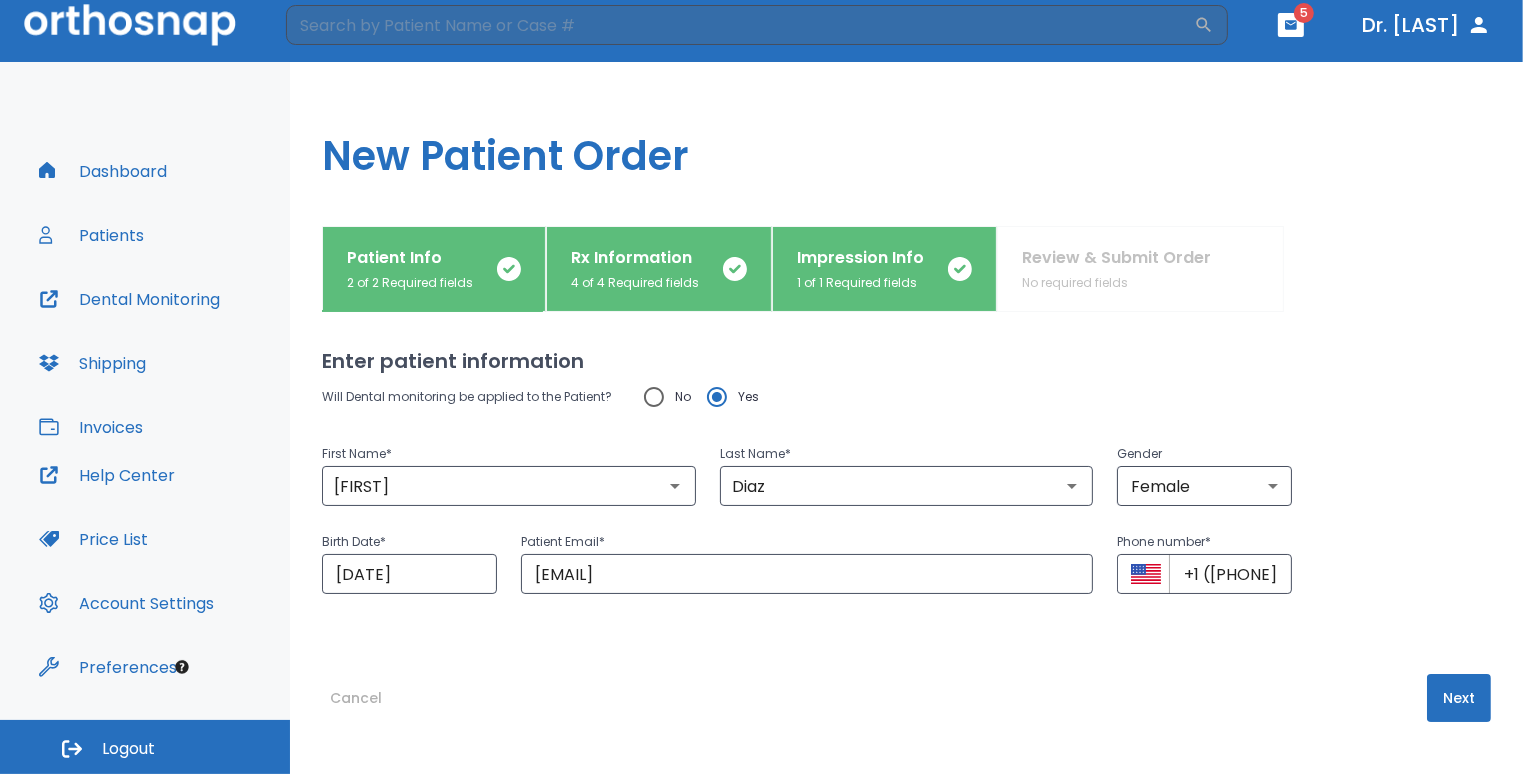 scroll, scrollTop: 6, scrollLeft: 0, axis: vertical 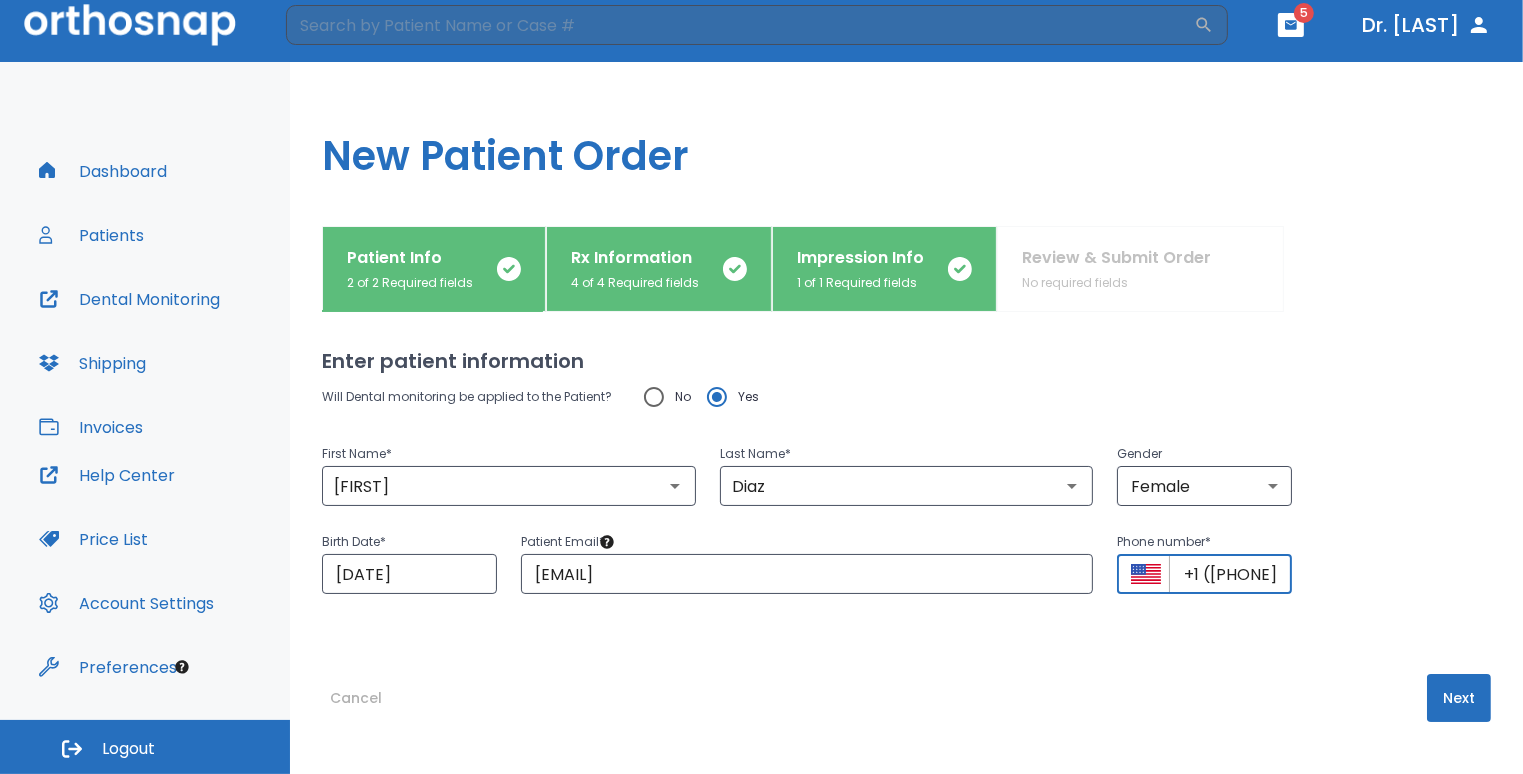 drag, startPoint x: 1188, startPoint y: 571, endPoint x: 1256, endPoint y: 585, distance: 69.426216 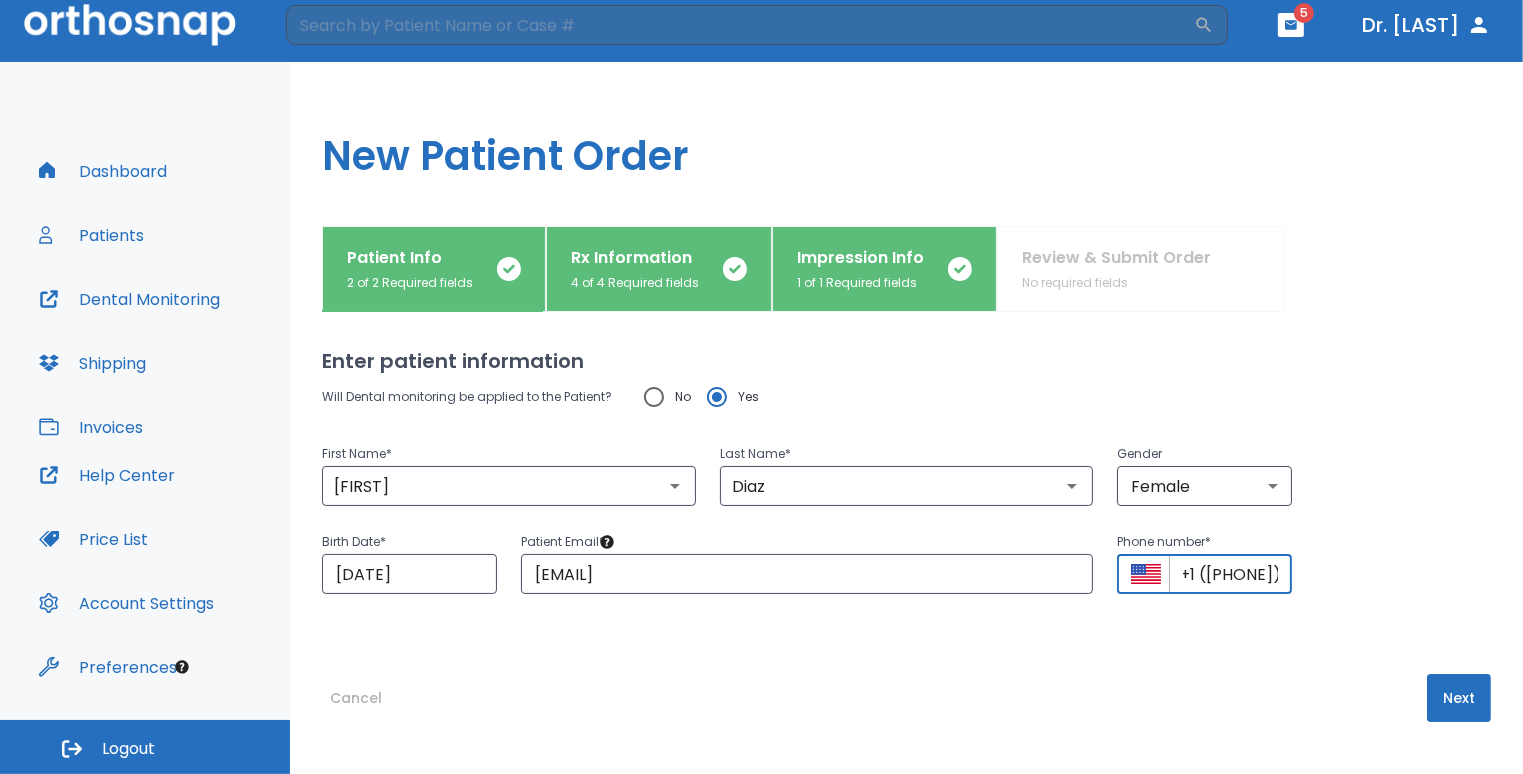 scroll, scrollTop: 0, scrollLeft: 0, axis: both 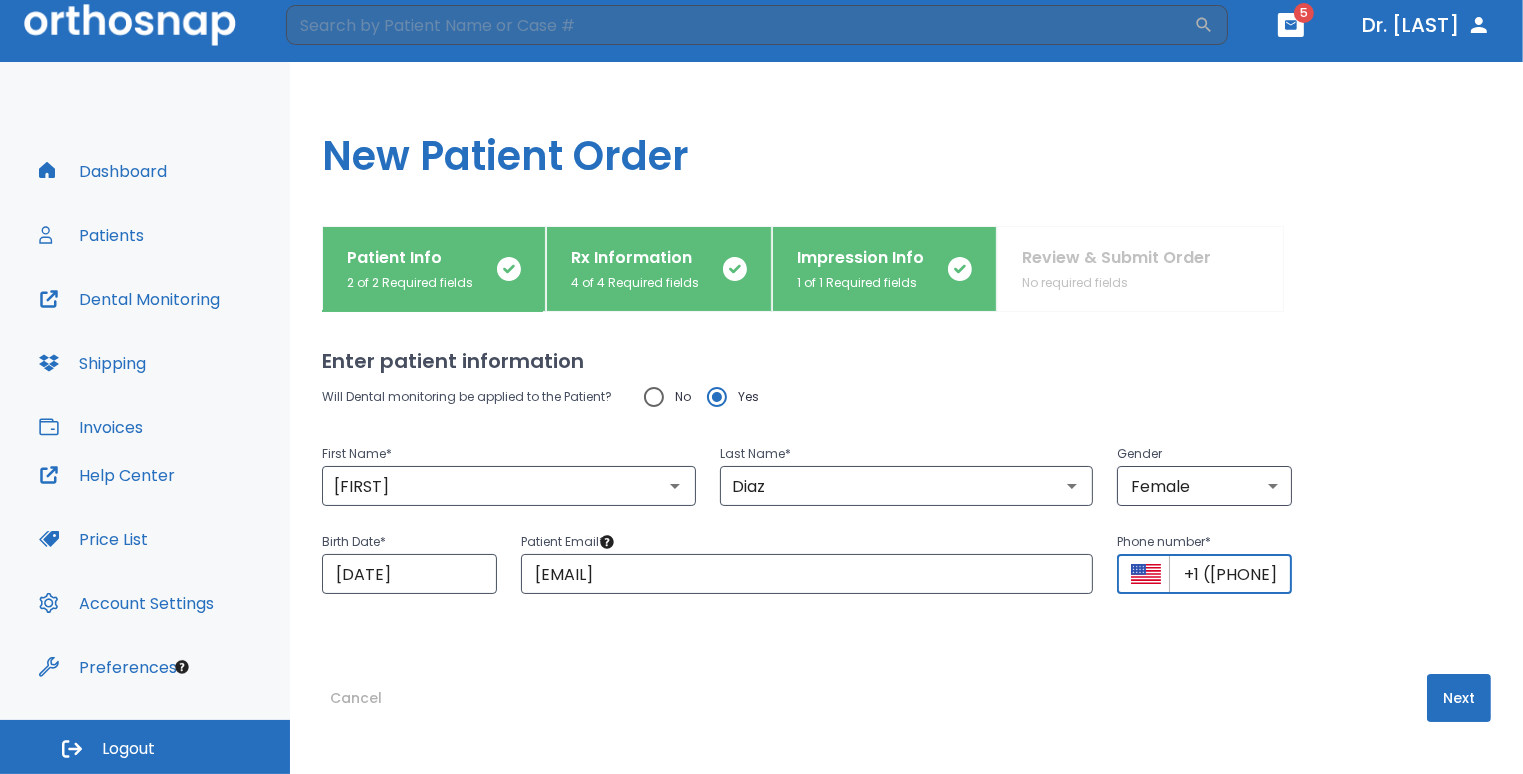 click on "+1 (678) 914" at bounding box center (1230, 574) 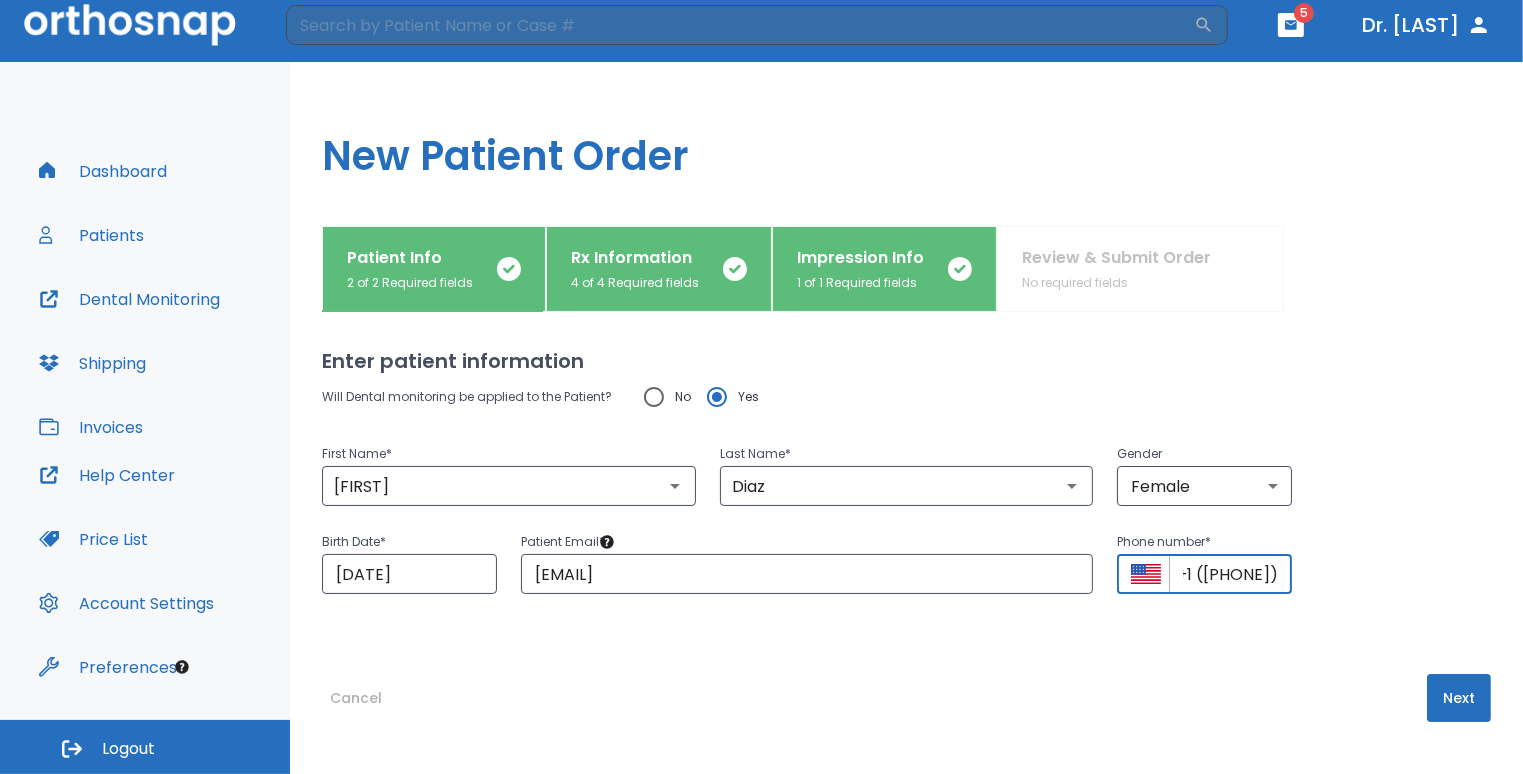 scroll, scrollTop: 0, scrollLeft: 49, axis: horizontal 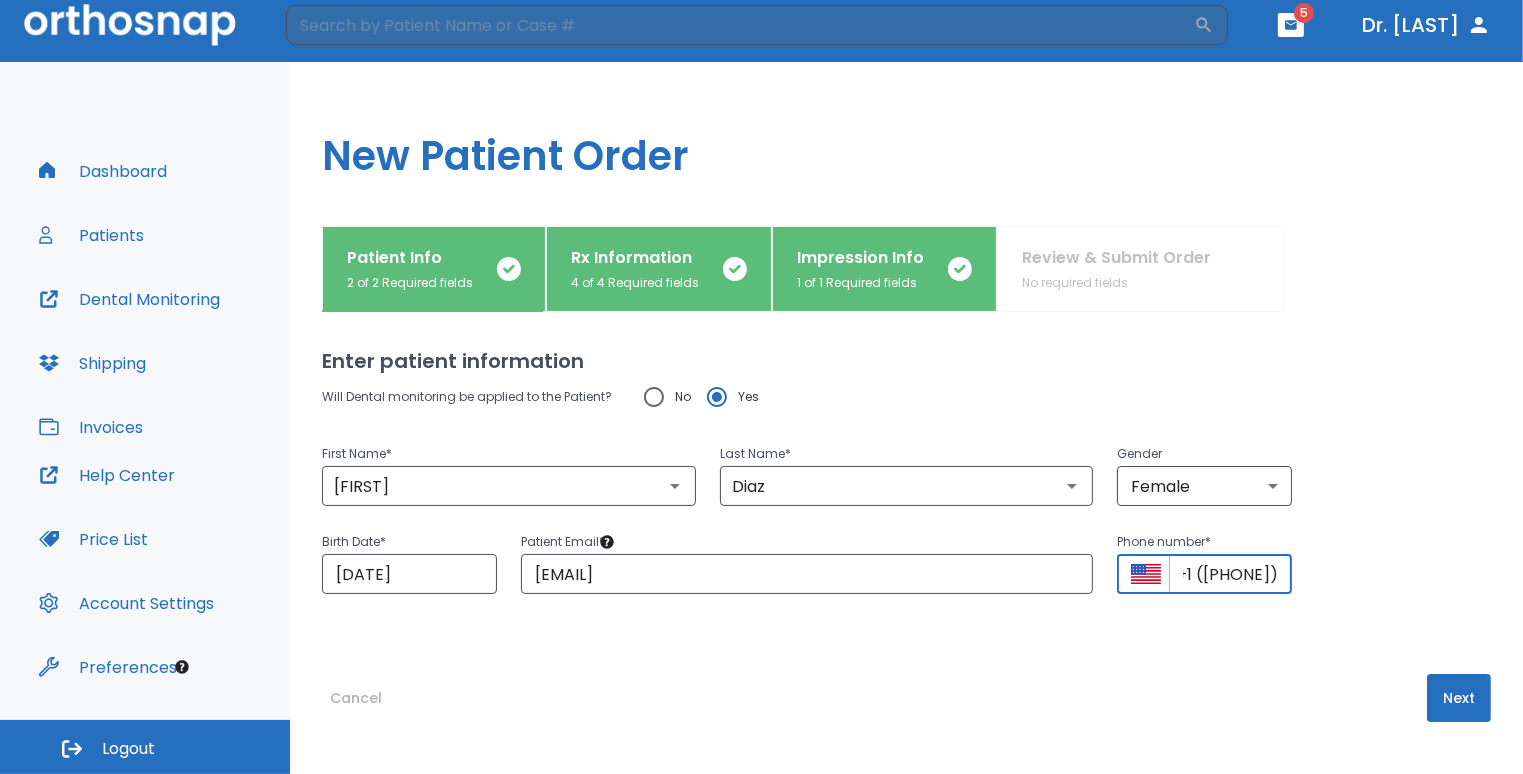 type on "+1 (678) 914-9060" 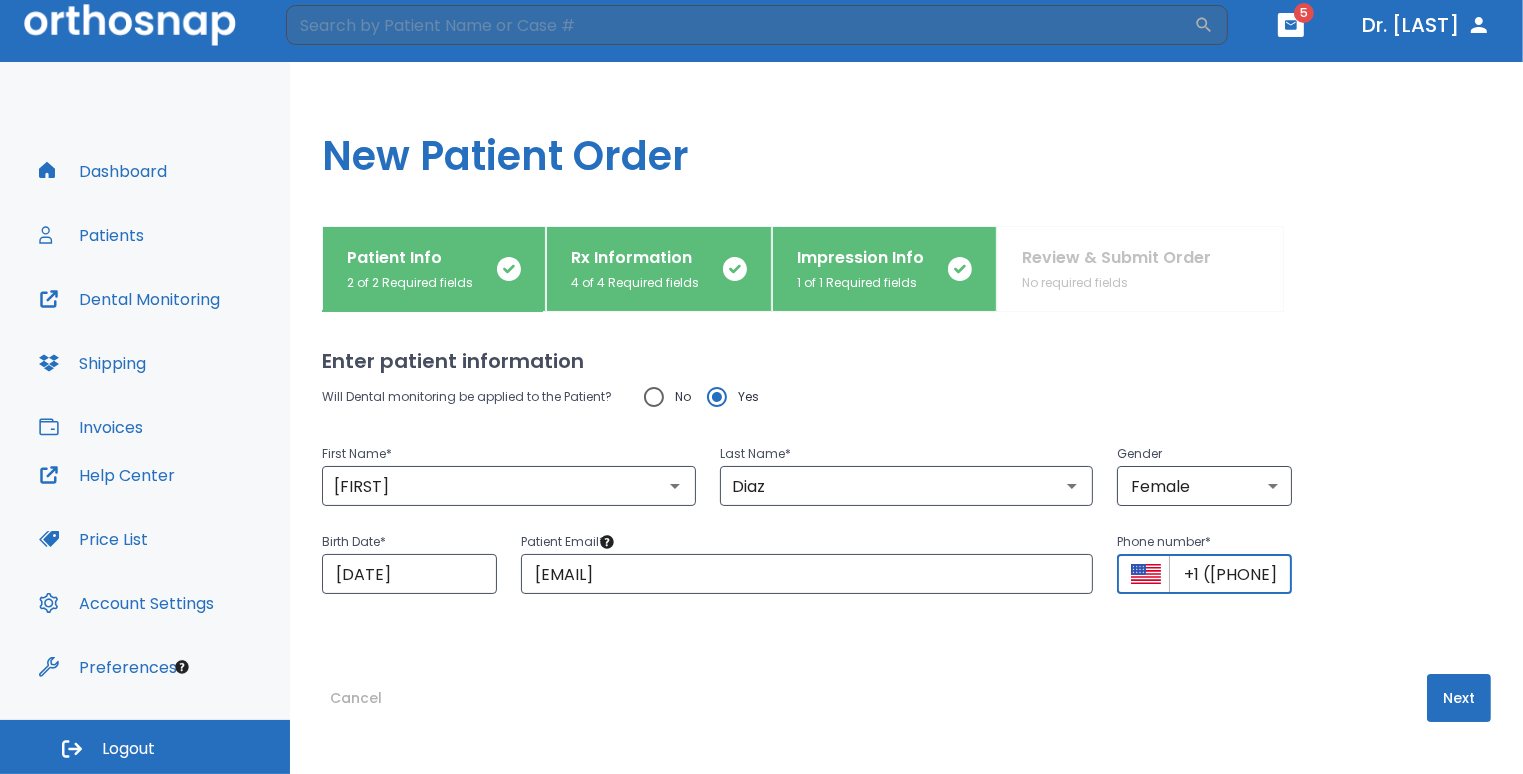 click on "Next" at bounding box center (1459, 698) 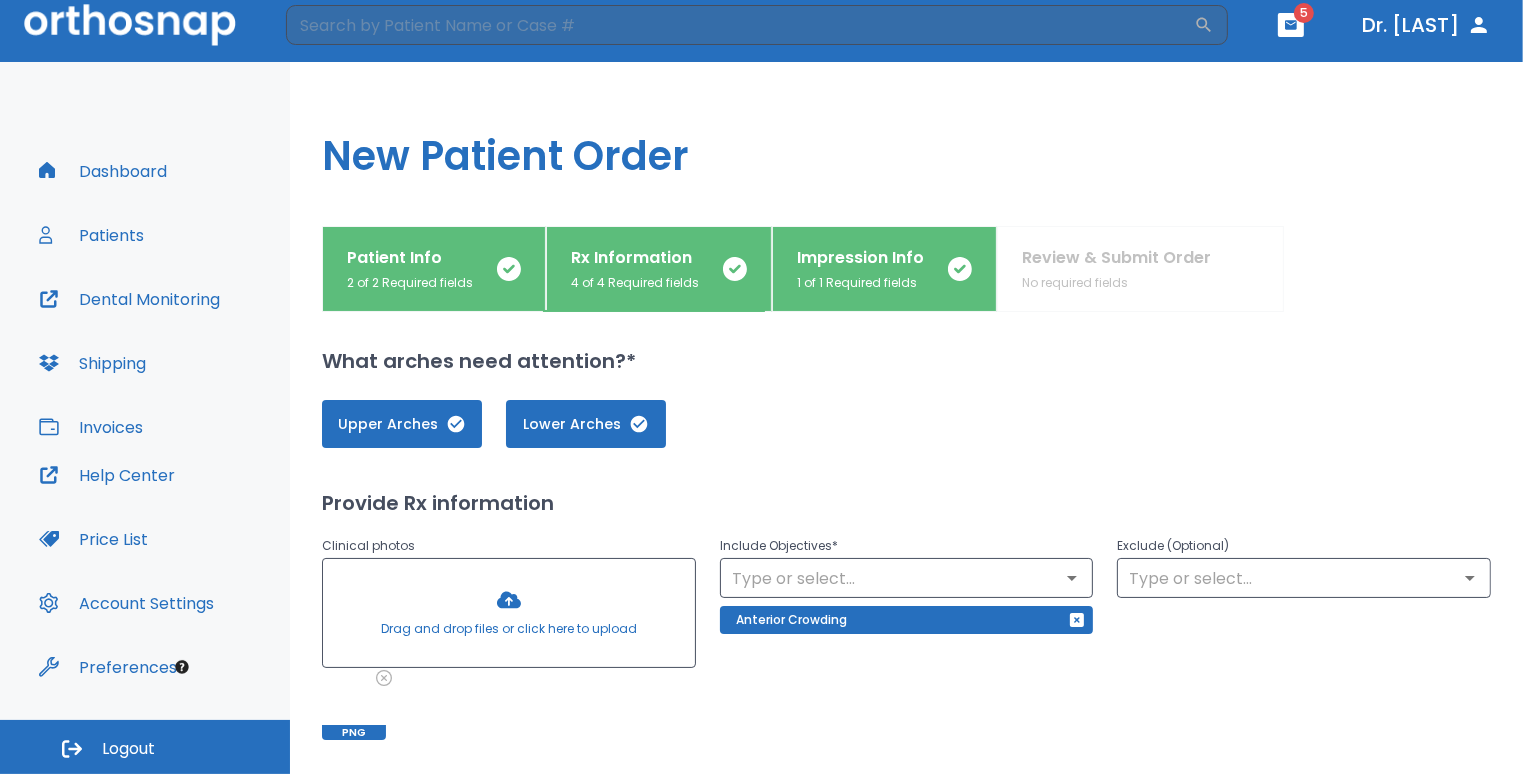 scroll, scrollTop: 0, scrollLeft: 0, axis: both 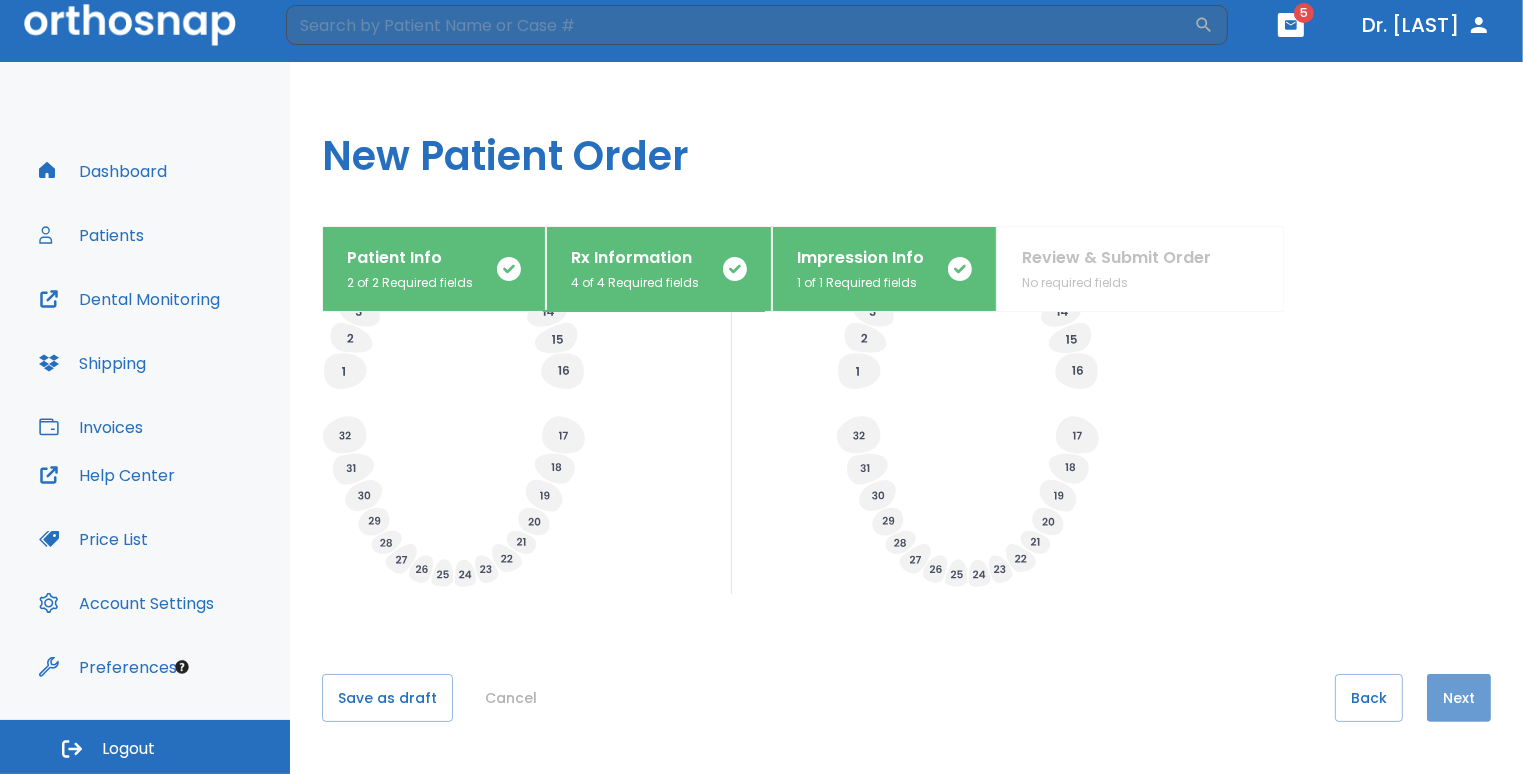 click on "Next" at bounding box center [1459, 698] 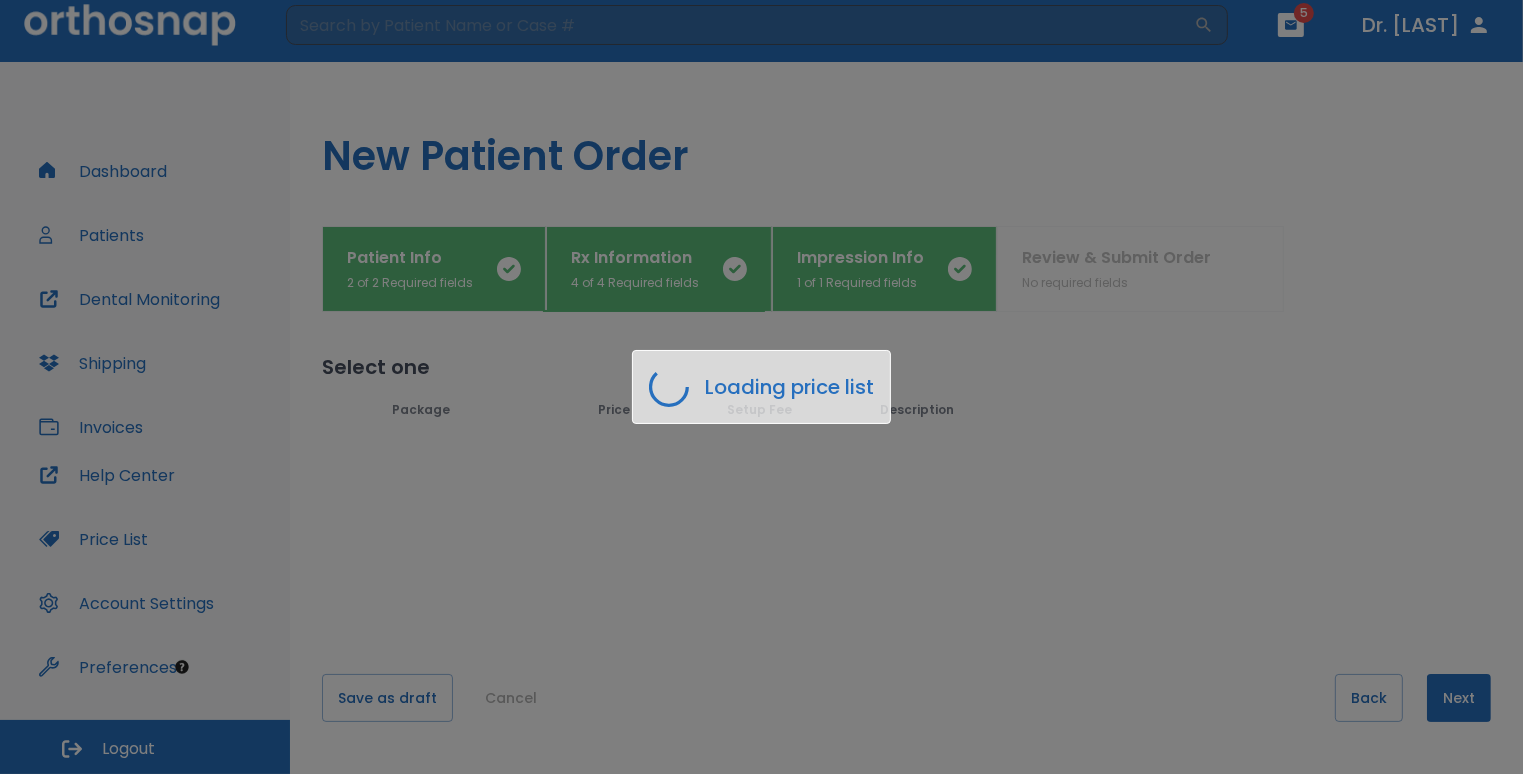 scroll, scrollTop: 0, scrollLeft: 0, axis: both 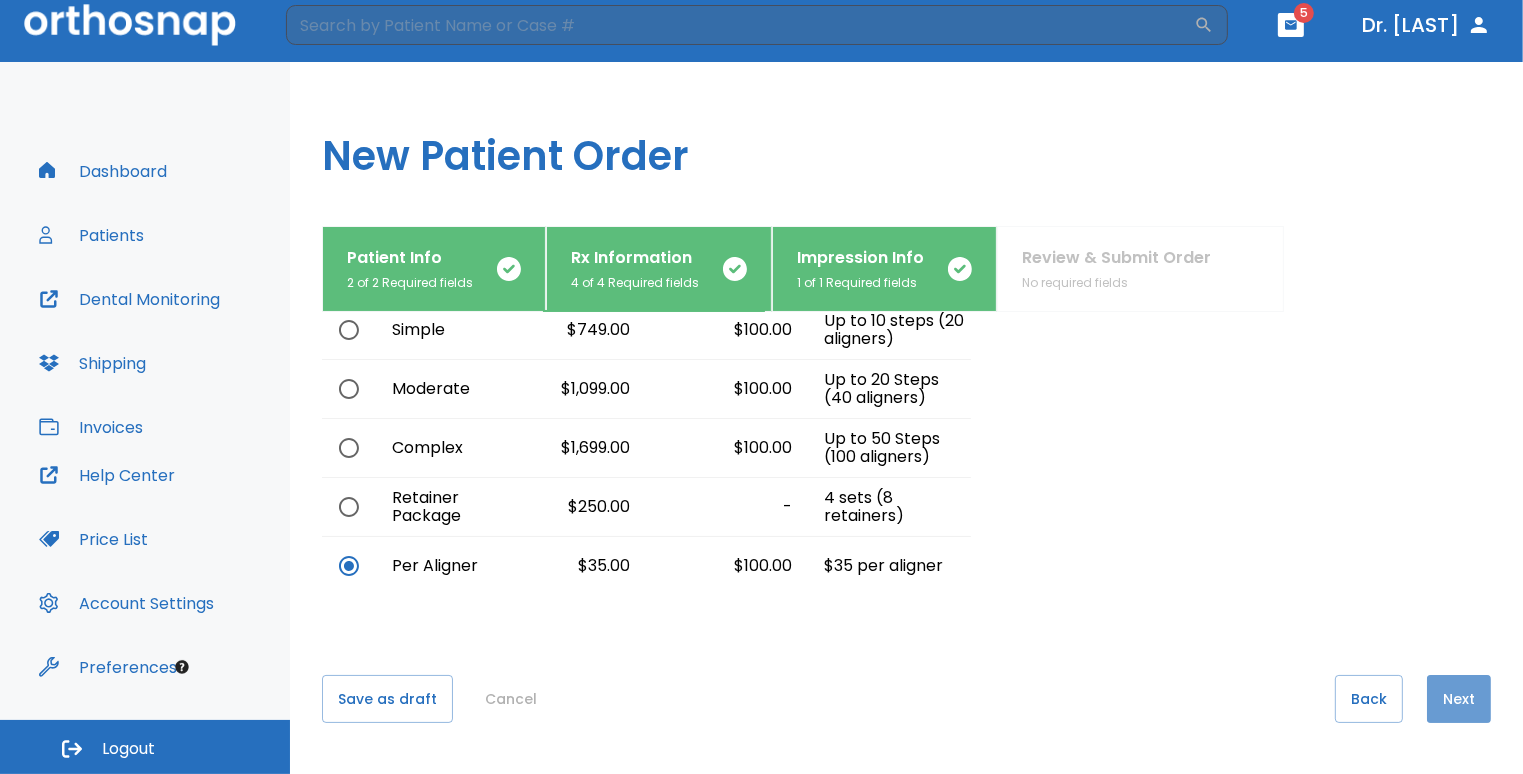 click on "Next" at bounding box center [1459, 699] 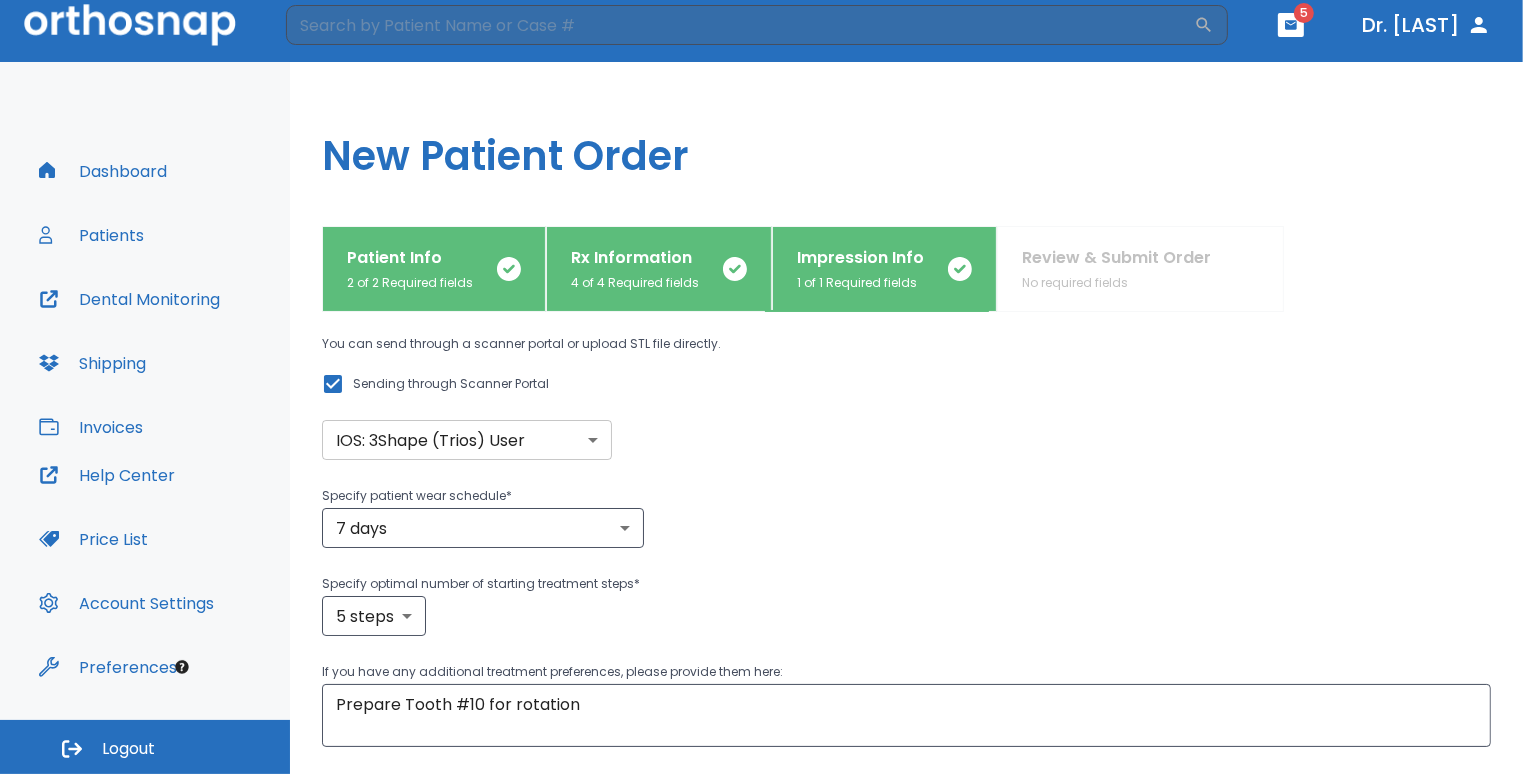 scroll, scrollTop: 0, scrollLeft: 0, axis: both 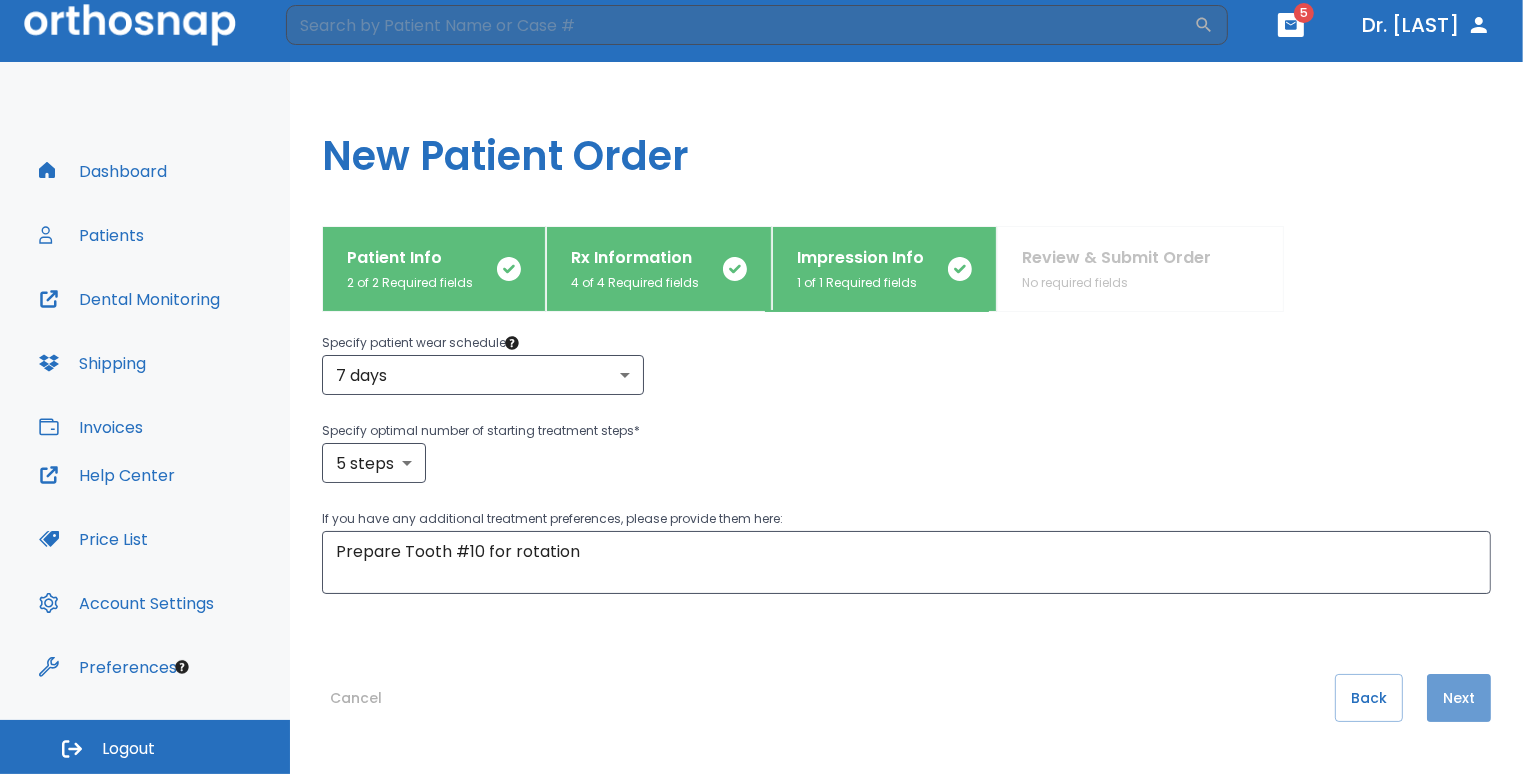click on "Next" at bounding box center [1459, 698] 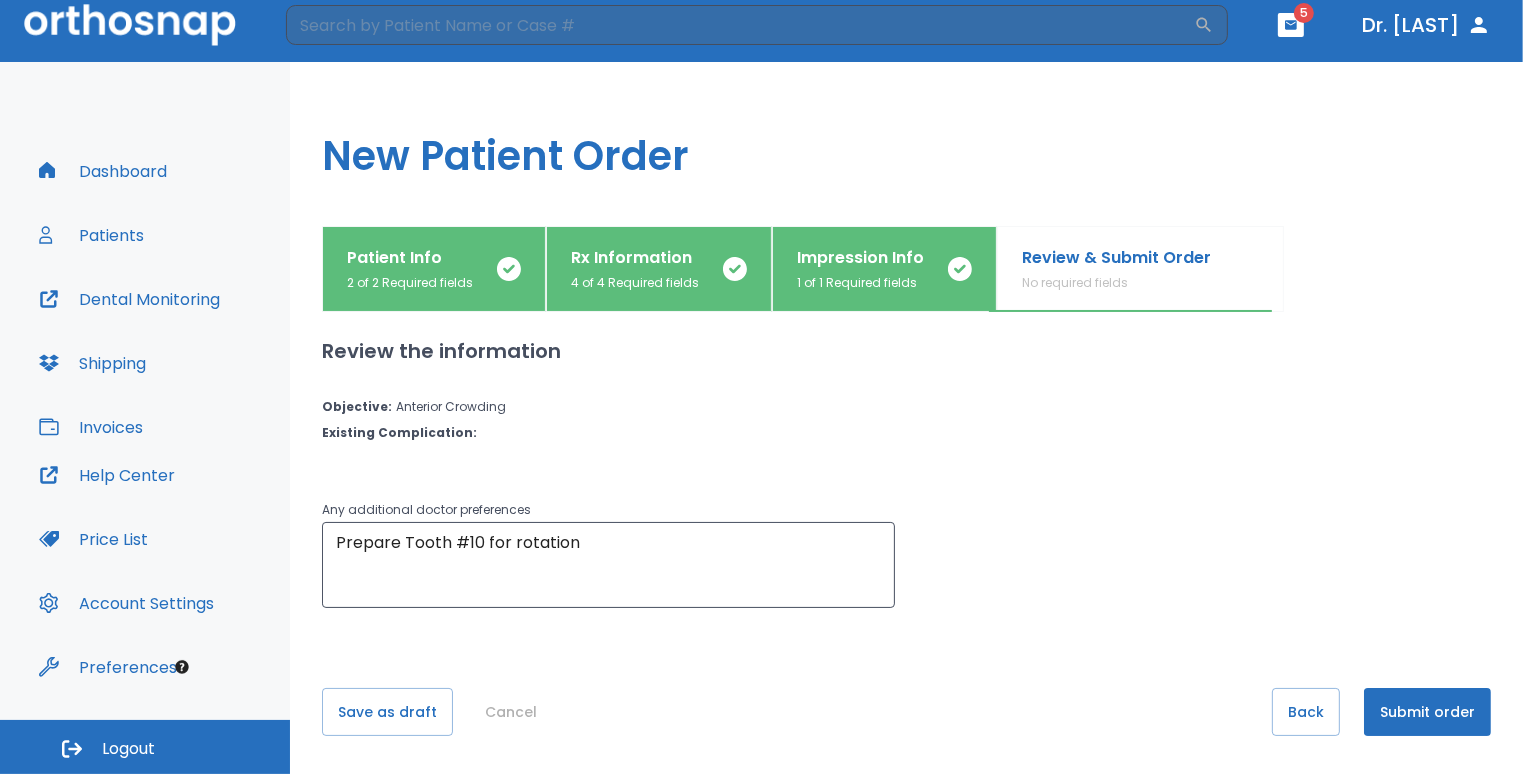click on "Submit order" at bounding box center (1427, 712) 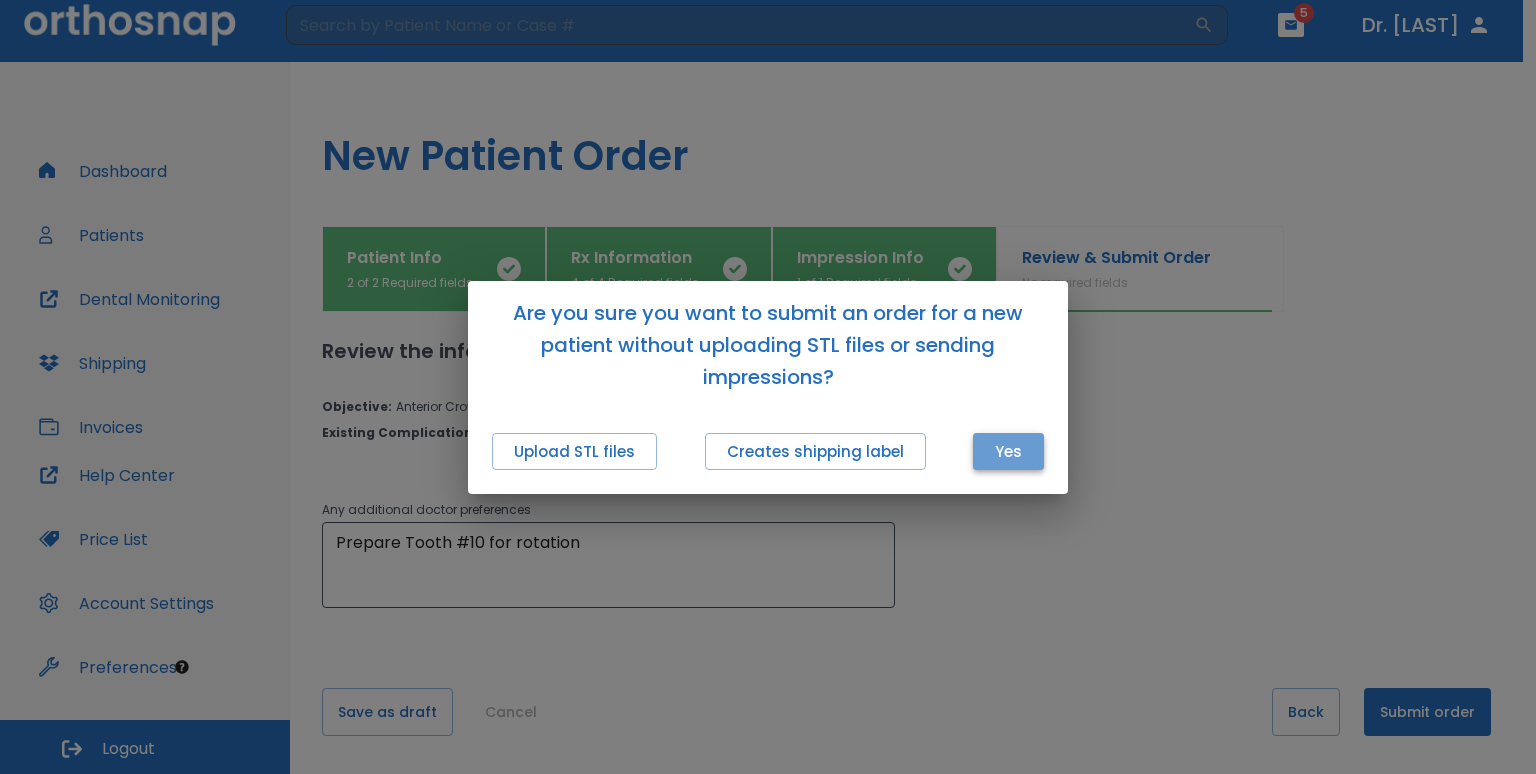 click on "Yes" at bounding box center [1008, 451] 